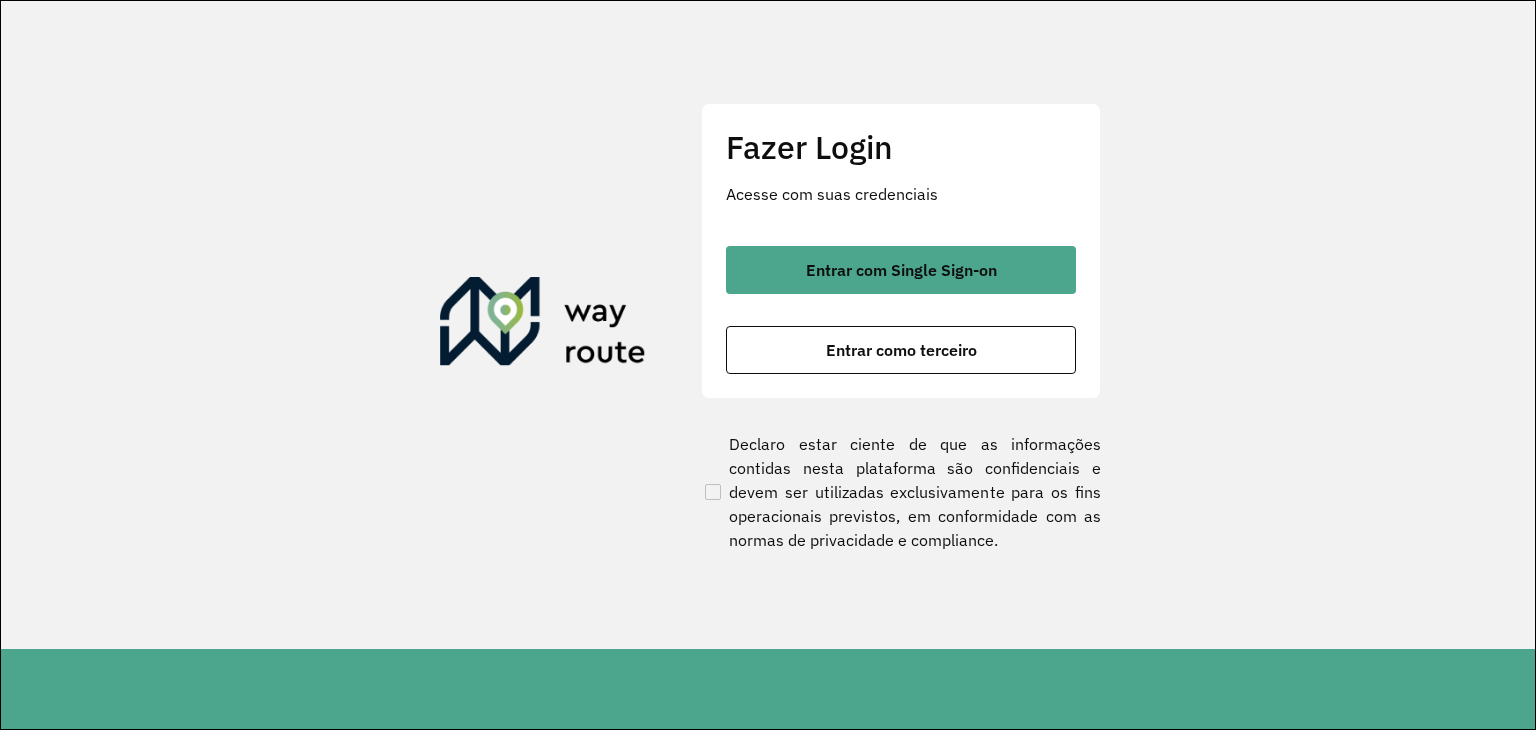 scroll, scrollTop: 0, scrollLeft: 0, axis: both 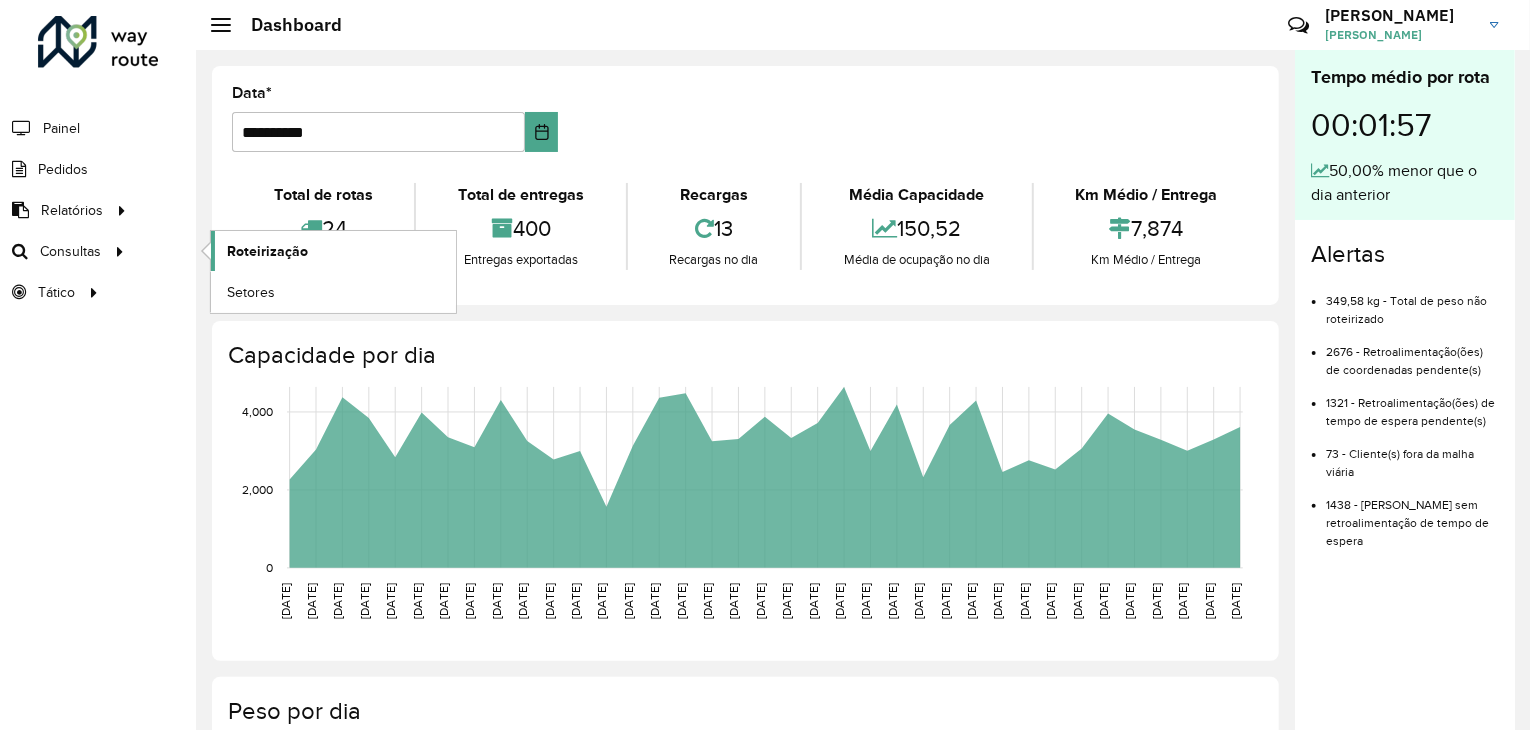 click on "Roteirização" 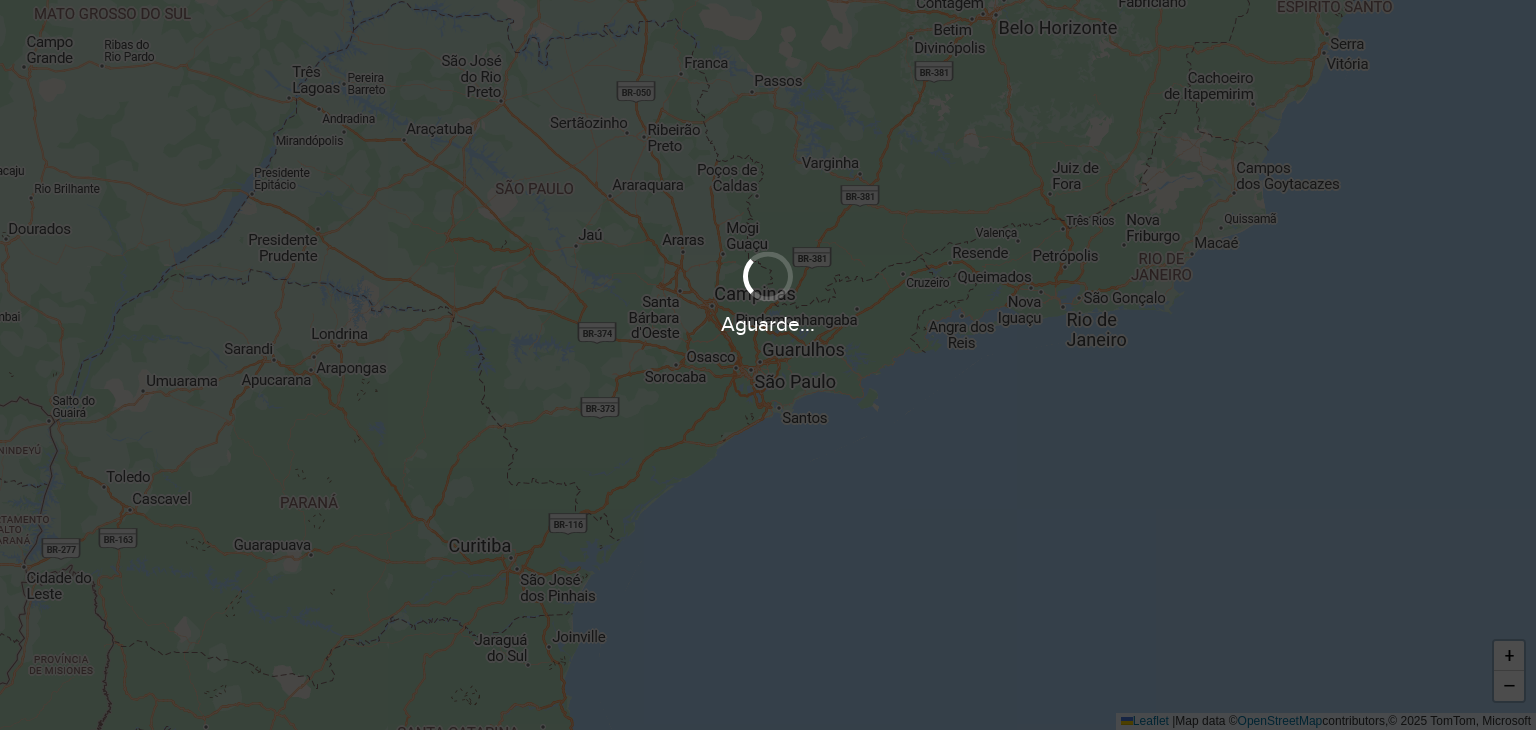 scroll, scrollTop: 0, scrollLeft: 0, axis: both 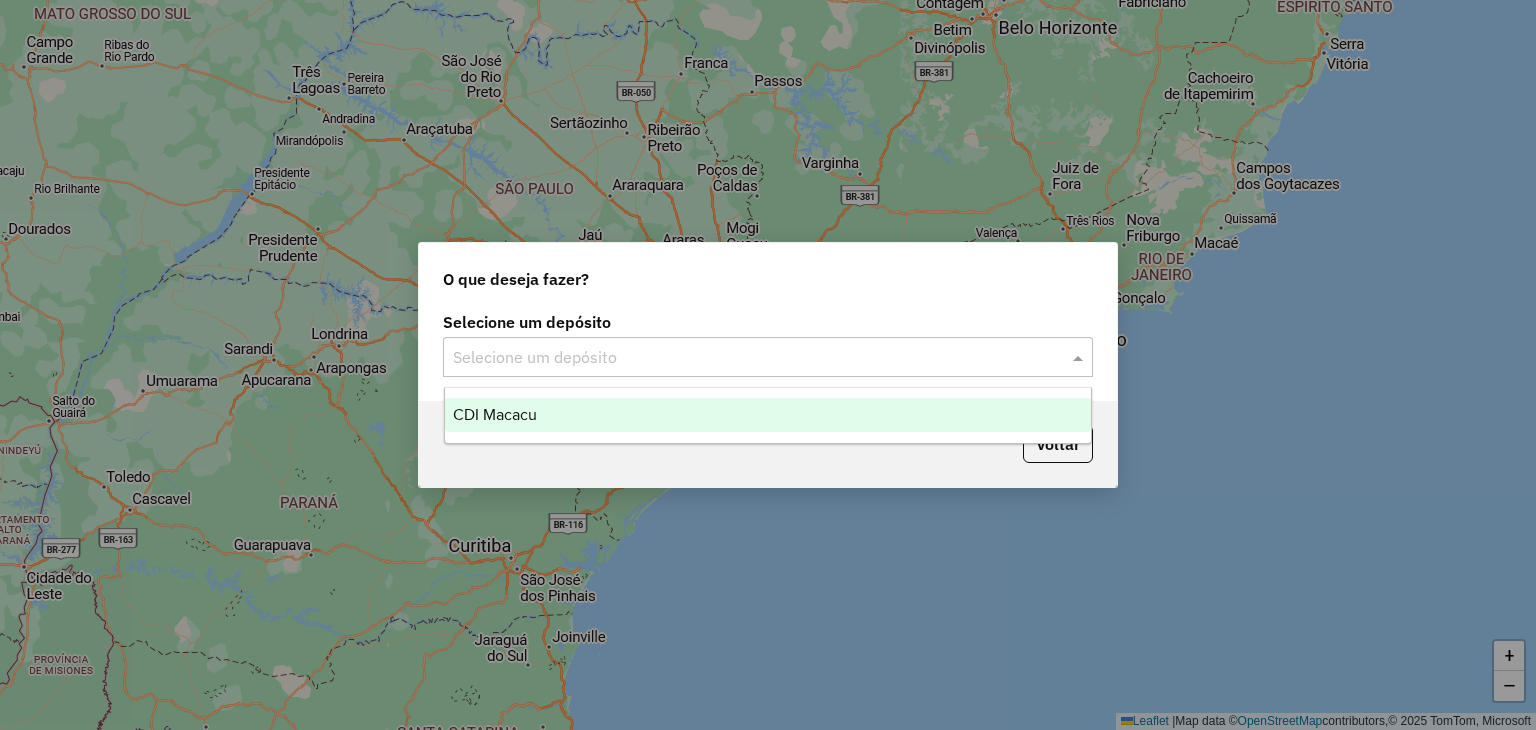 click 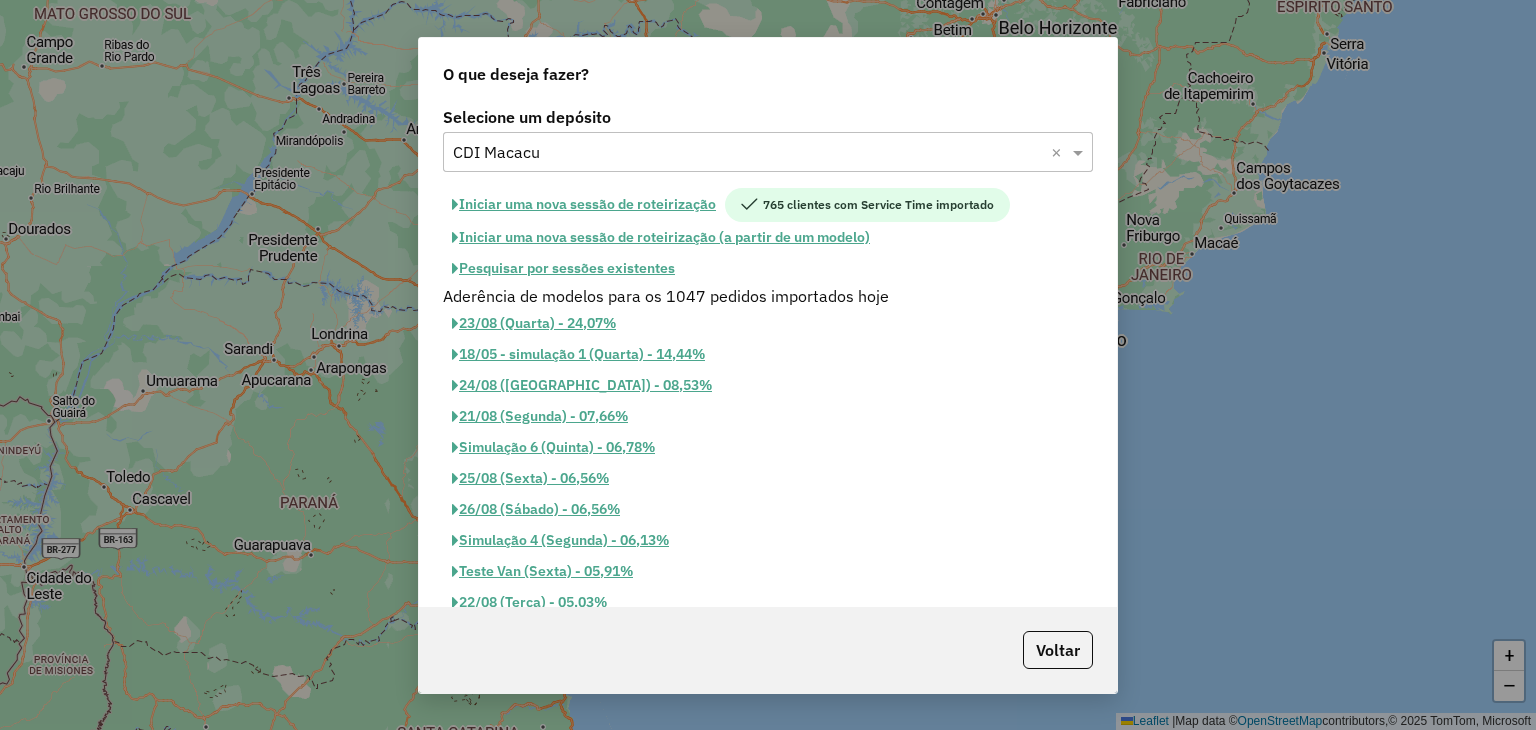 click on "Pesquisar por sessões existentes" 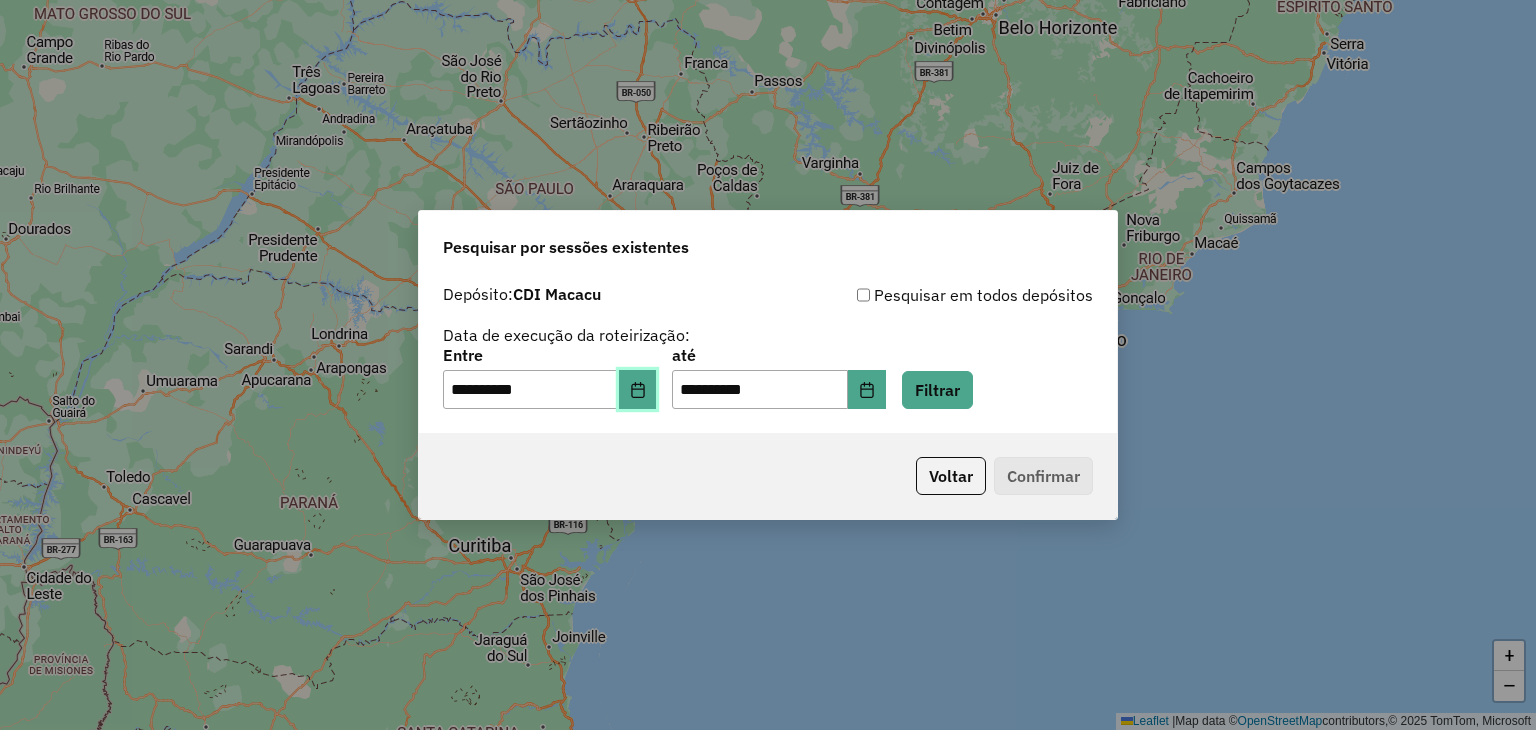 click 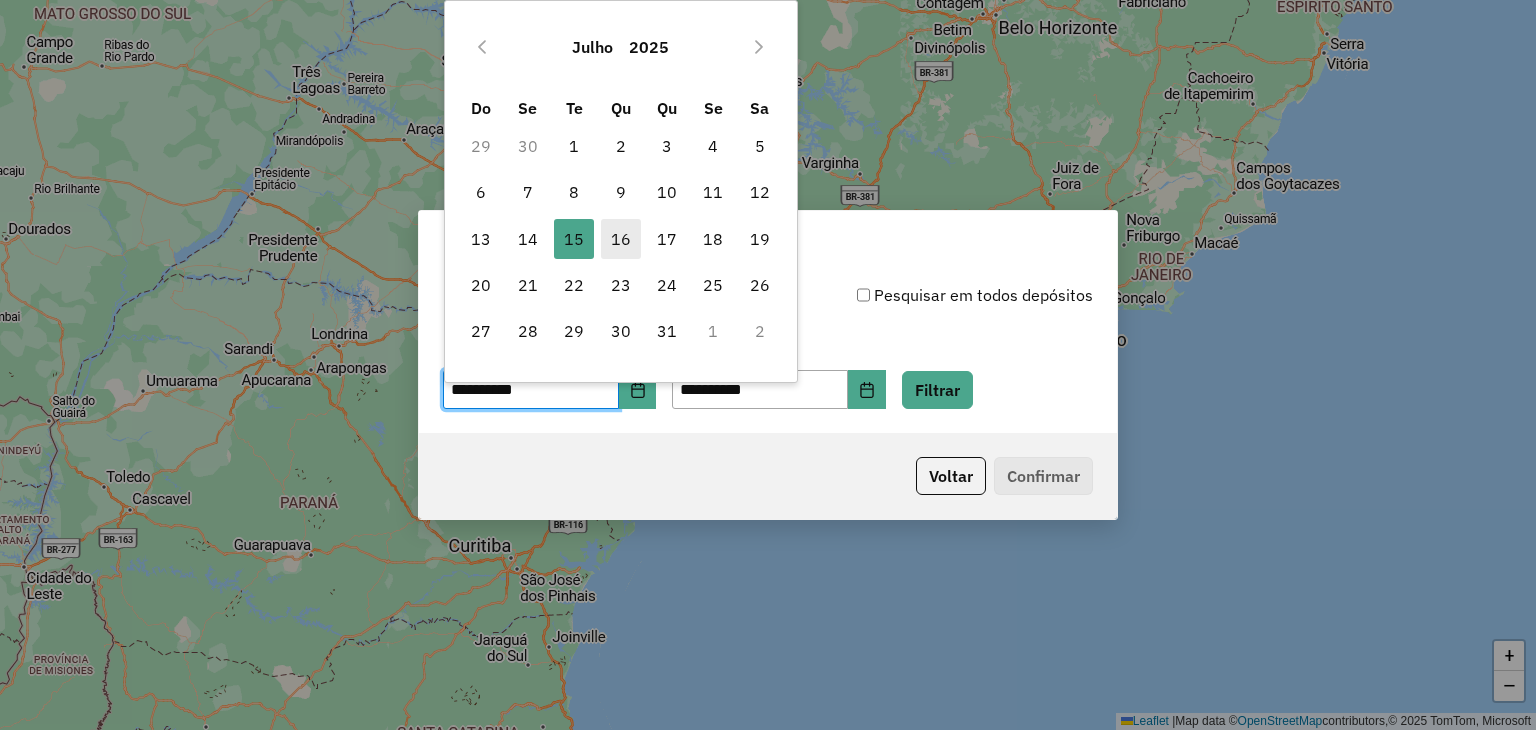 click on "16" at bounding box center [621, 239] 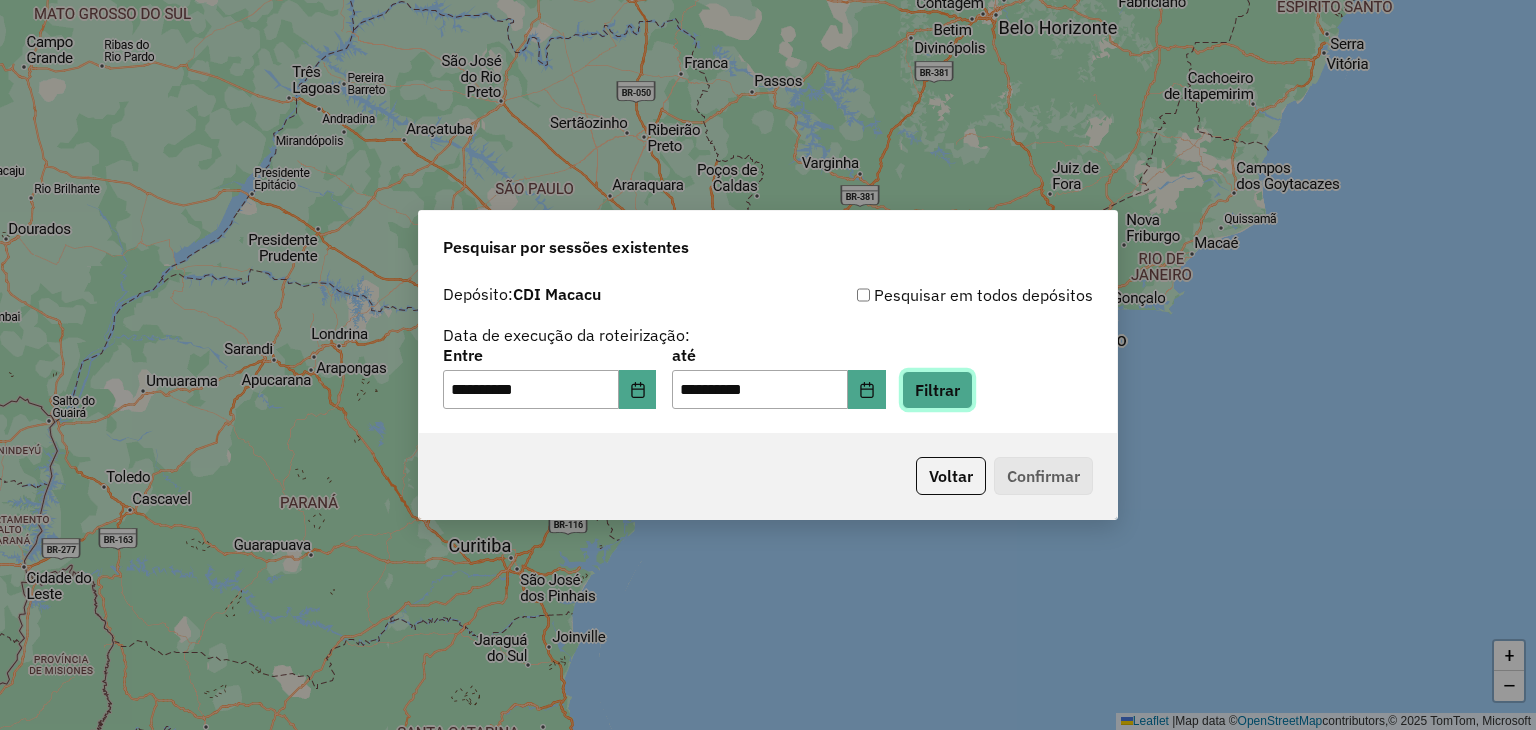 click on "Filtrar" 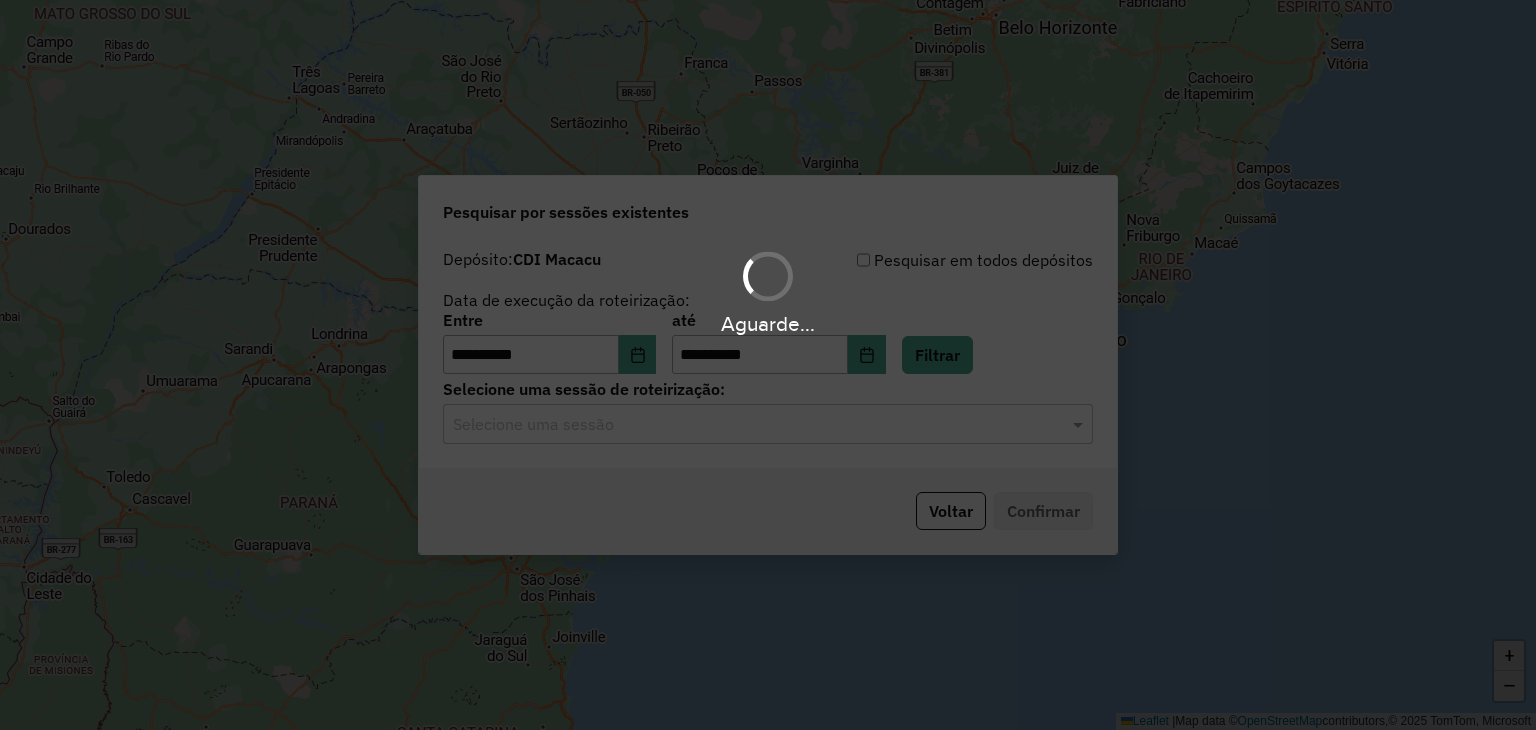 click on "Aguarde..." at bounding box center (768, 365) 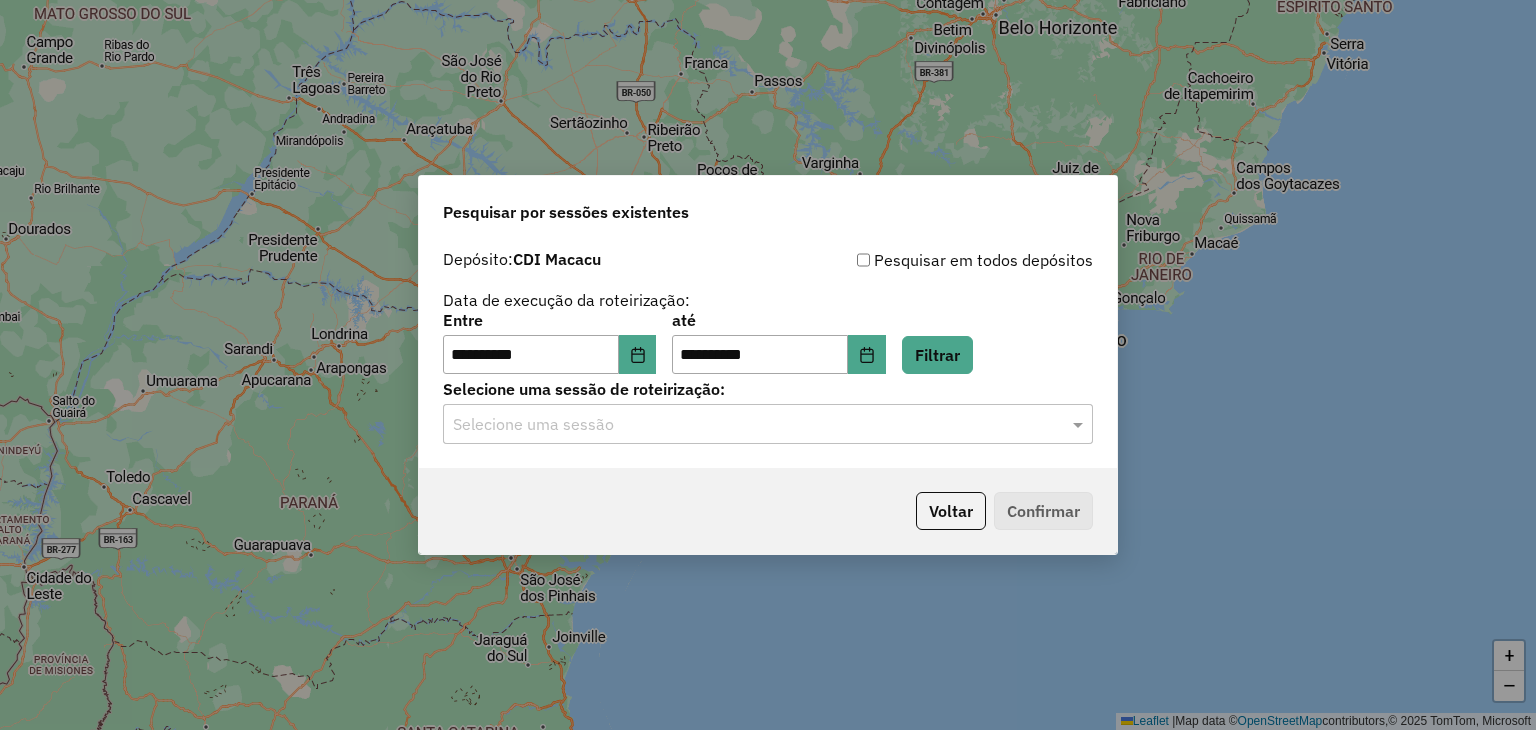 click 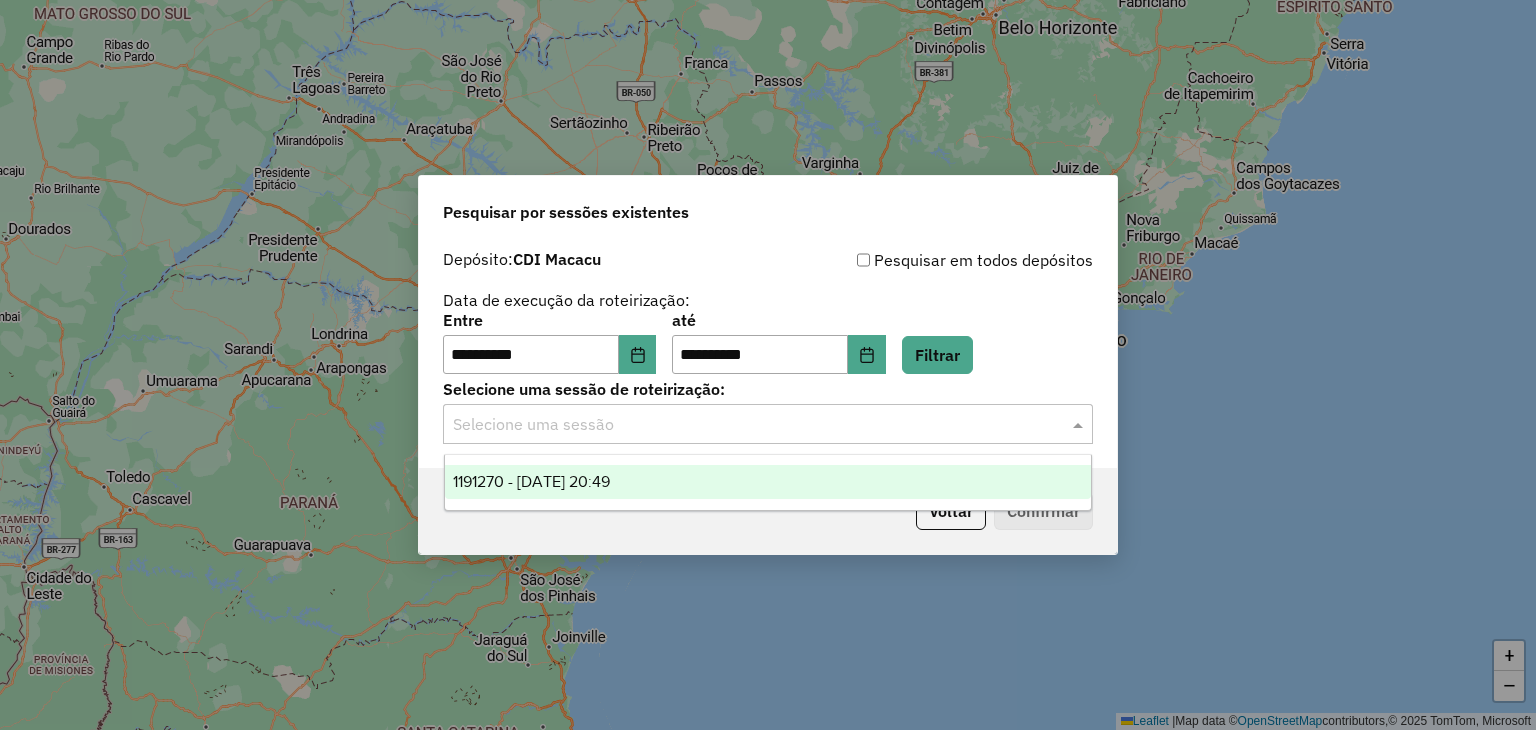 click on "1191270 - [DATE] 20:49" at bounding box center [768, 482] 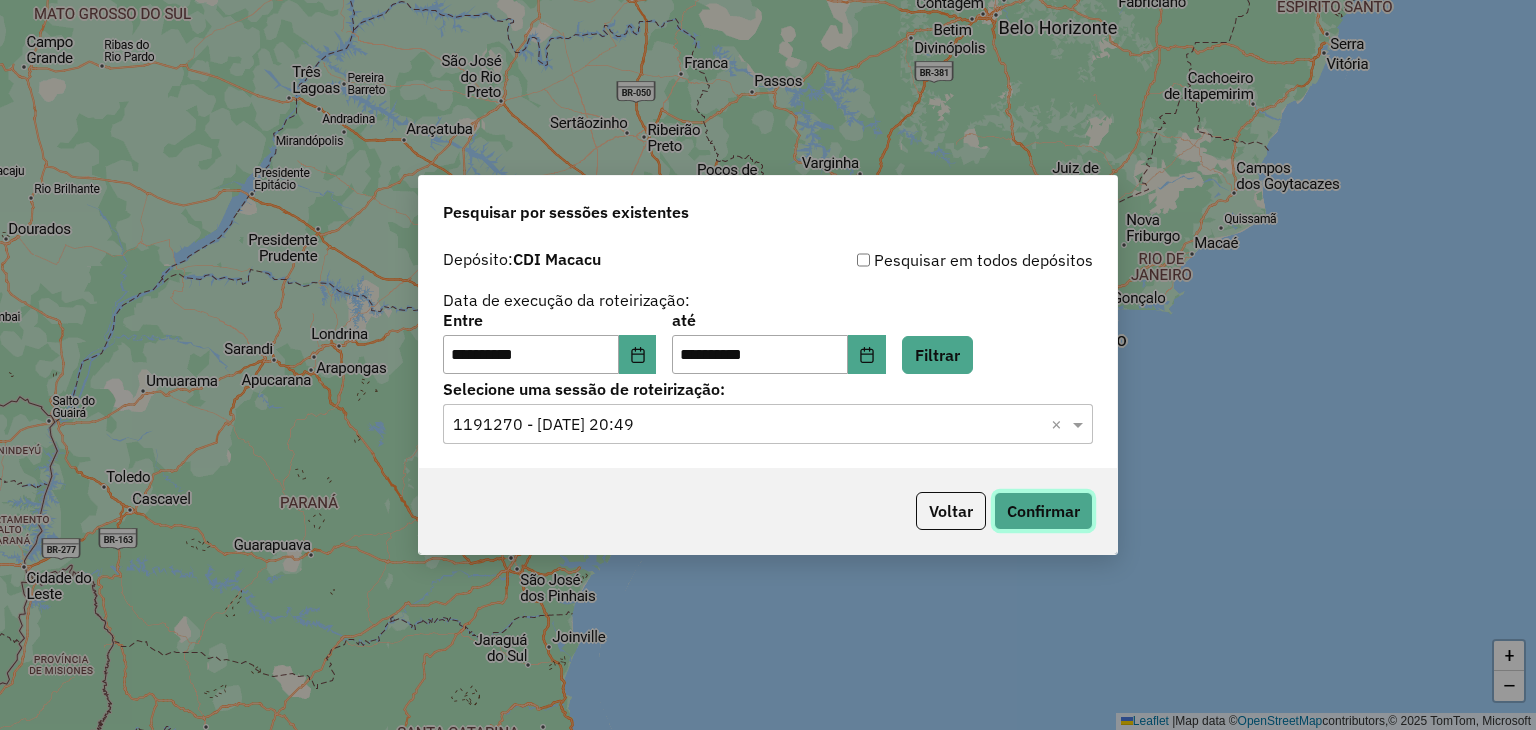 click on "Confirmar" 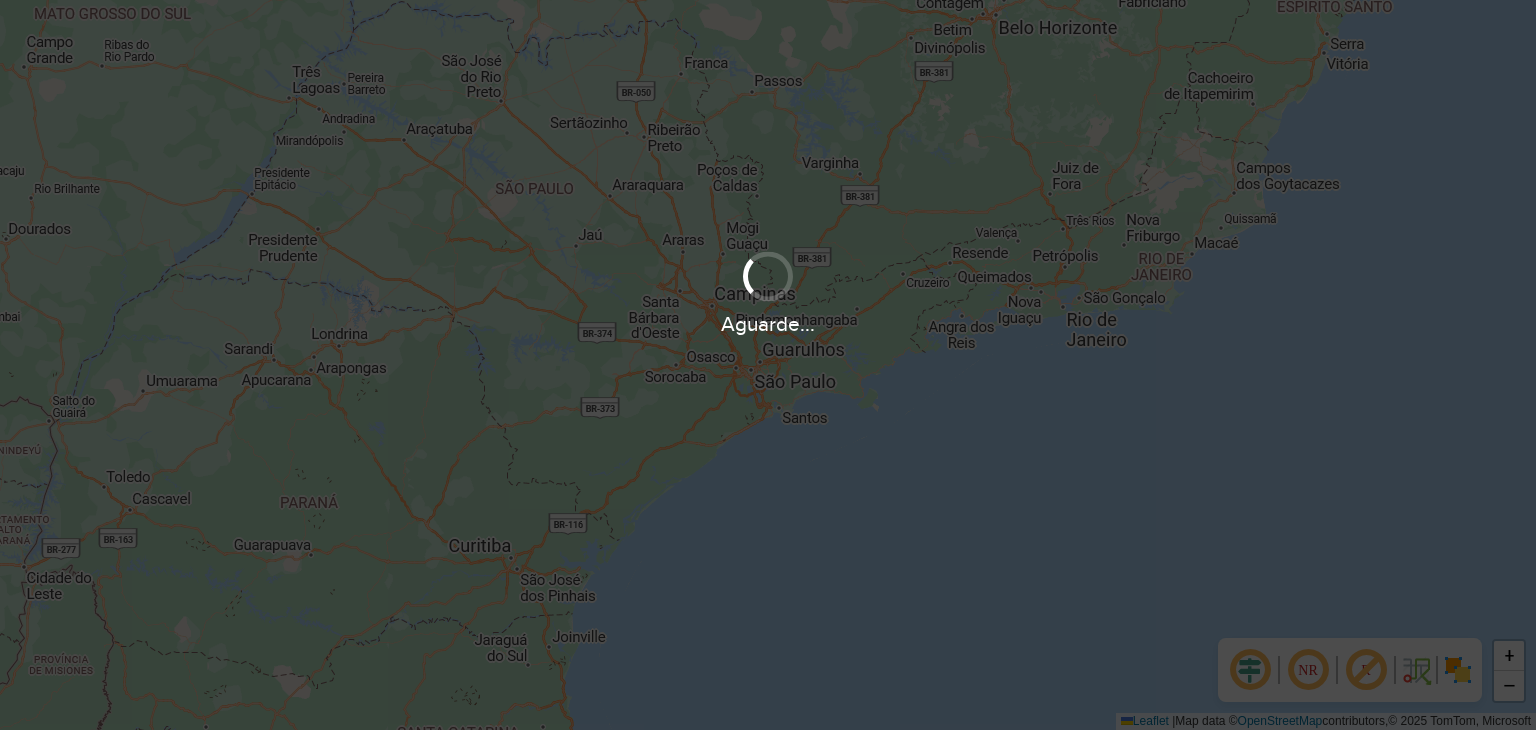 scroll, scrollTop: 0, scrollLeft: 0, axis: both 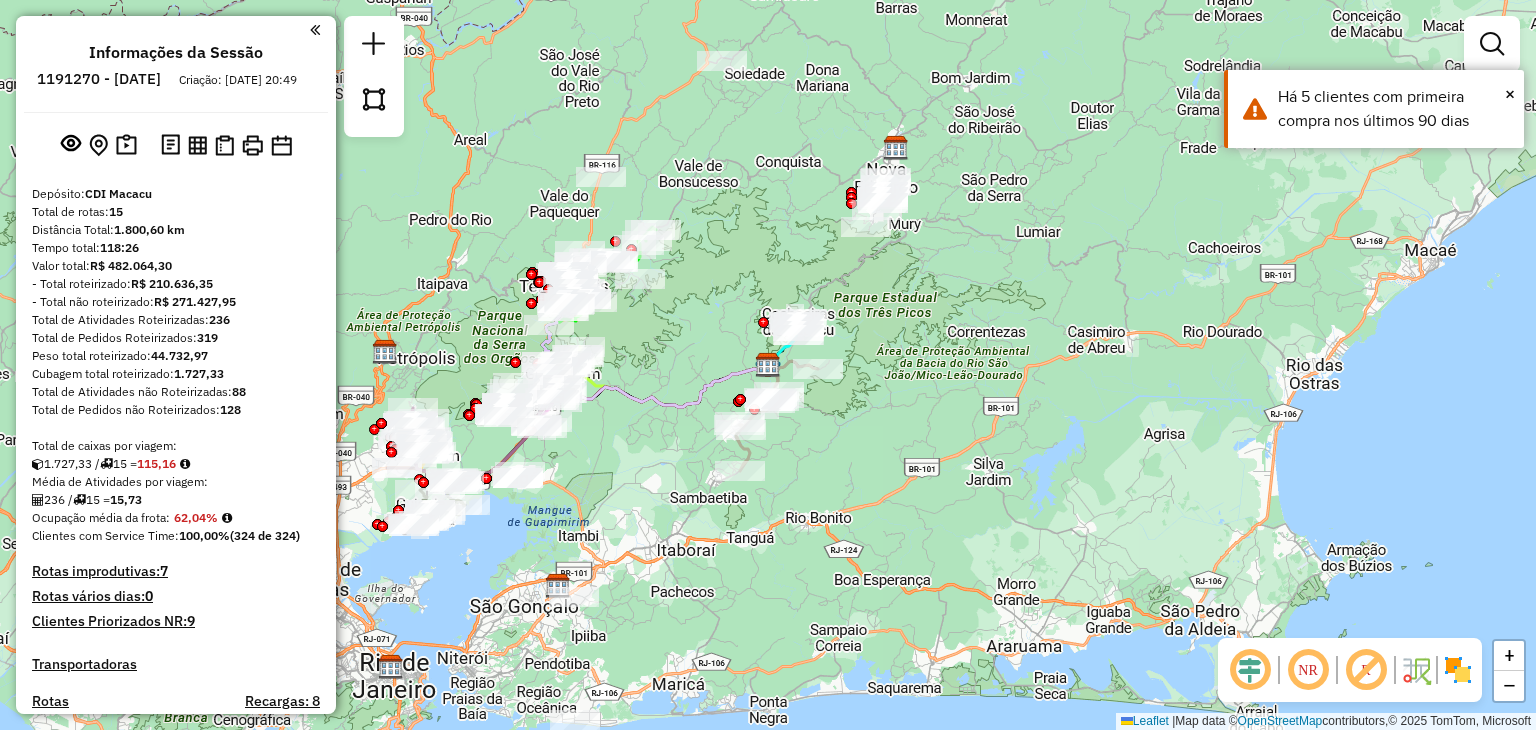 drag, startPoint x: 668, startPoint y: 487, endPoint x: 732, endPoint y: 486, distance: 64.00781 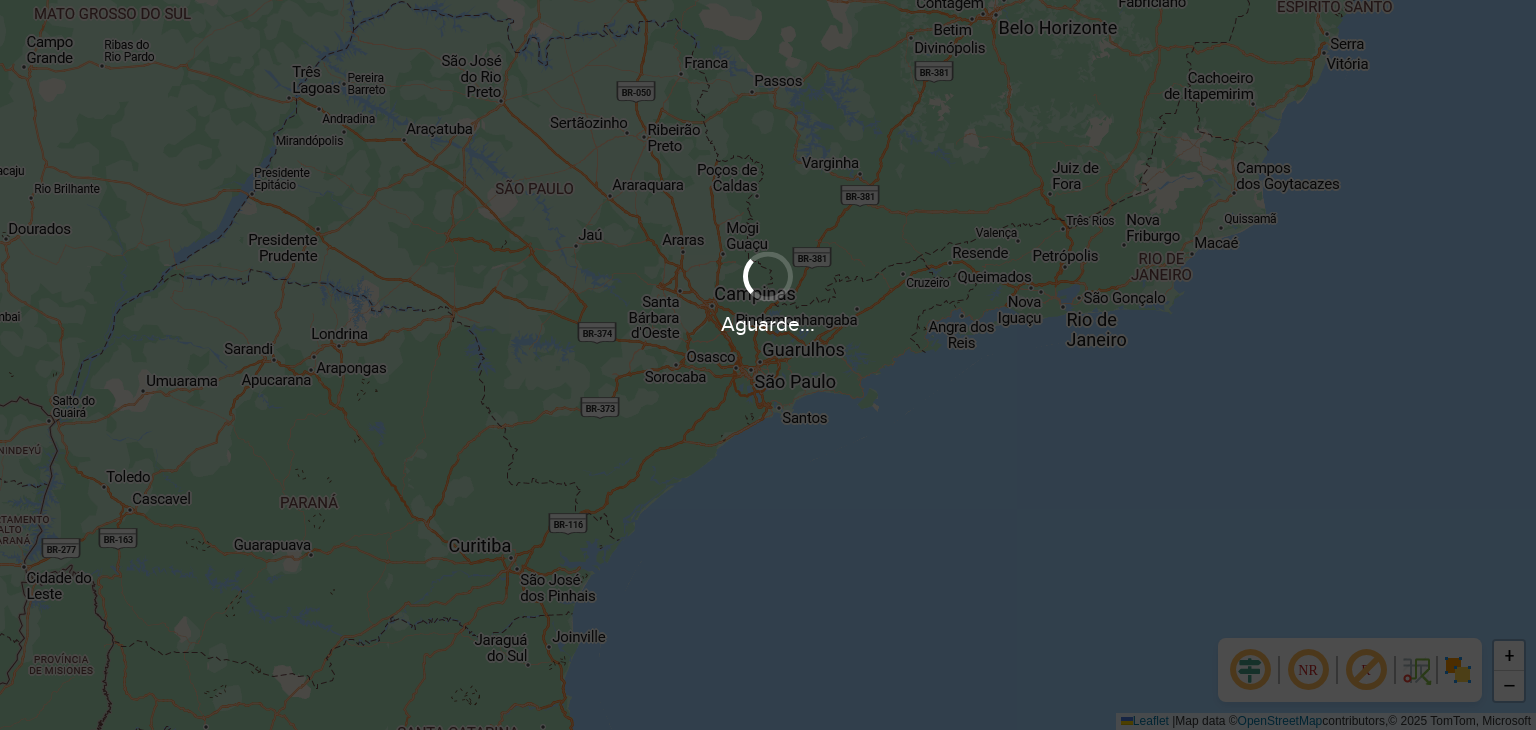 scroll, scrollTop: 0, scrollLeft: 0, axis: both 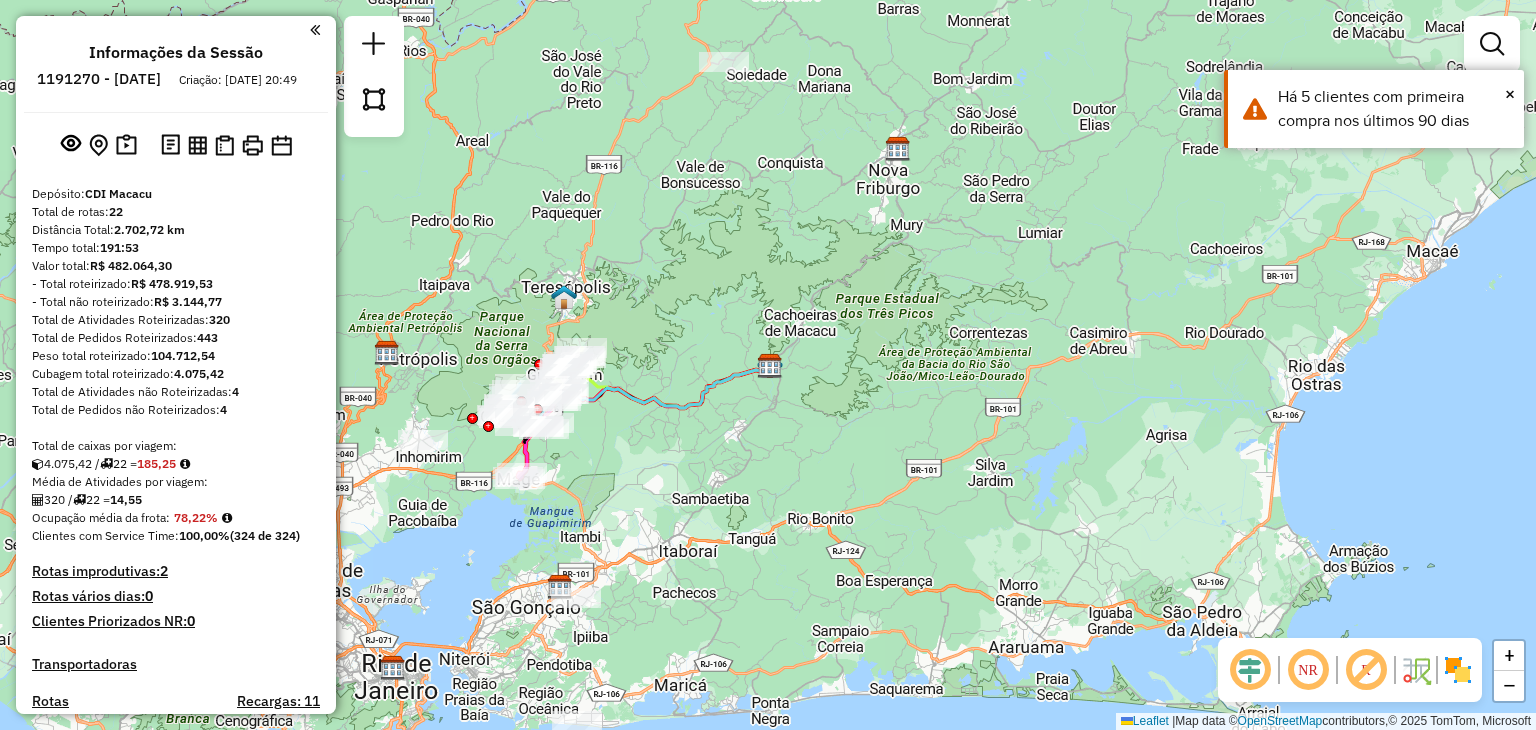 drag, startPoint x: 767, startPoint y: 522, endPoint x: 898, endPoint y: 489, distance: 135.09256 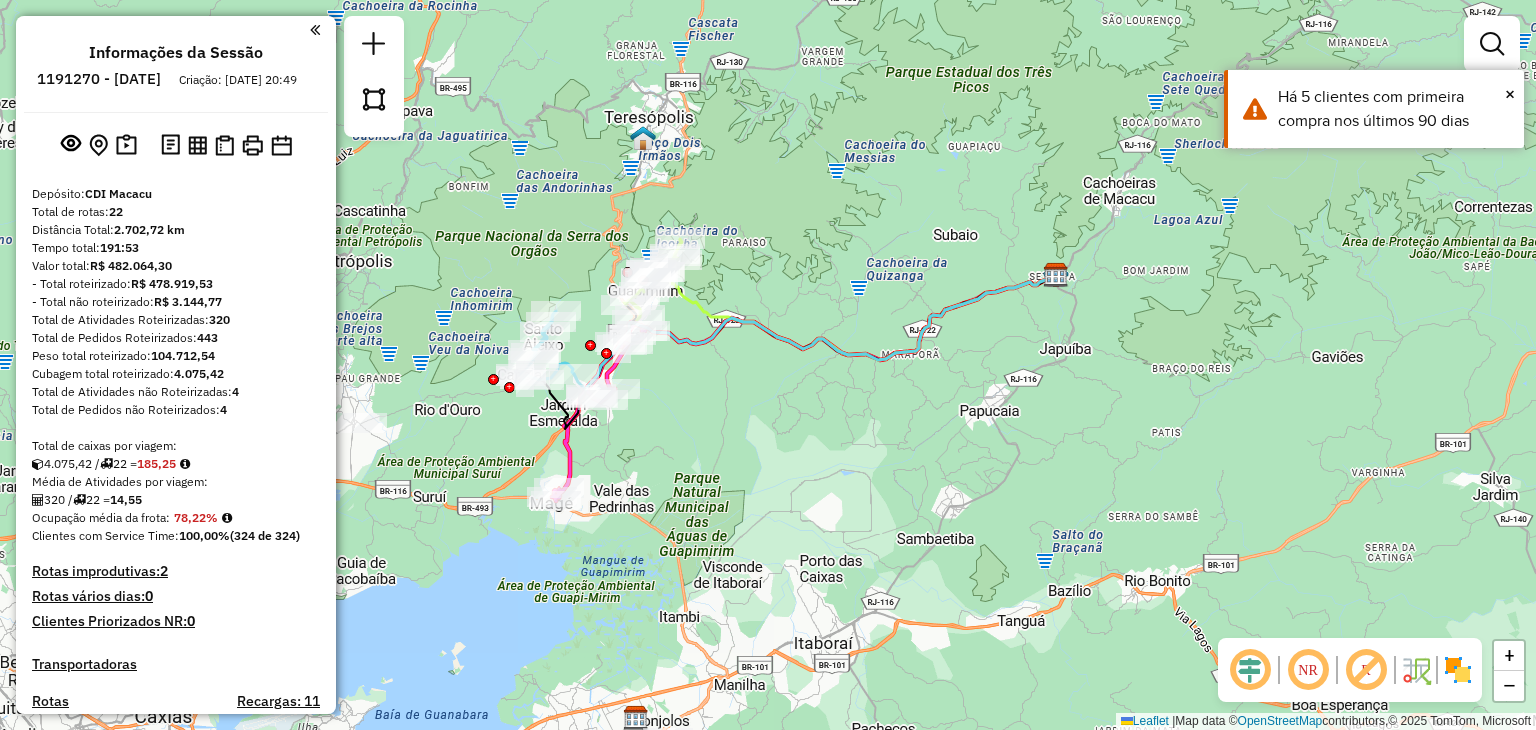 drag, startPoint x: 724, startPoint y: 409, endPoint x: 864, endPoint y: 373, distance: 144.55449 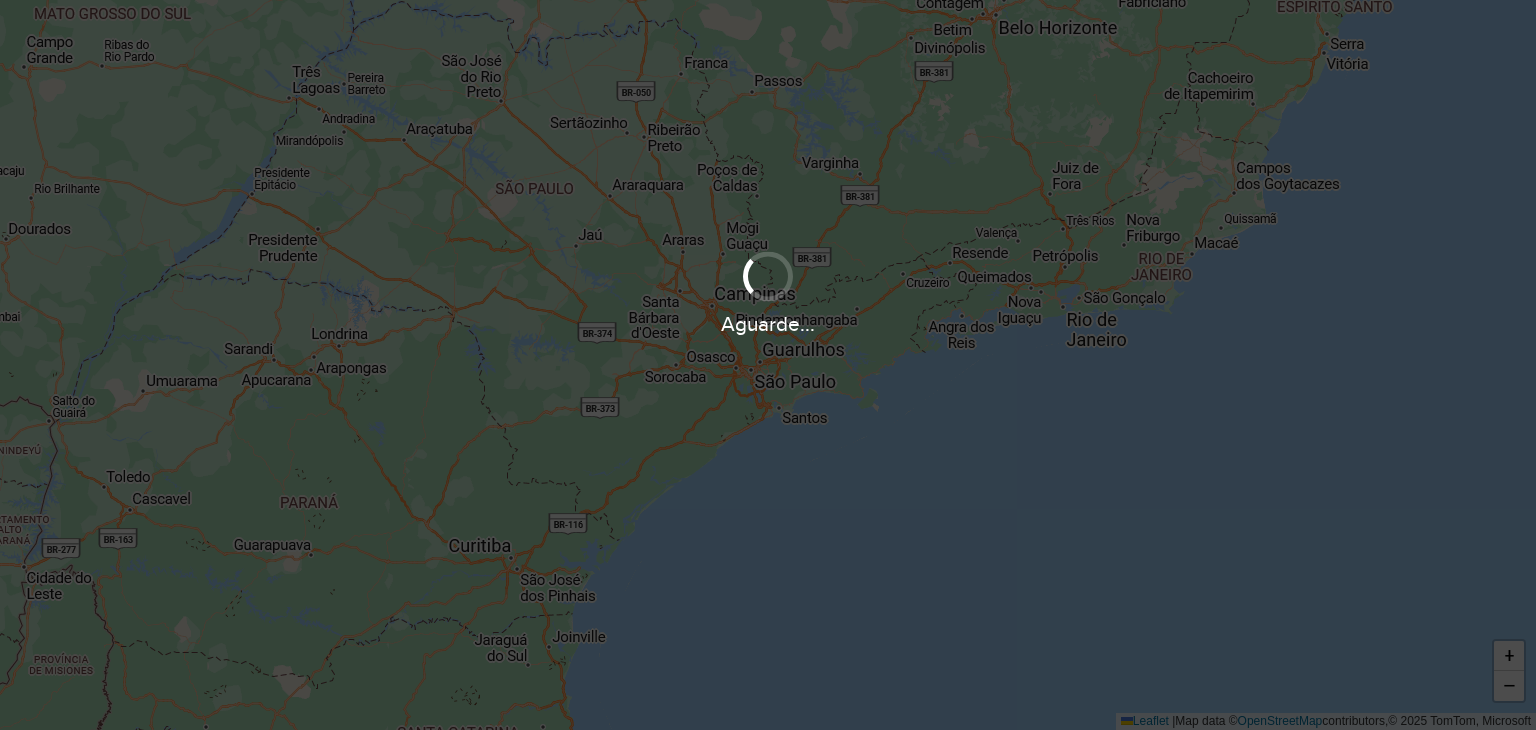 scroll, scrollTop: 0, scrollLeft: 0, axis: both 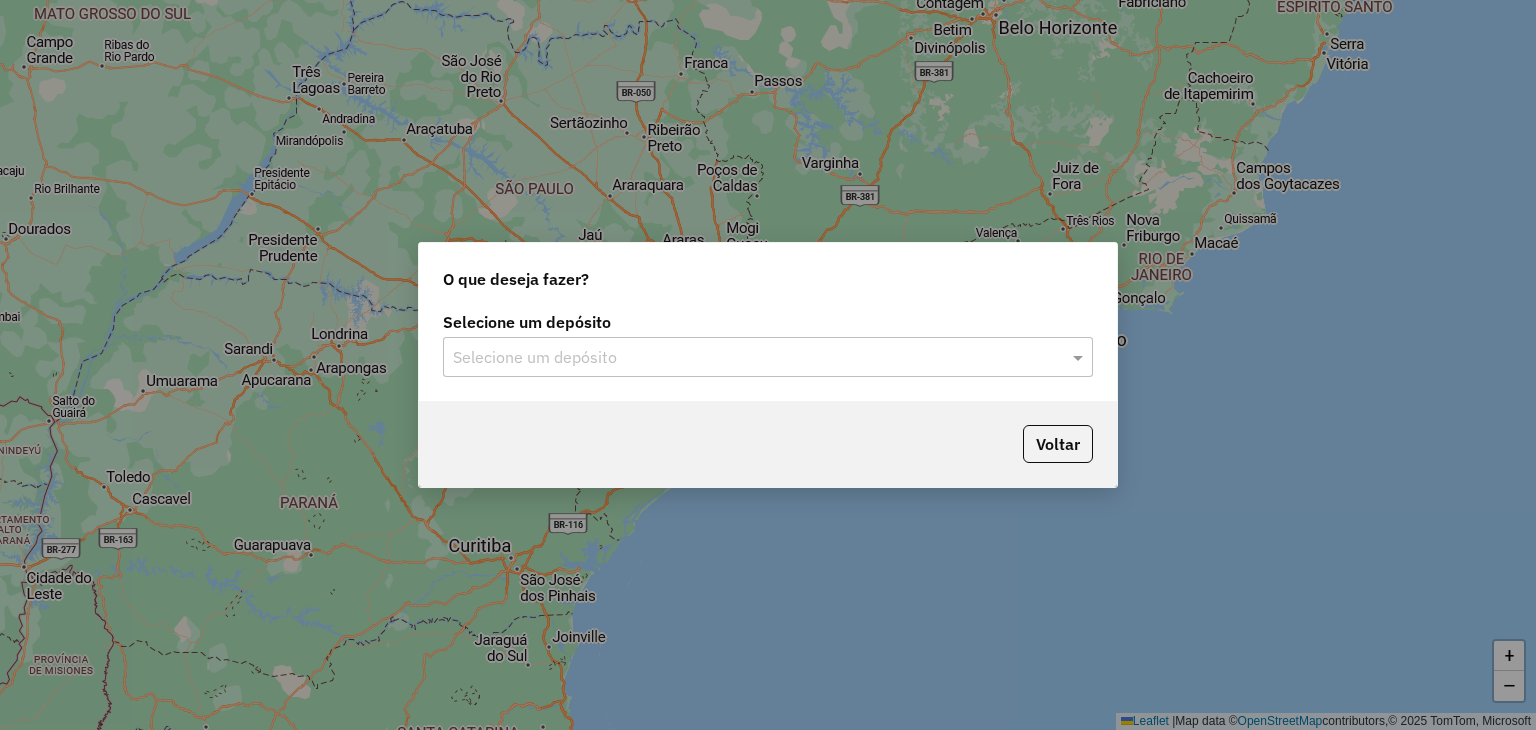 click 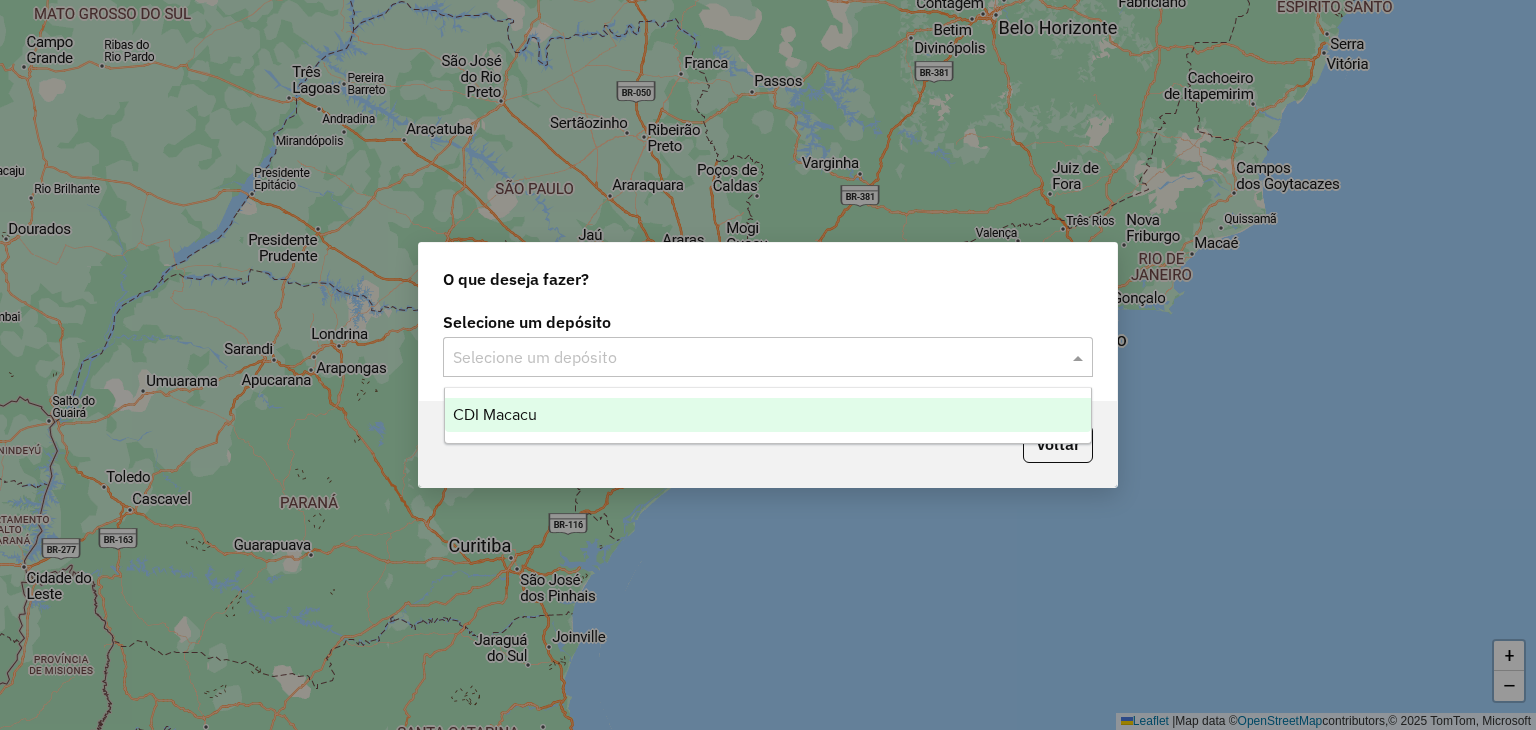 click on "CDI Macacu" at bounding box center (768, 415) 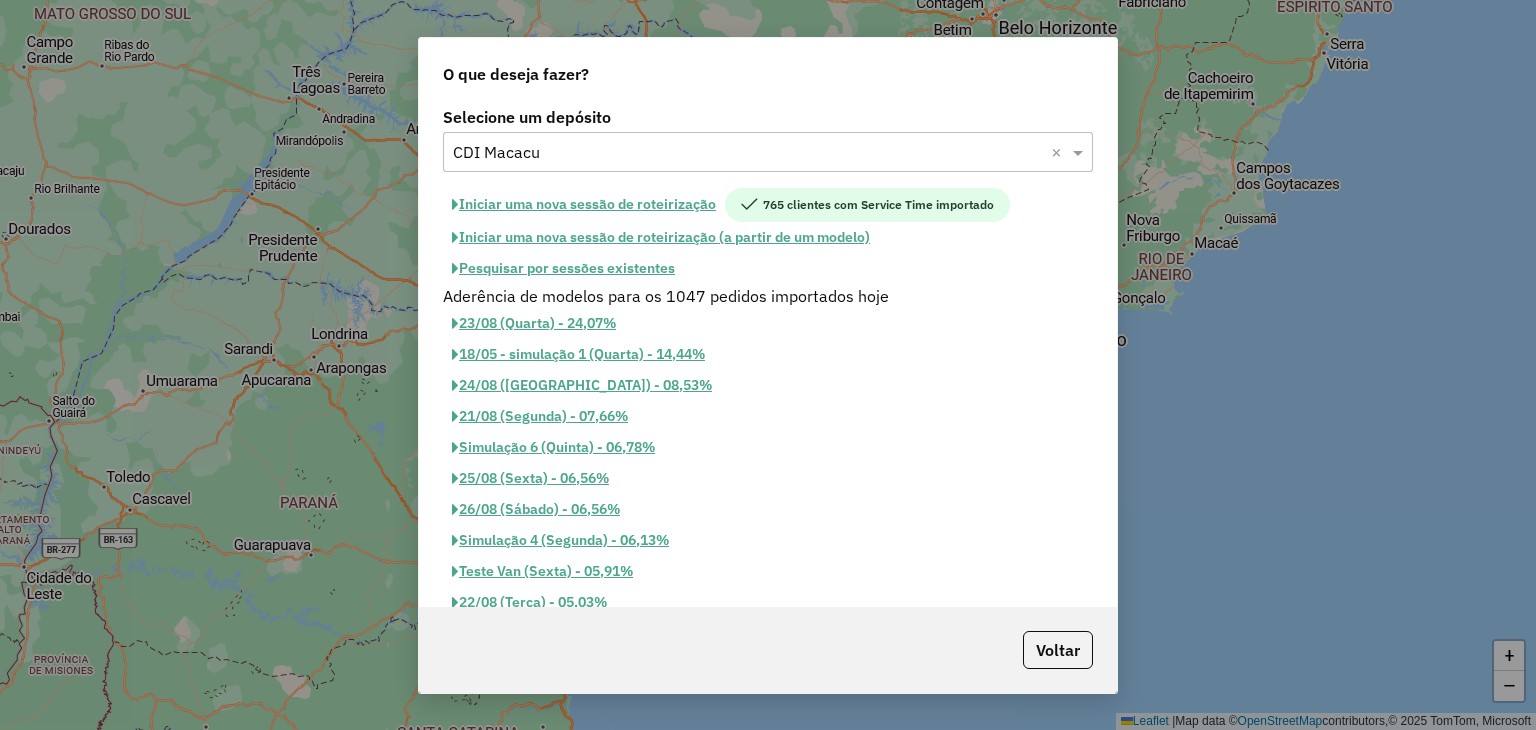 click on "Pesquisar por sessões existentes" 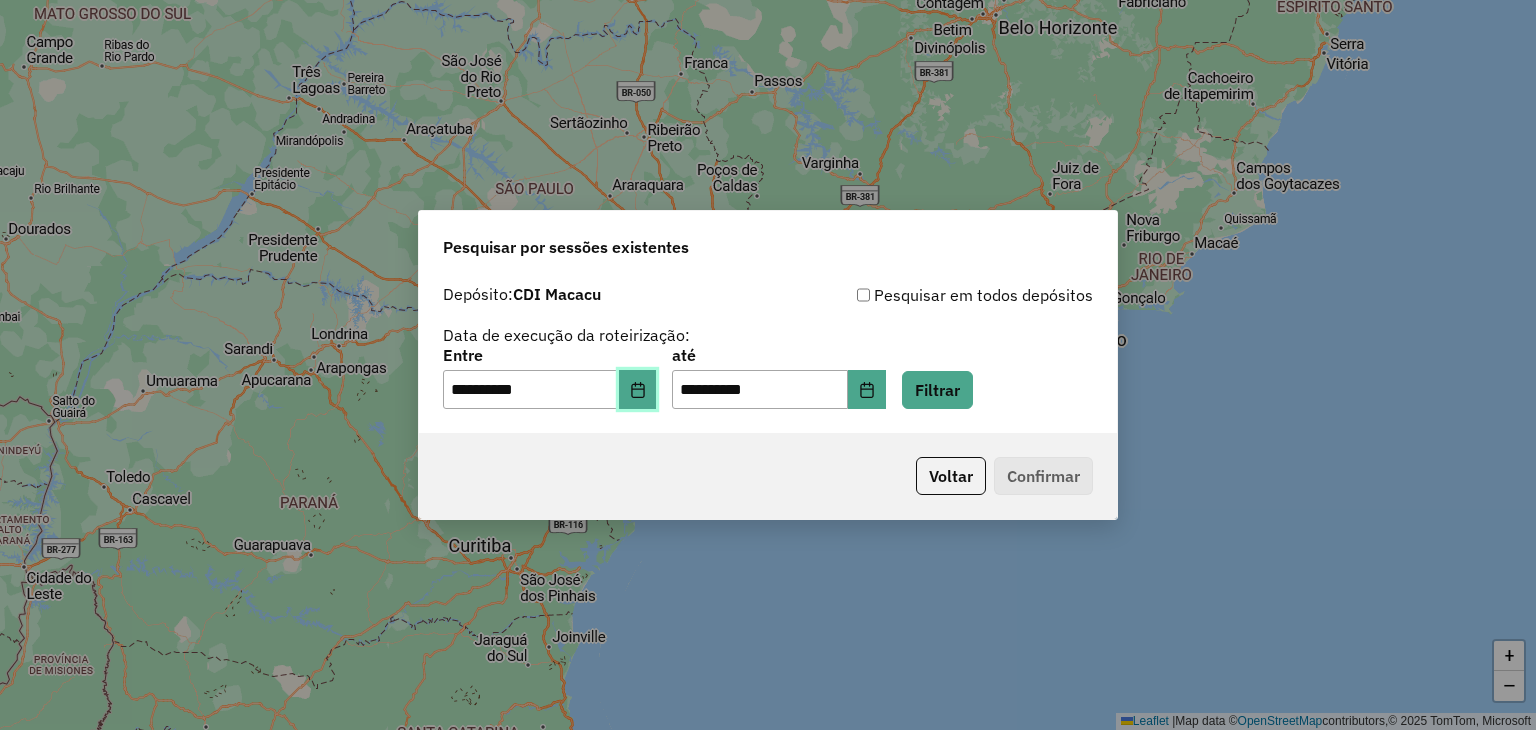 click at bounding box center (638, 390) 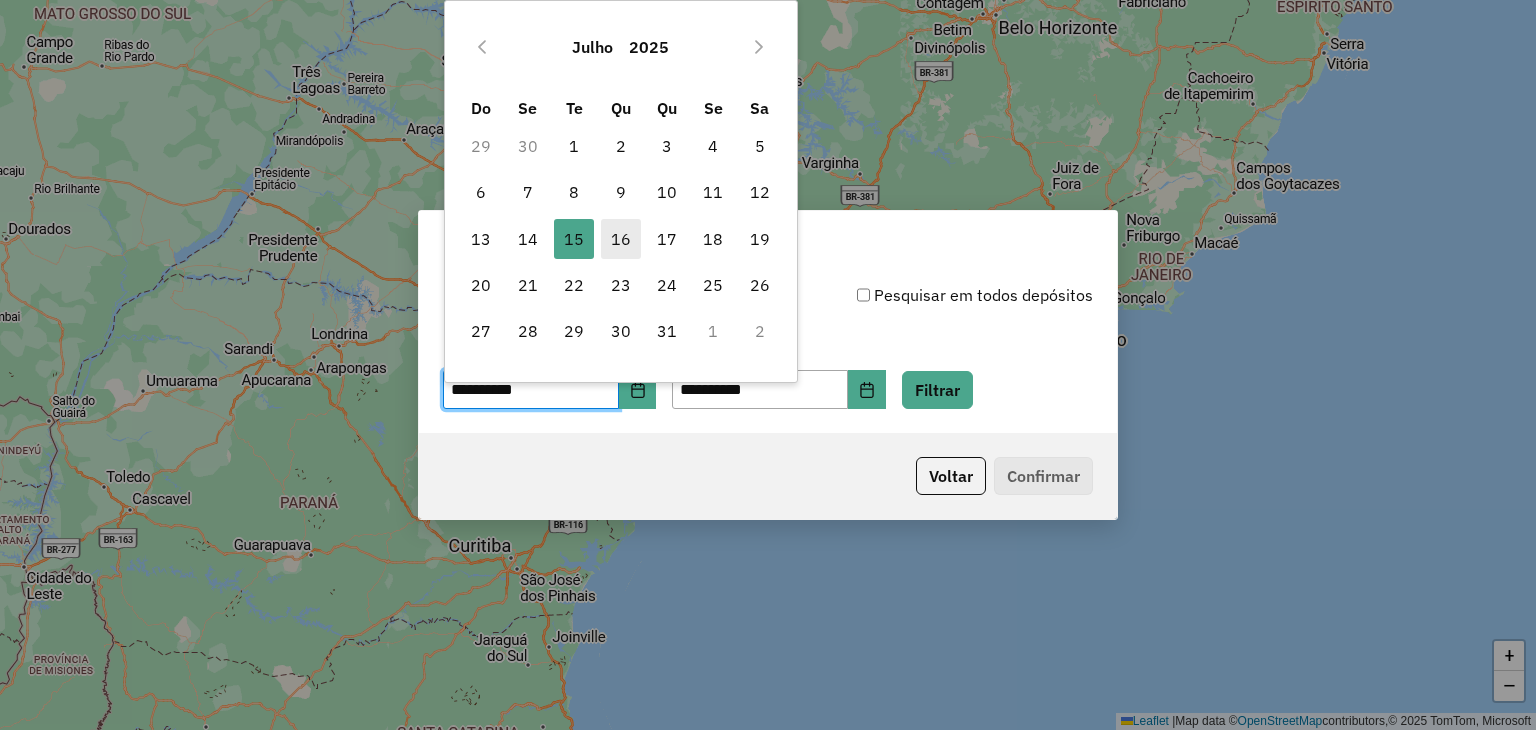 click on "16" at bounding box center (621, 239) 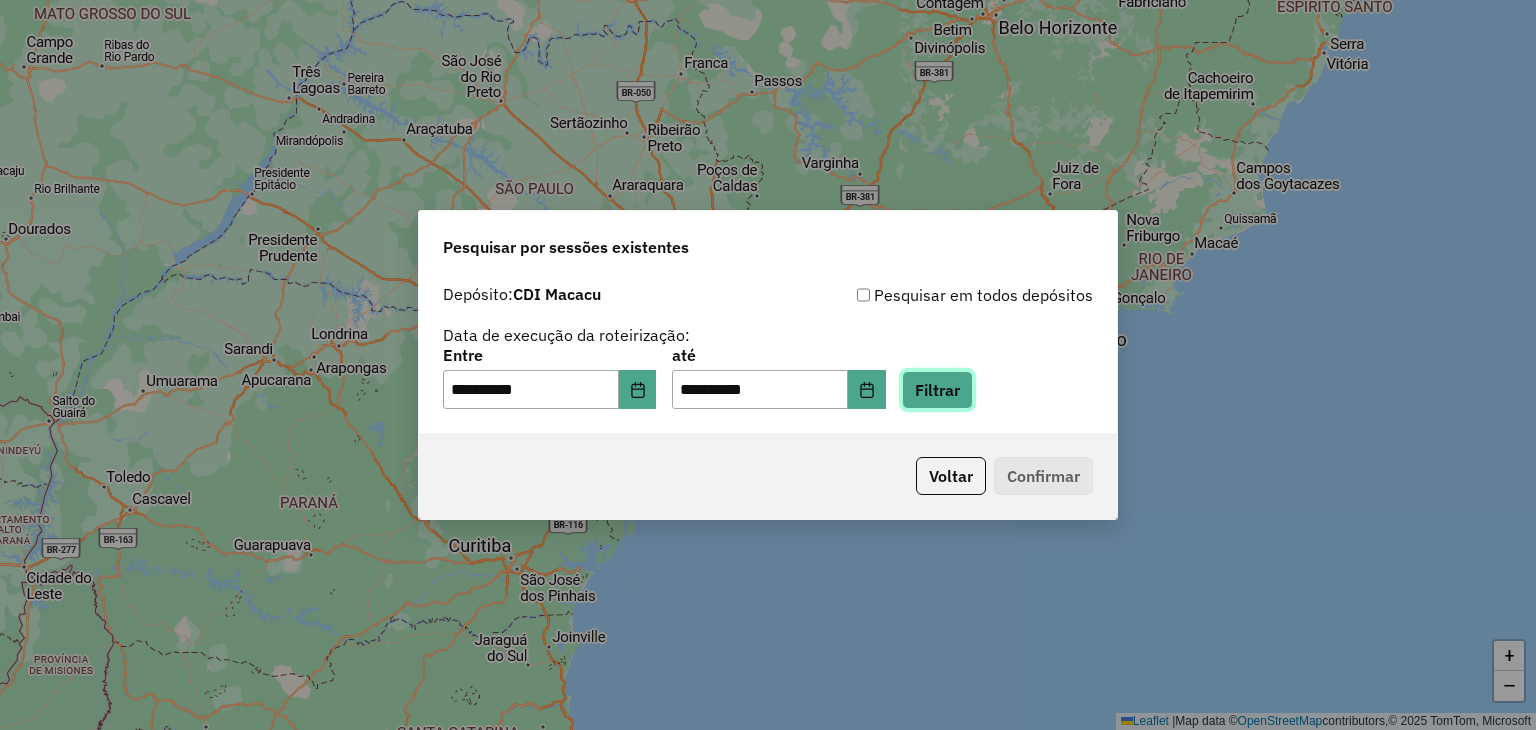 click on "Filtrar" 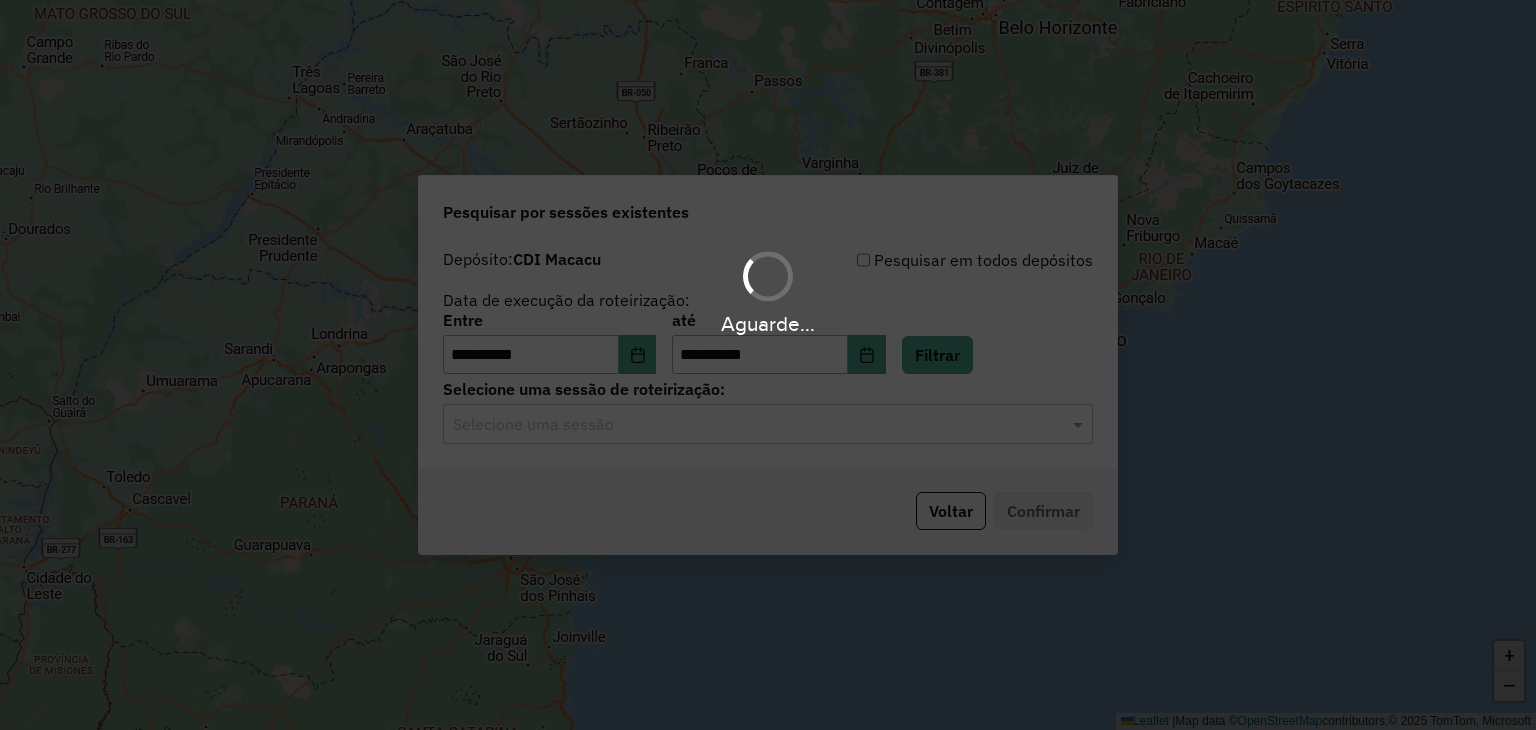 click on "**********" 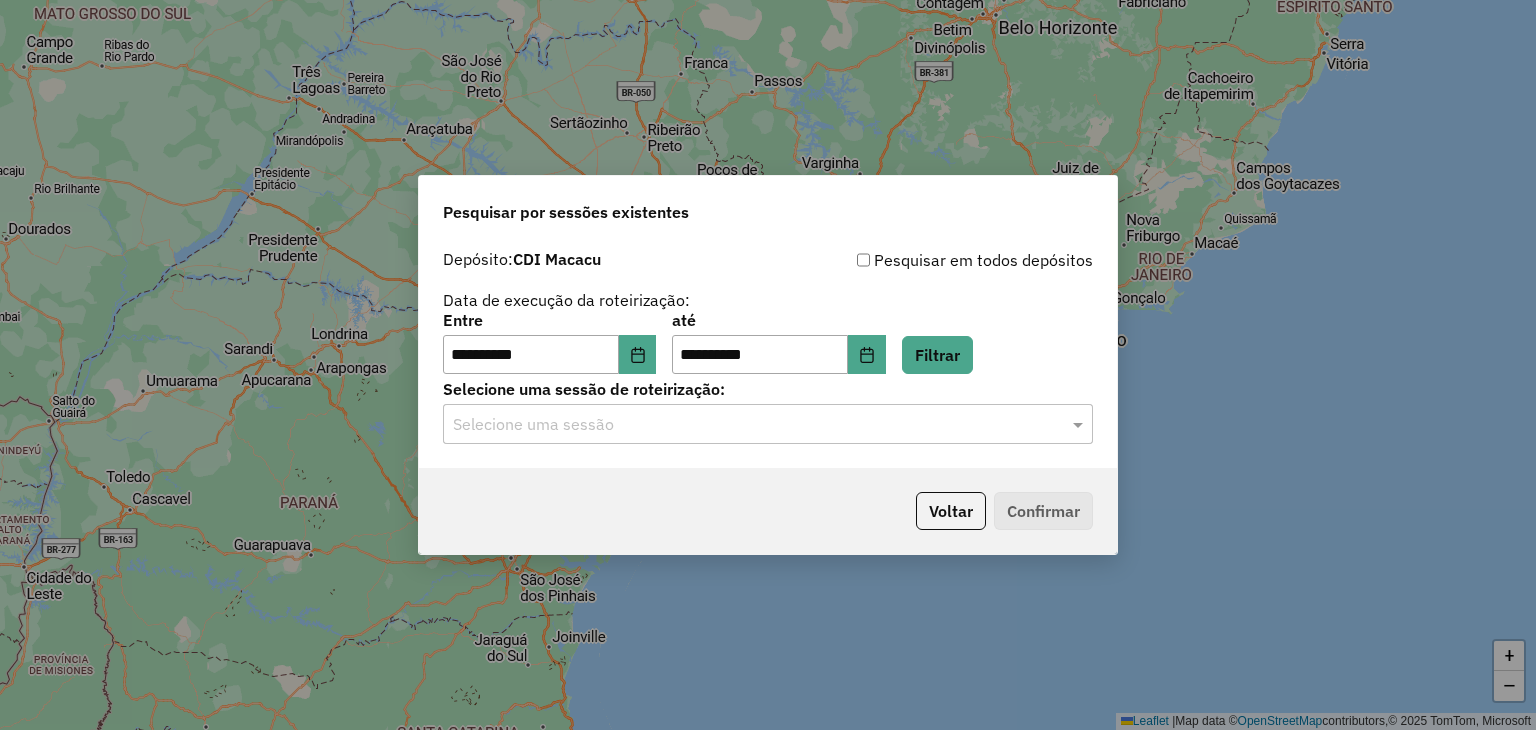click 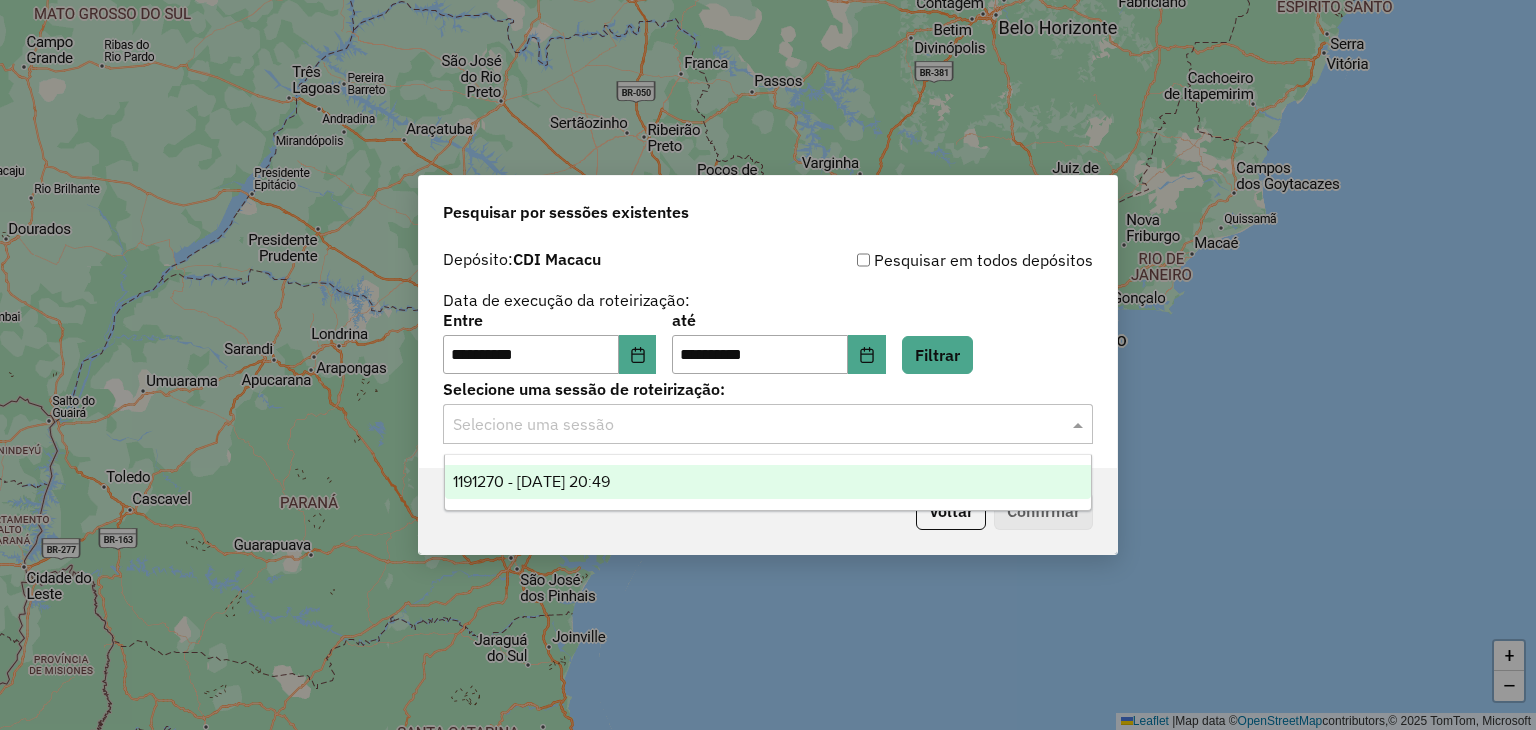 click on "1191270 - 16/07/2025 20:49" at bounding box center (768, 482) 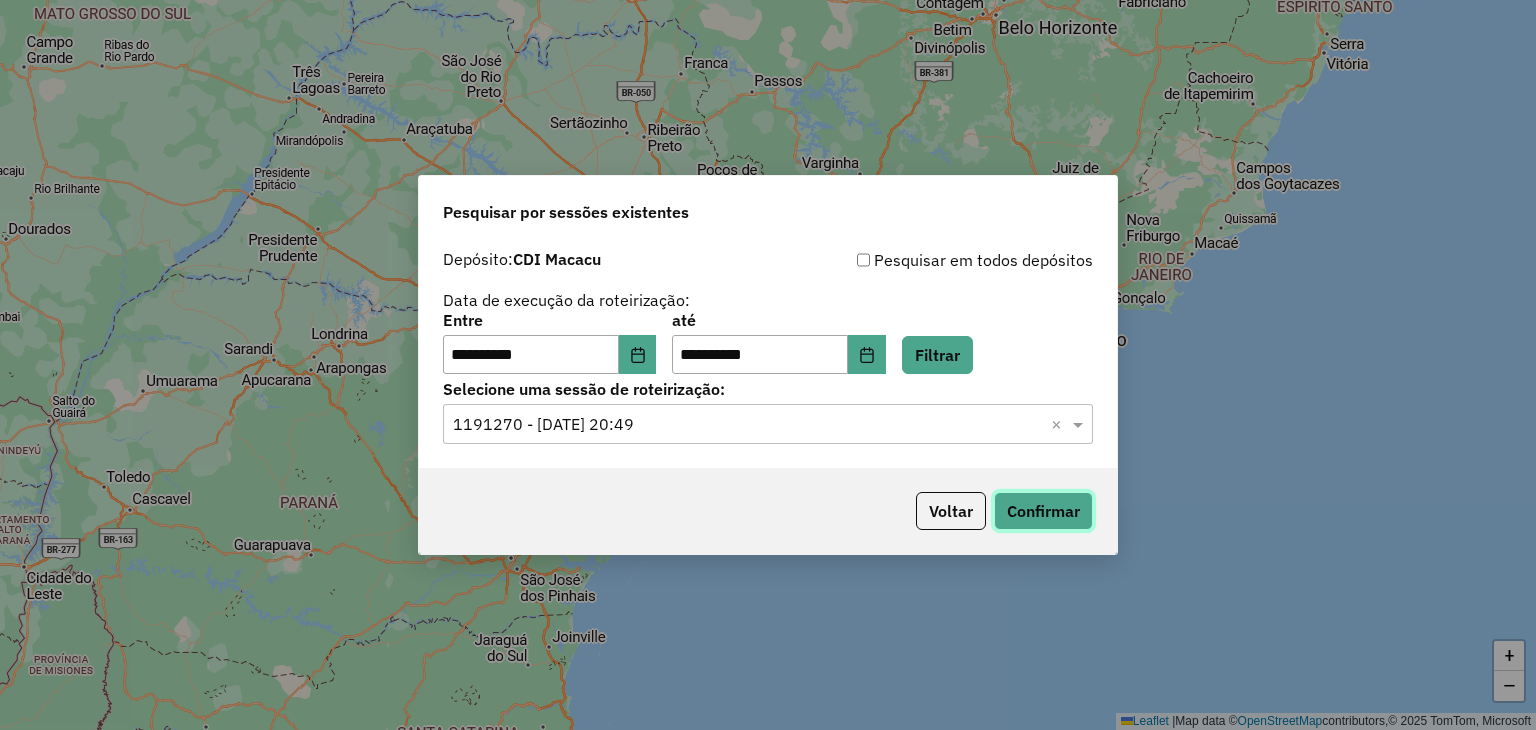 click on "Confirmar" 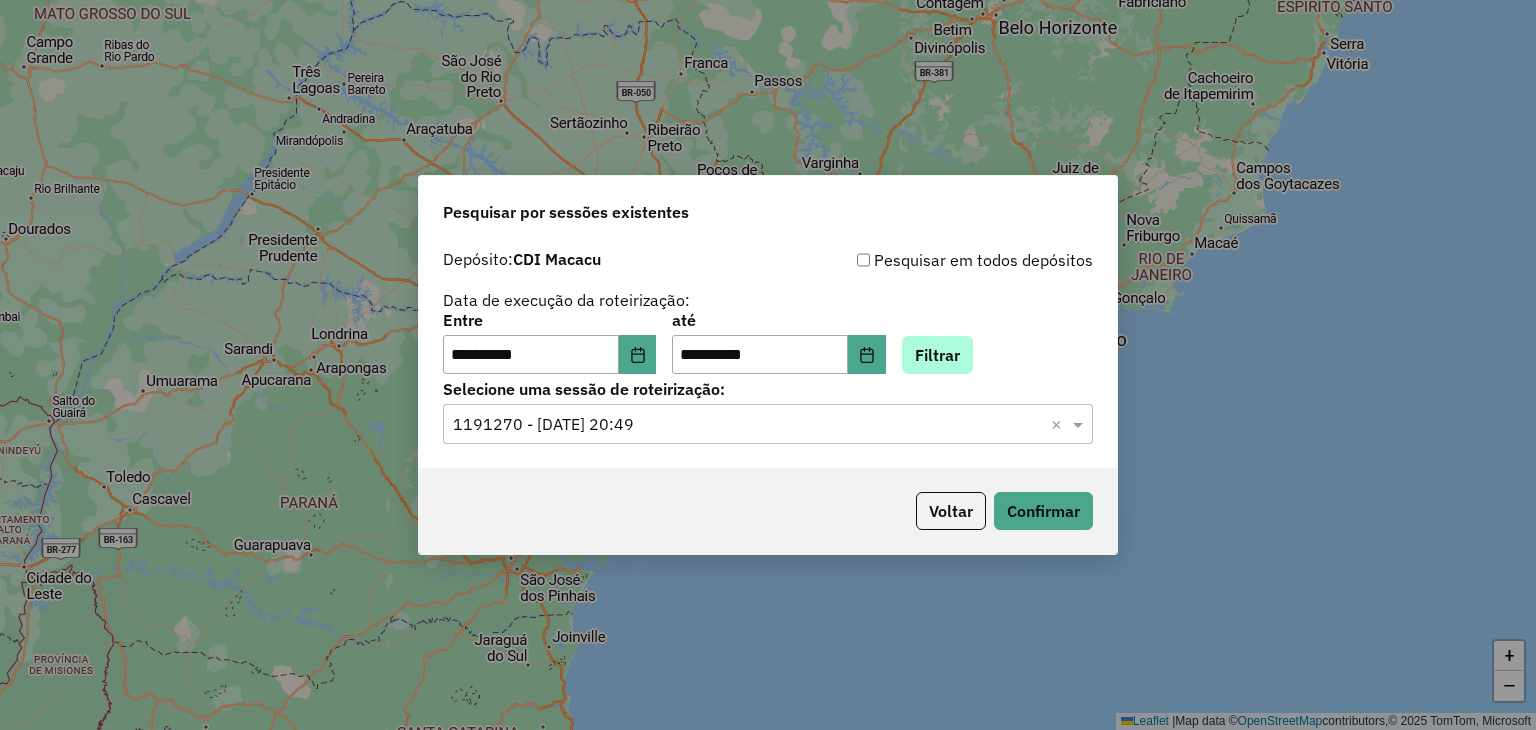 click on "**********" 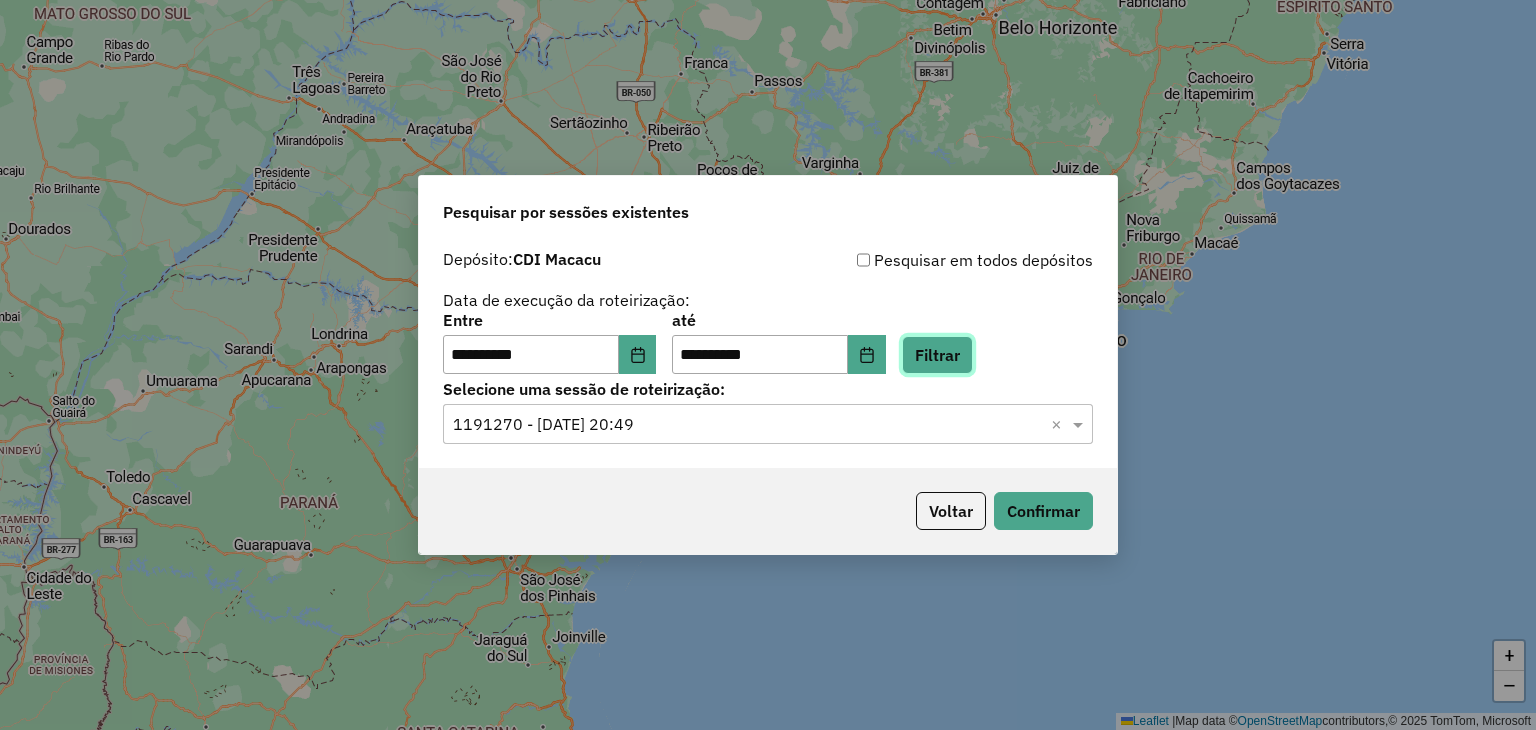 click on "Filtrar" 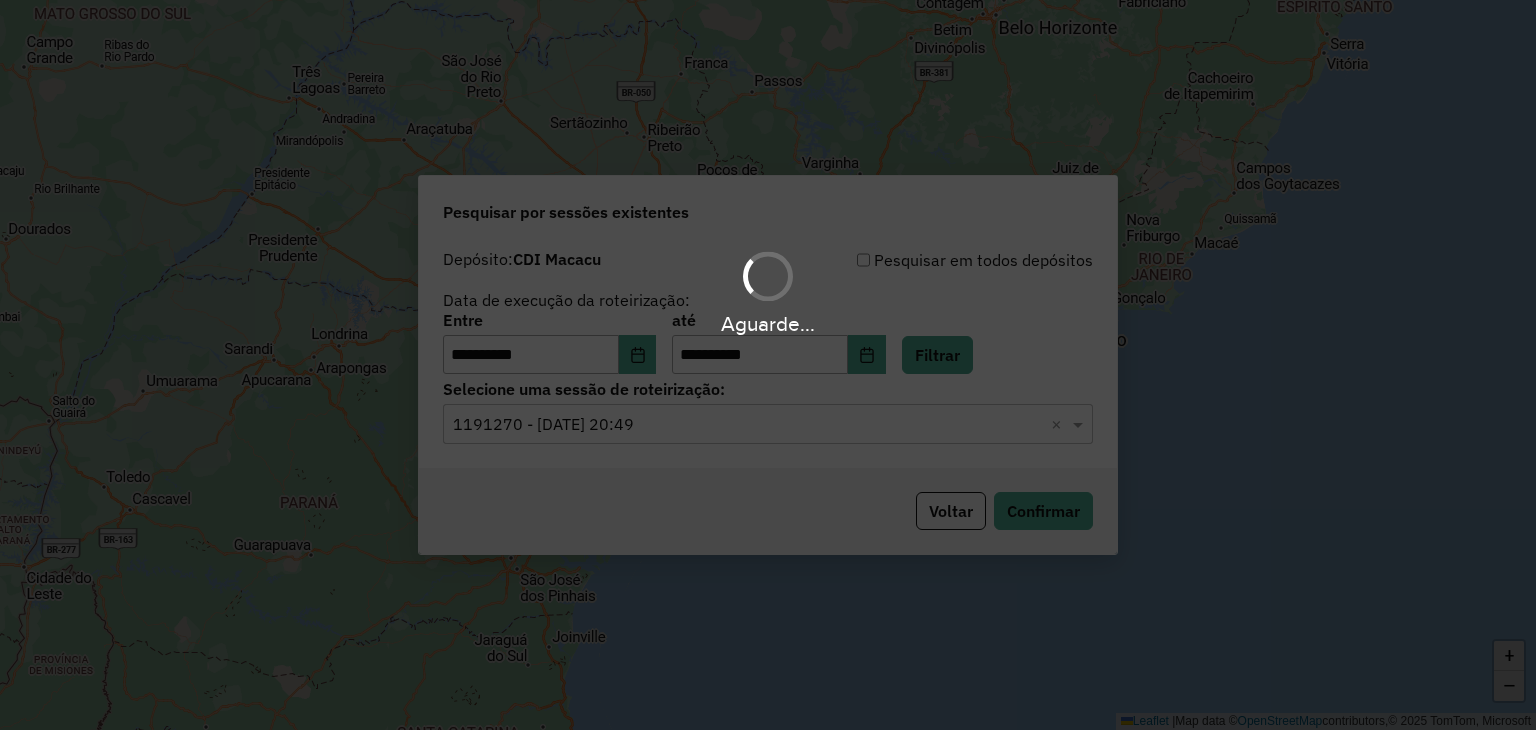 click on "Aguarde..." at bounding box center [768, 365] 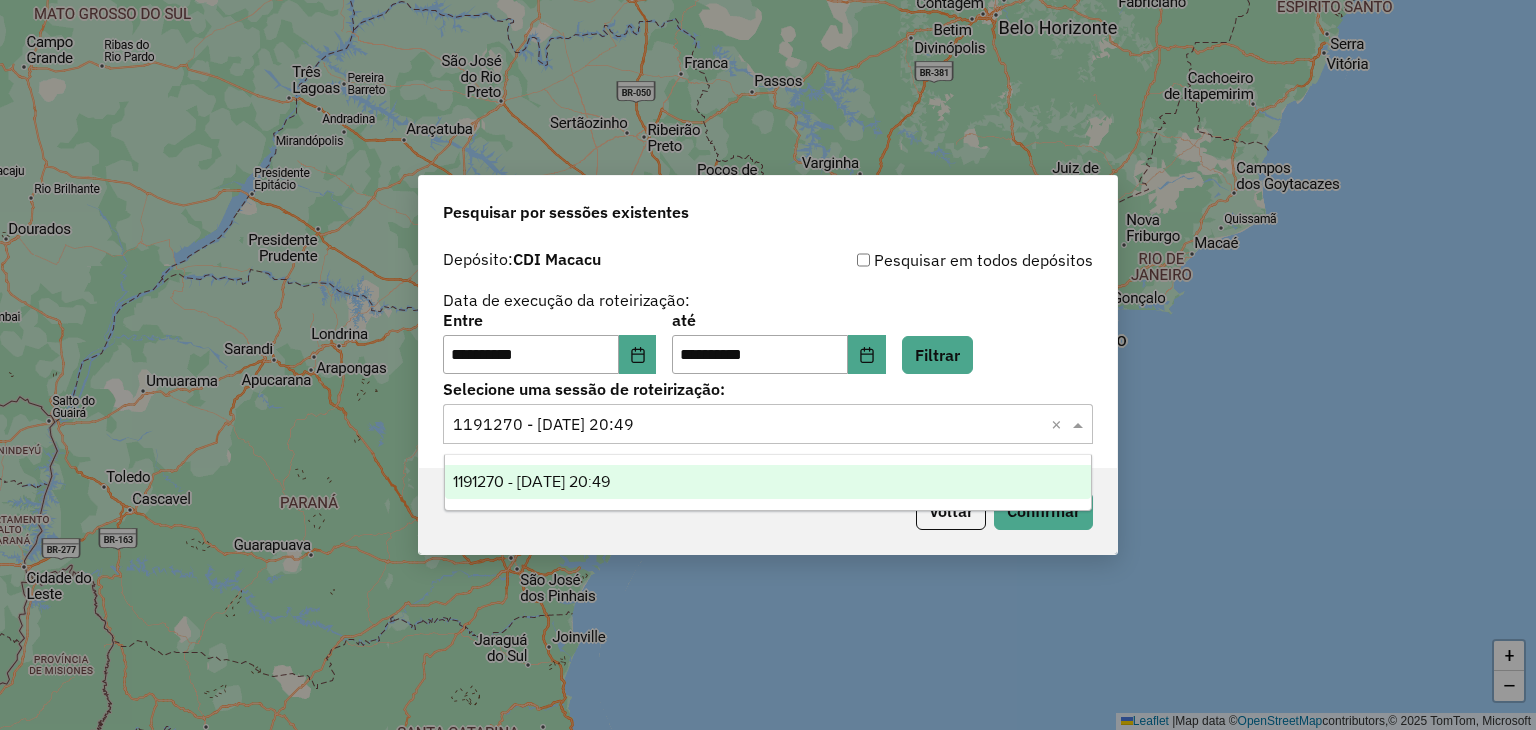 click on "1191270 - 16/07/2025 20:49" at bounding box center [768, 482] 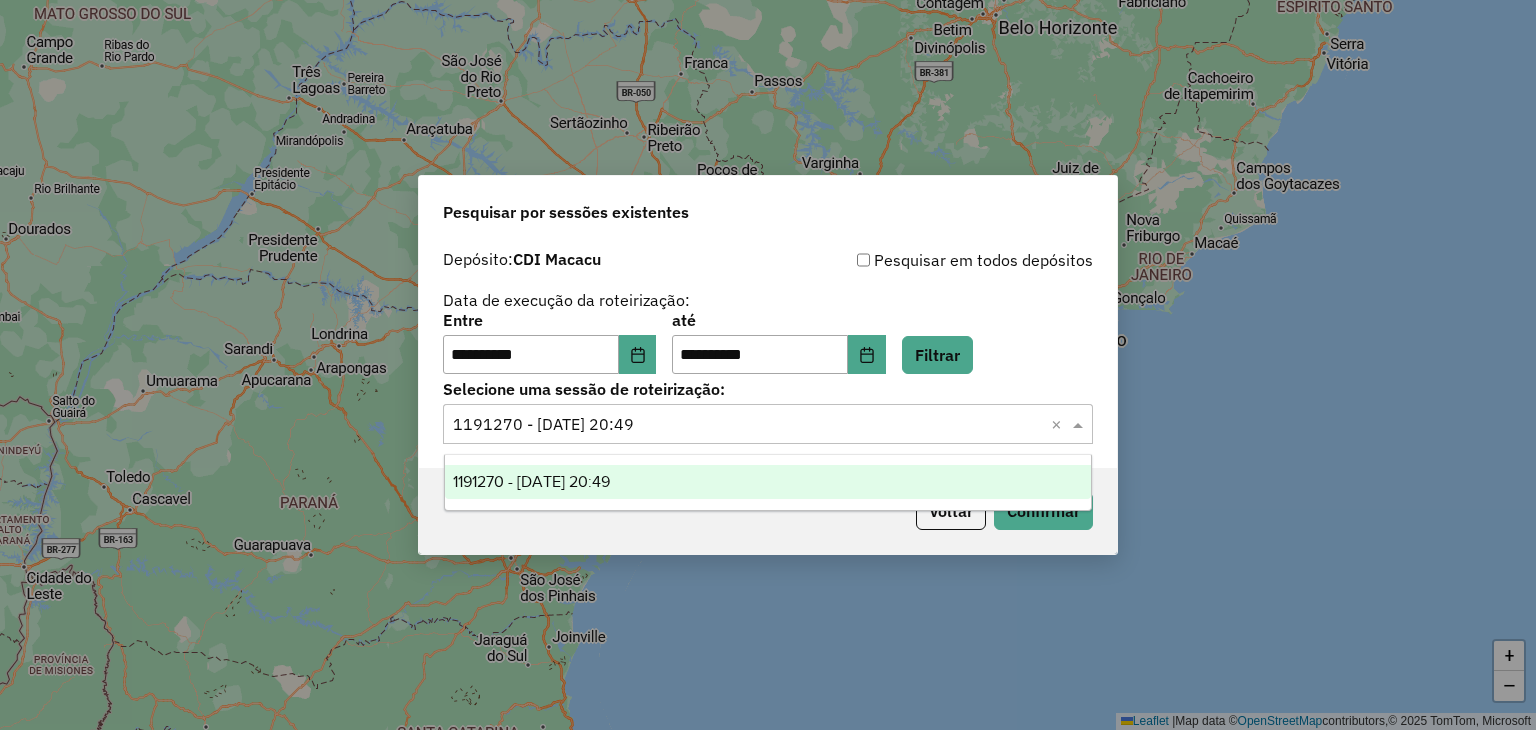 click on "1191270 - 16/07/2025 20:49" at bounding box center (768, 482) 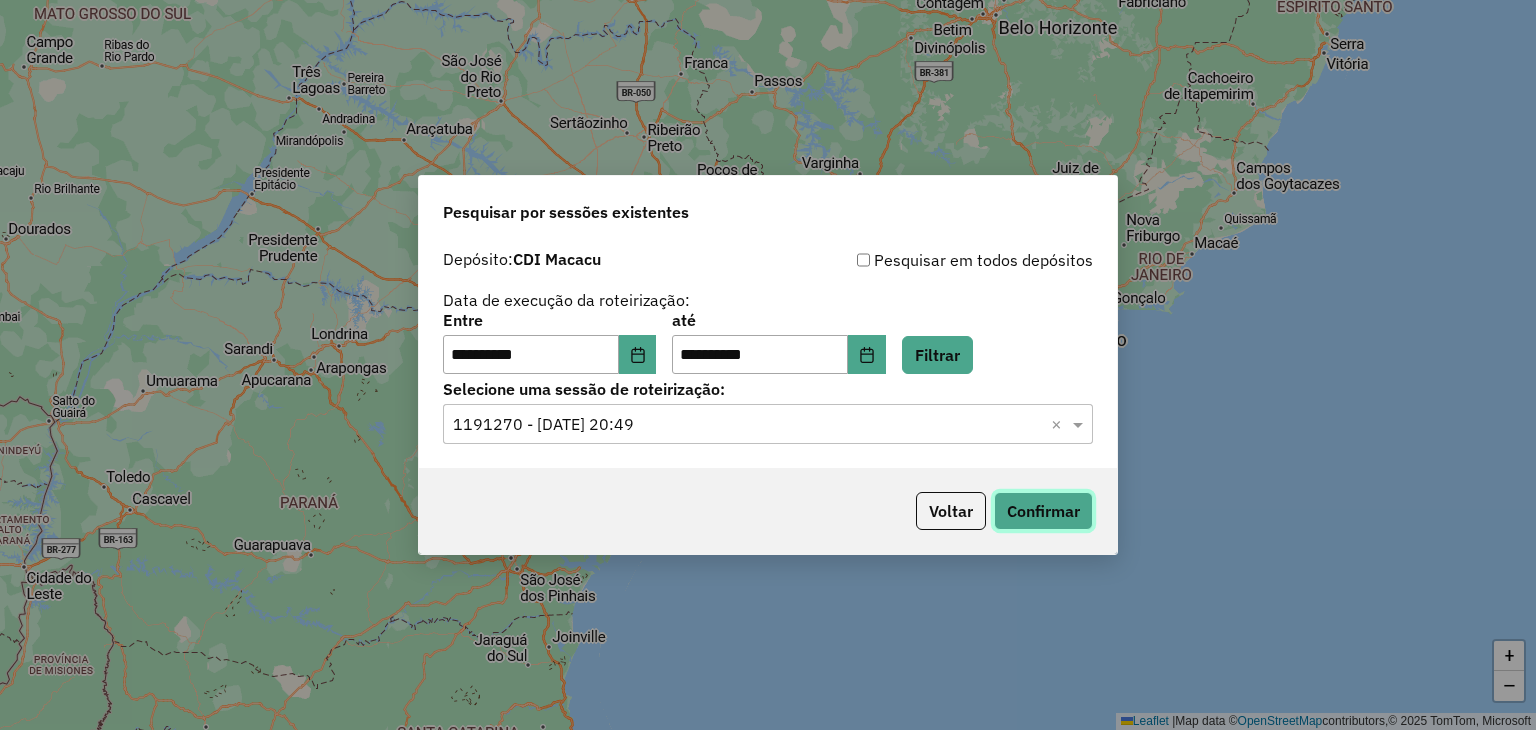 click on "Confirmar" 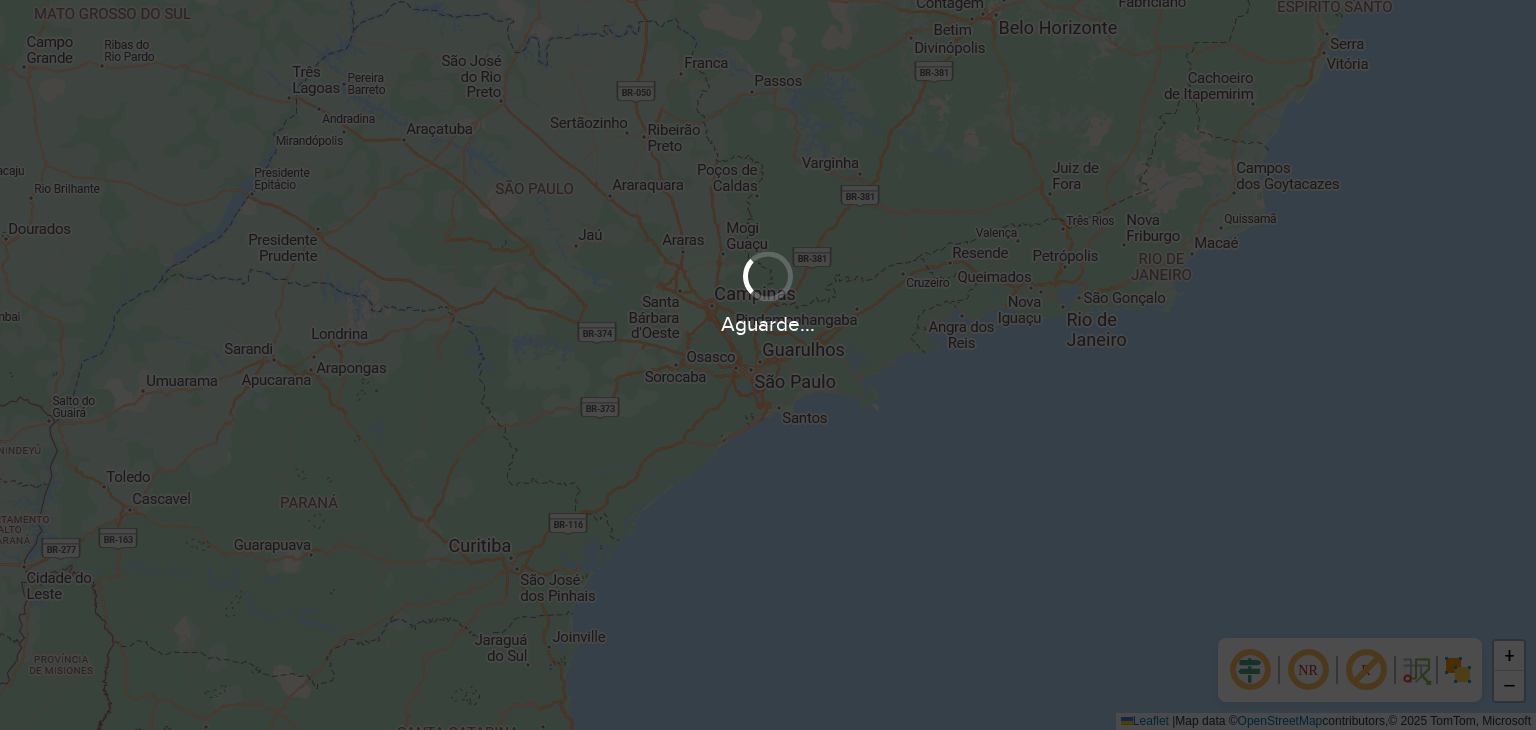 scroll, scrollTop: 0, scrollLeft: 0, axis: both 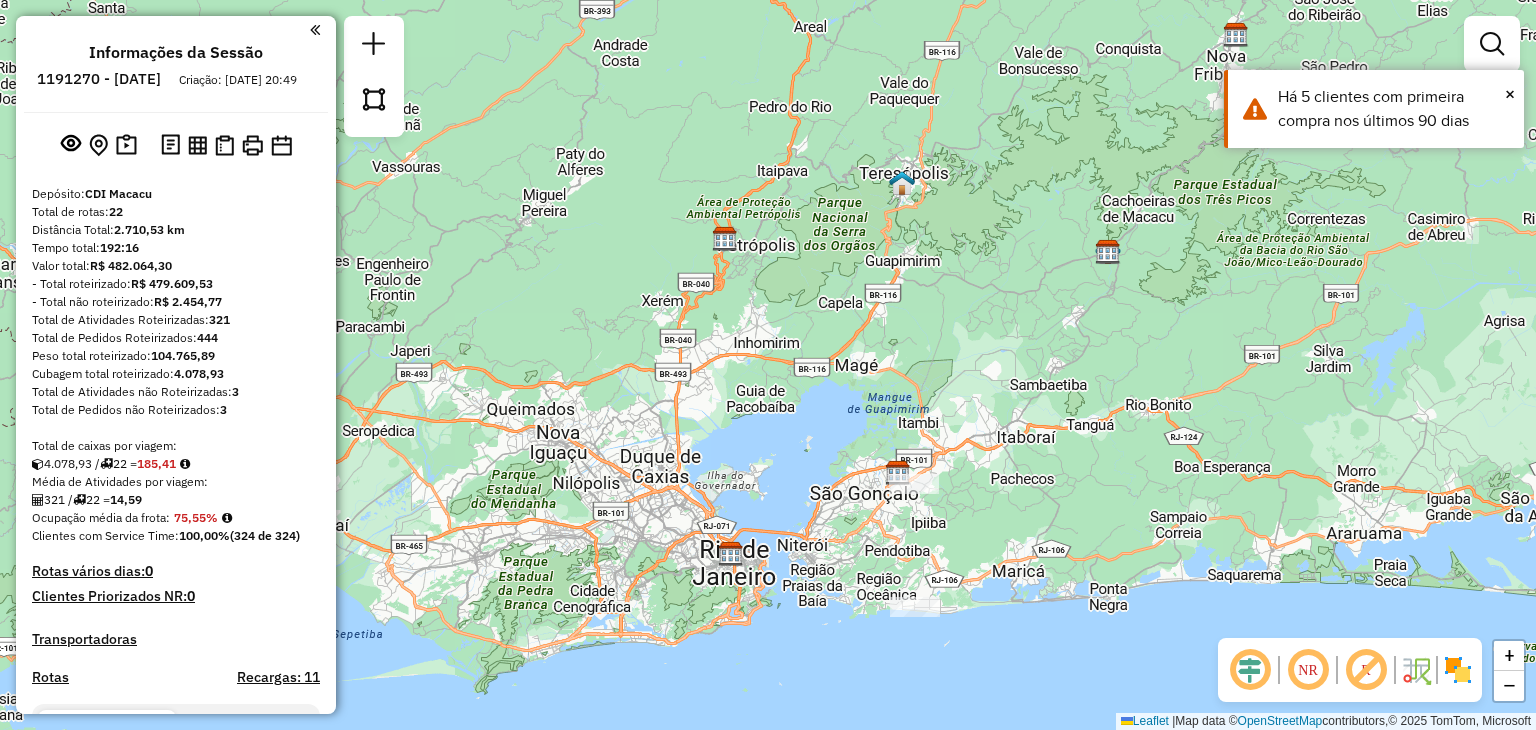drag, startPoint x: 825, startPoint y: 379, endPoint x: 1141, endPoint y: 249, distance: 341.69577 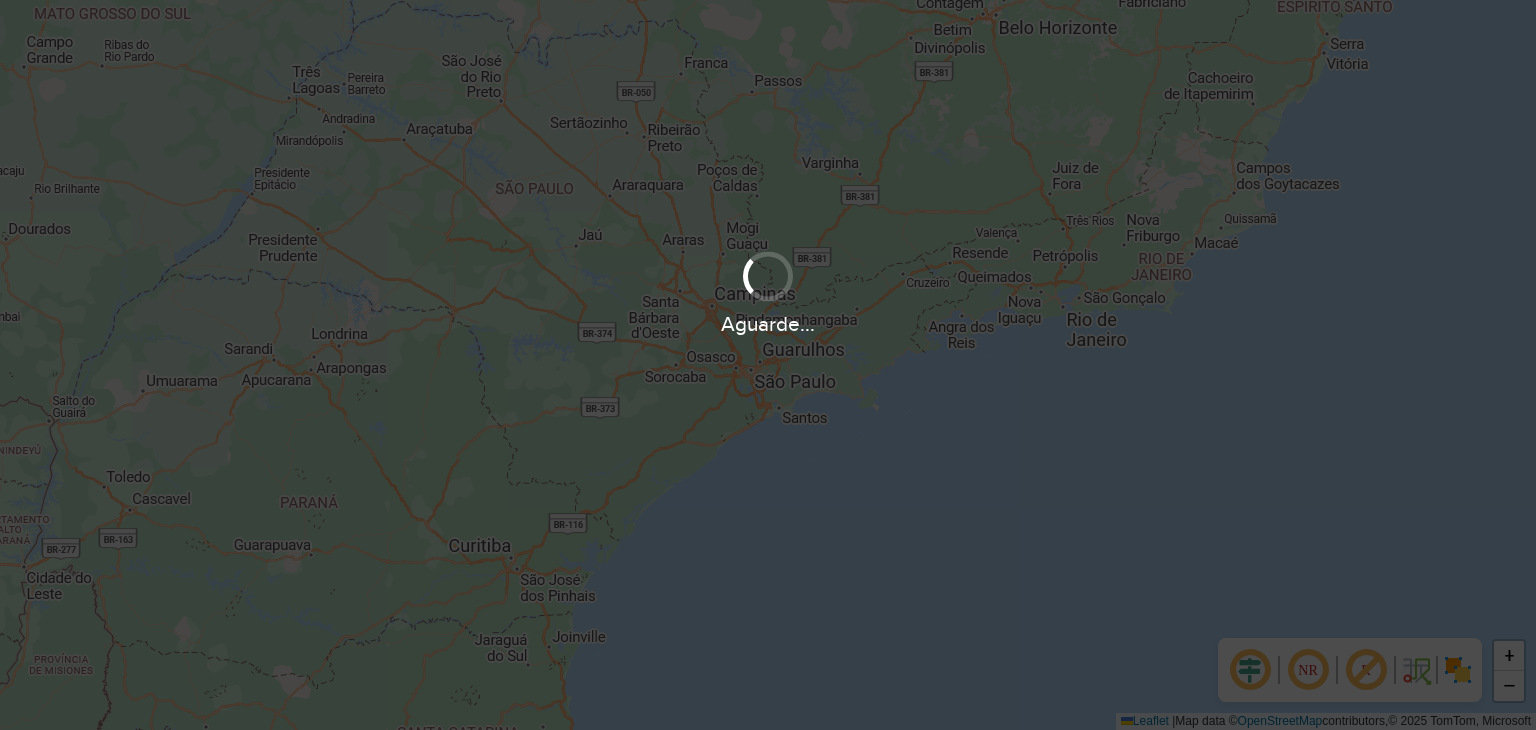 scroll, scrollTop: 0, scrollLeft: 0, axis: both 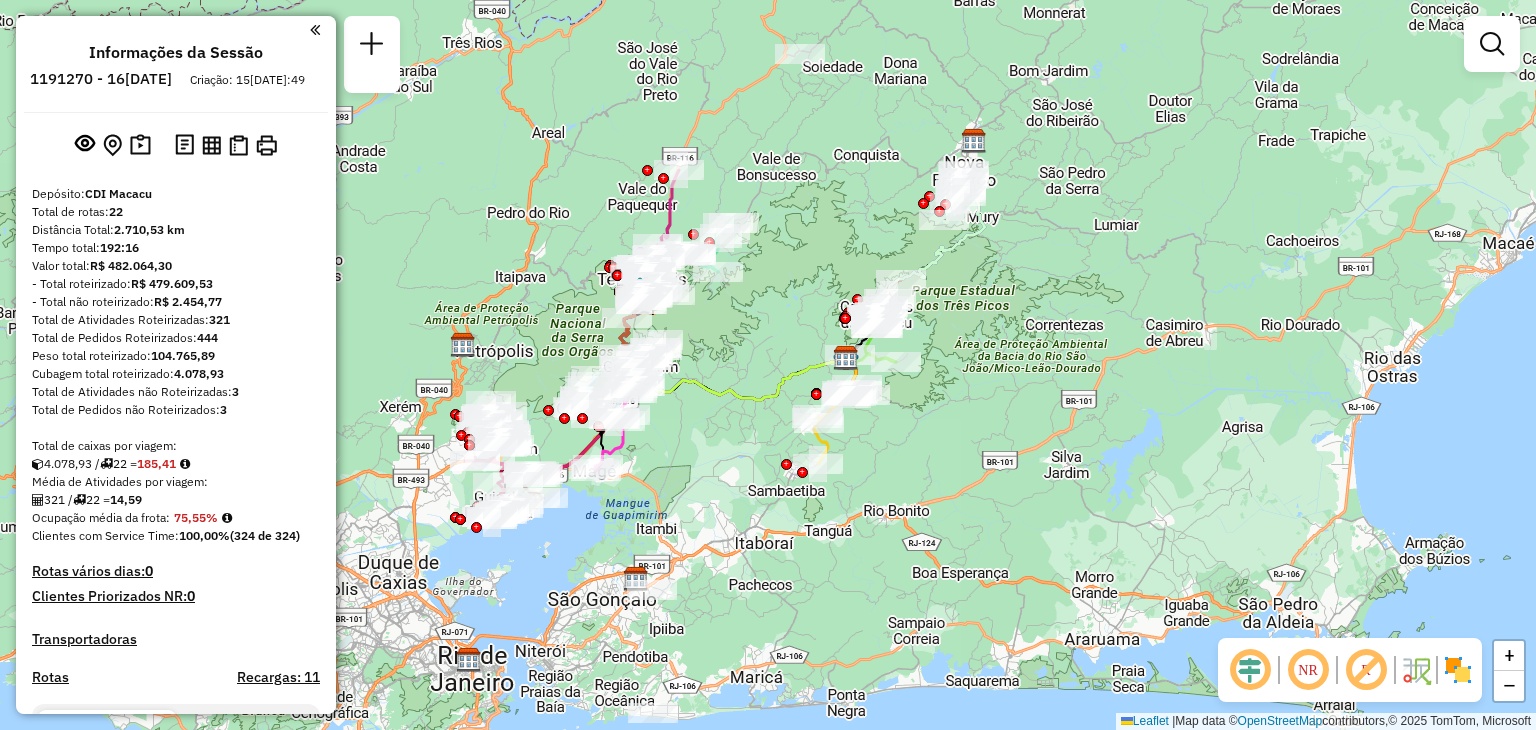 drag, startPoint x: 592, startPoint y: 556, endPoint x: 670, endPoint y: 549, distance: 78.31347 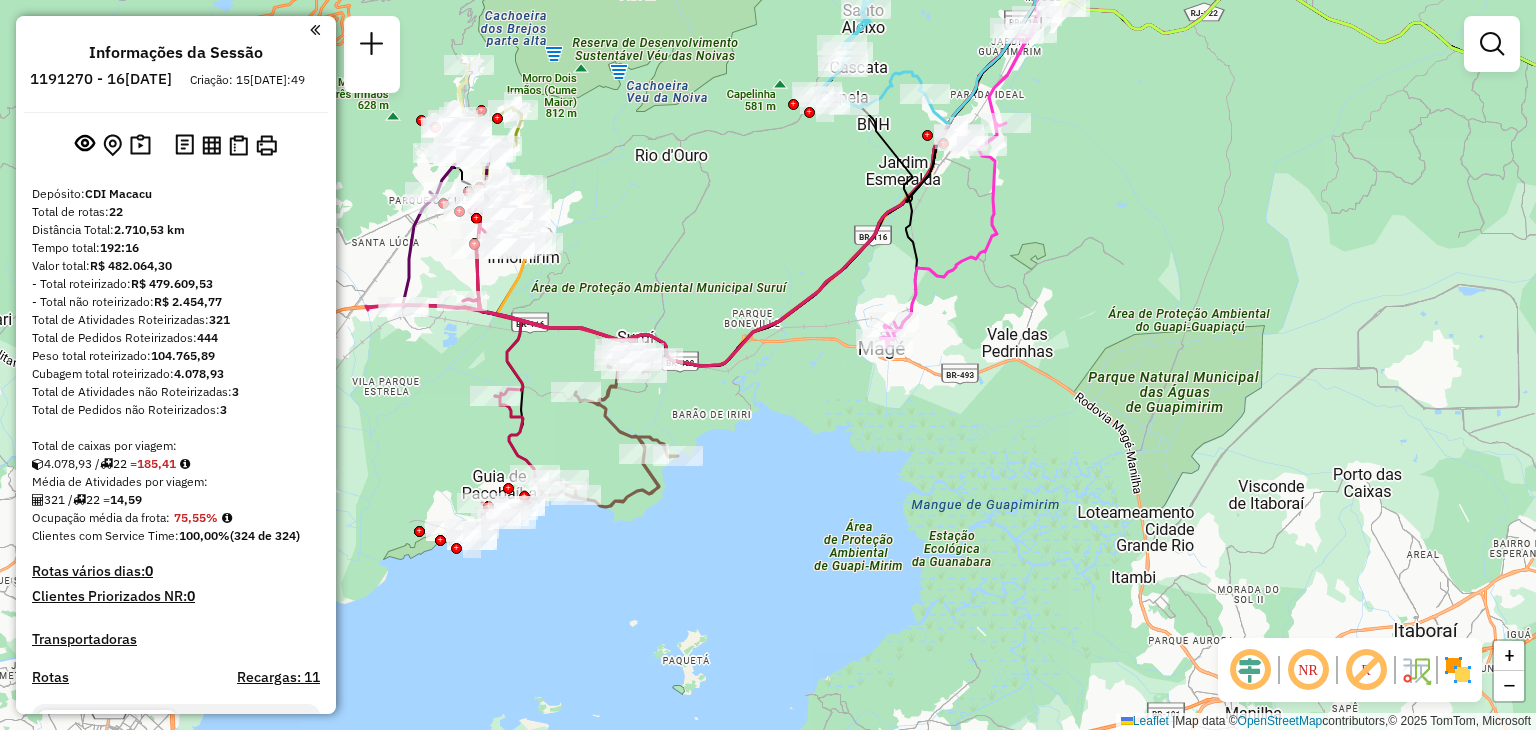 drag, startPoint x: 456, startPoint y: 369, endPoint x: 494, endPoint y: 430, distance: 71.867935 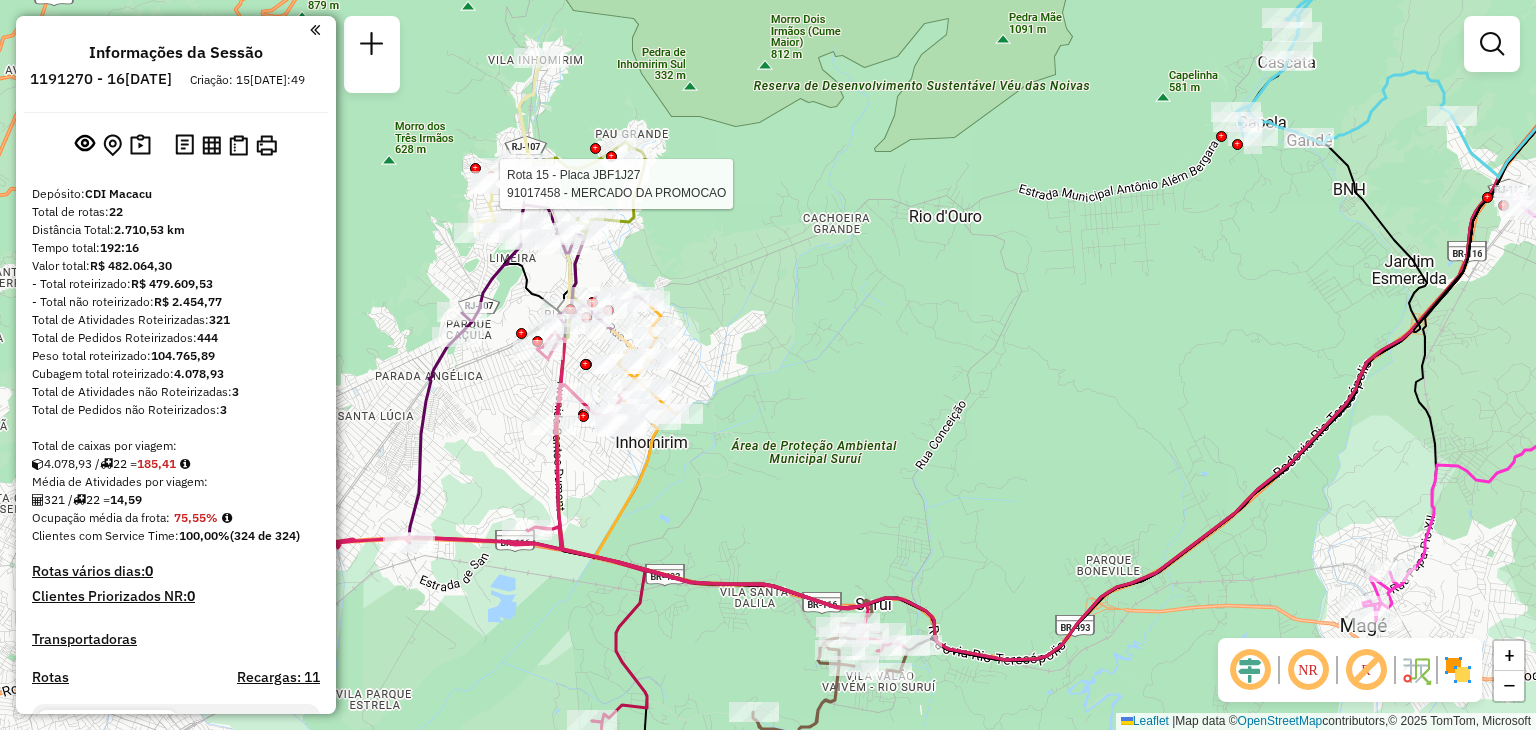 select on "**********" 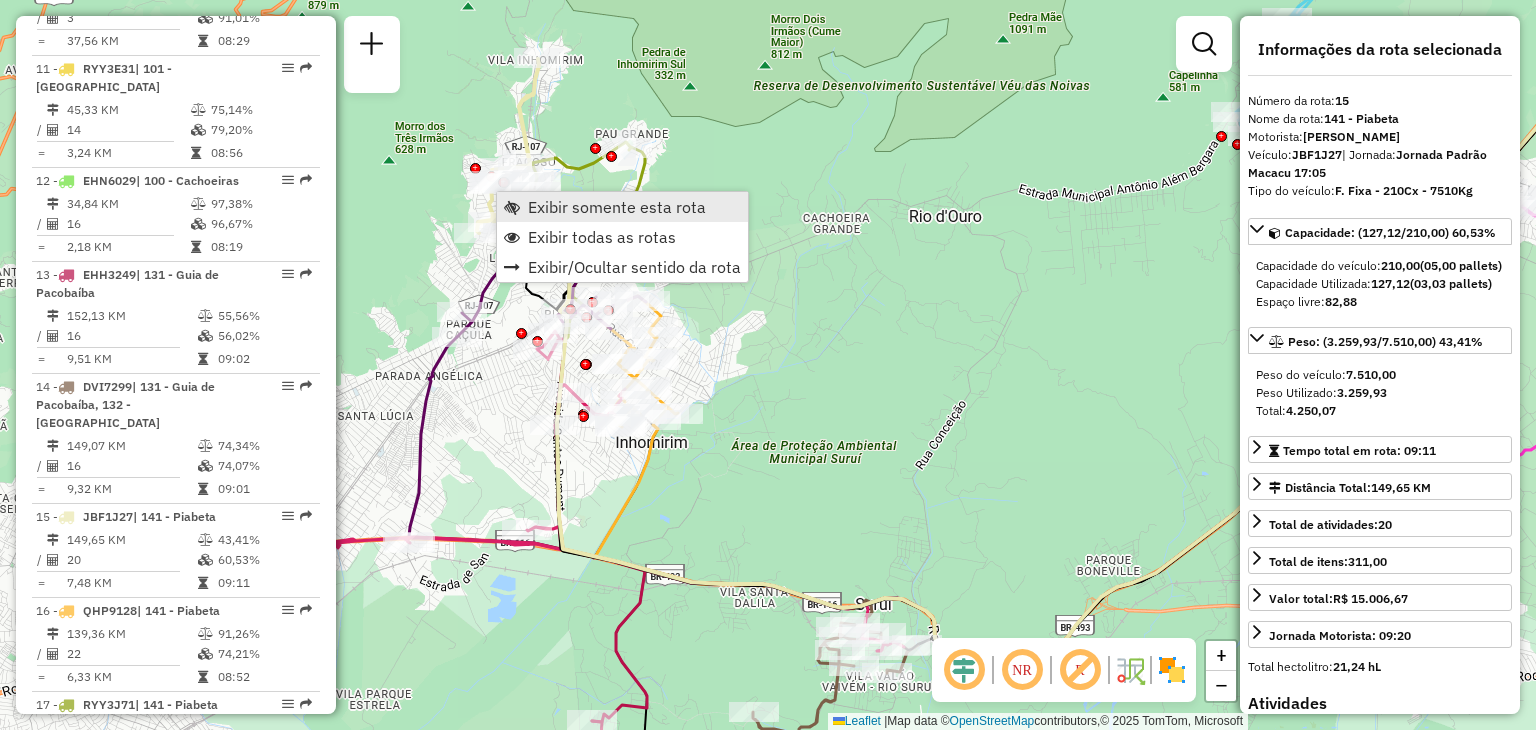 scroll, scrollTop: 2335, scrollLeft: 0, axis: vertical 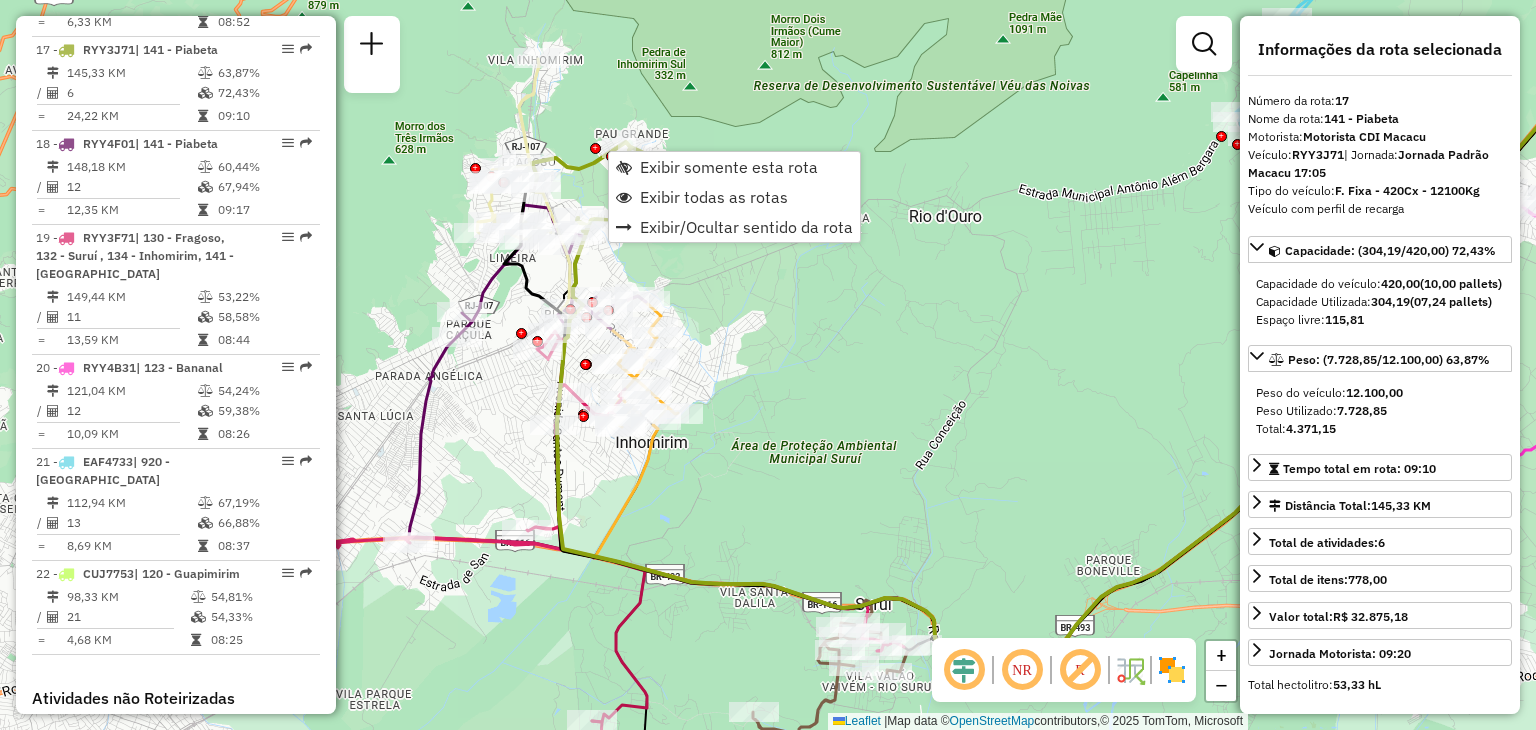 click on "Janela de atendimento Grade de atendimento Capacidade Transportadoras Veículos Cliente Pedidos  Rotas Selecione os dias de semana para filtrar as janelas de atendimento  Seg   Ter   Qua   Qui   Sex   Sáb   Dom  Informe o período da janela de atendimento: De: Até:  Filtrar exatamente a janela do cliente  Considerar janela de atendimento padrão  Selecione os dias de semana para filtrar as grades de atendimento  Seg   Ter   Qua   Qui   Sex   Sáb   Dom   Considerar clientes sem dia de atendimento cadastrado  Clientes fora do dia de atendimento selecionado Filtrar as atividades entre os valores definidos abaixo:  Peso mínimo:   Peso máximo:   Cubagem mínima:   Cubagem máxima:   De:   Até:  Filtrar as atividades entre o tempo de atendimento definido abaixo:  De:   Até:   Considerar capacidade total dos clientes não roteirizados Transportadora: Selecione um ou mais itens Tipo de veículo: Selecione um ou mais itens Veículo: Selecione um ou mais itens Motorista: Selecione um ou mais itens Nome: Rótulo:" 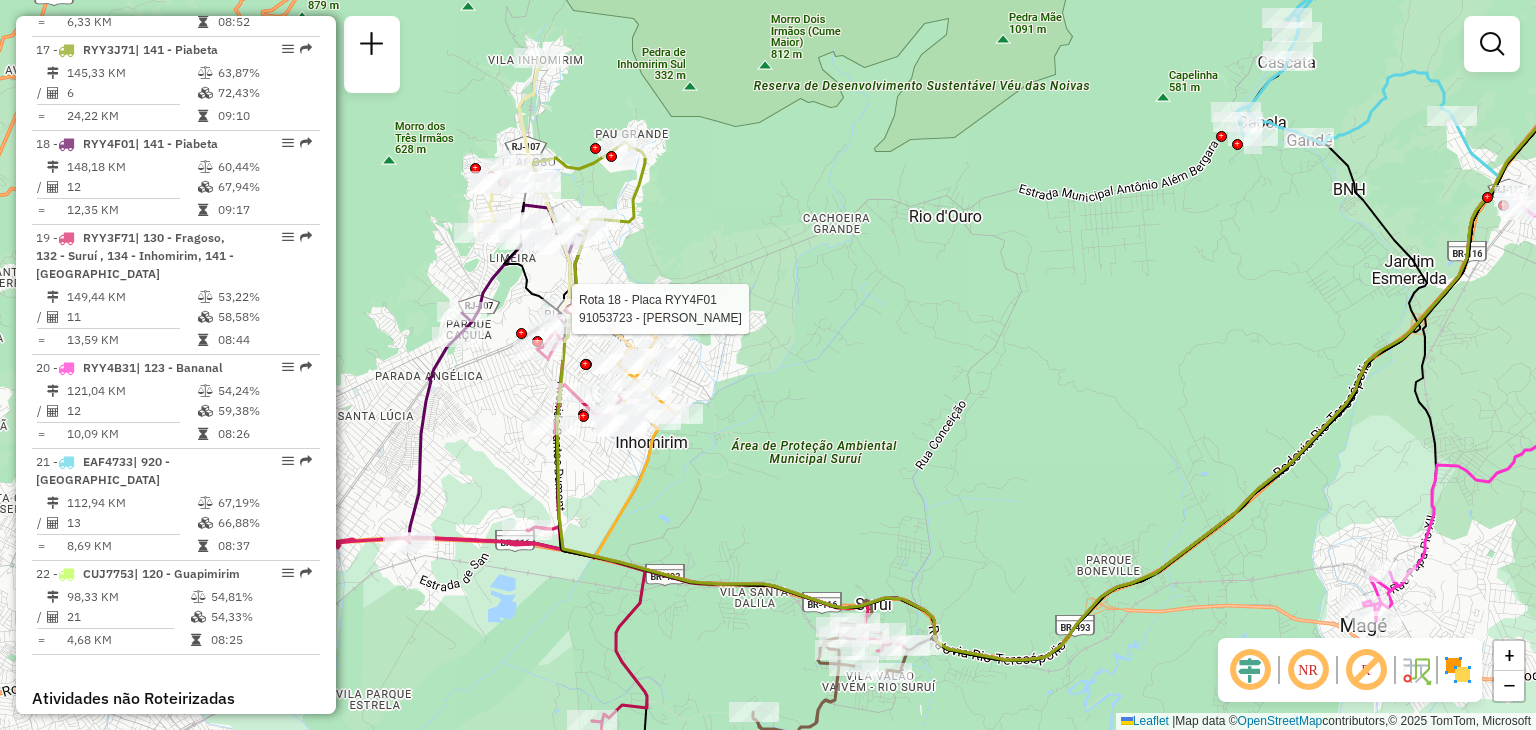 select on "**********" 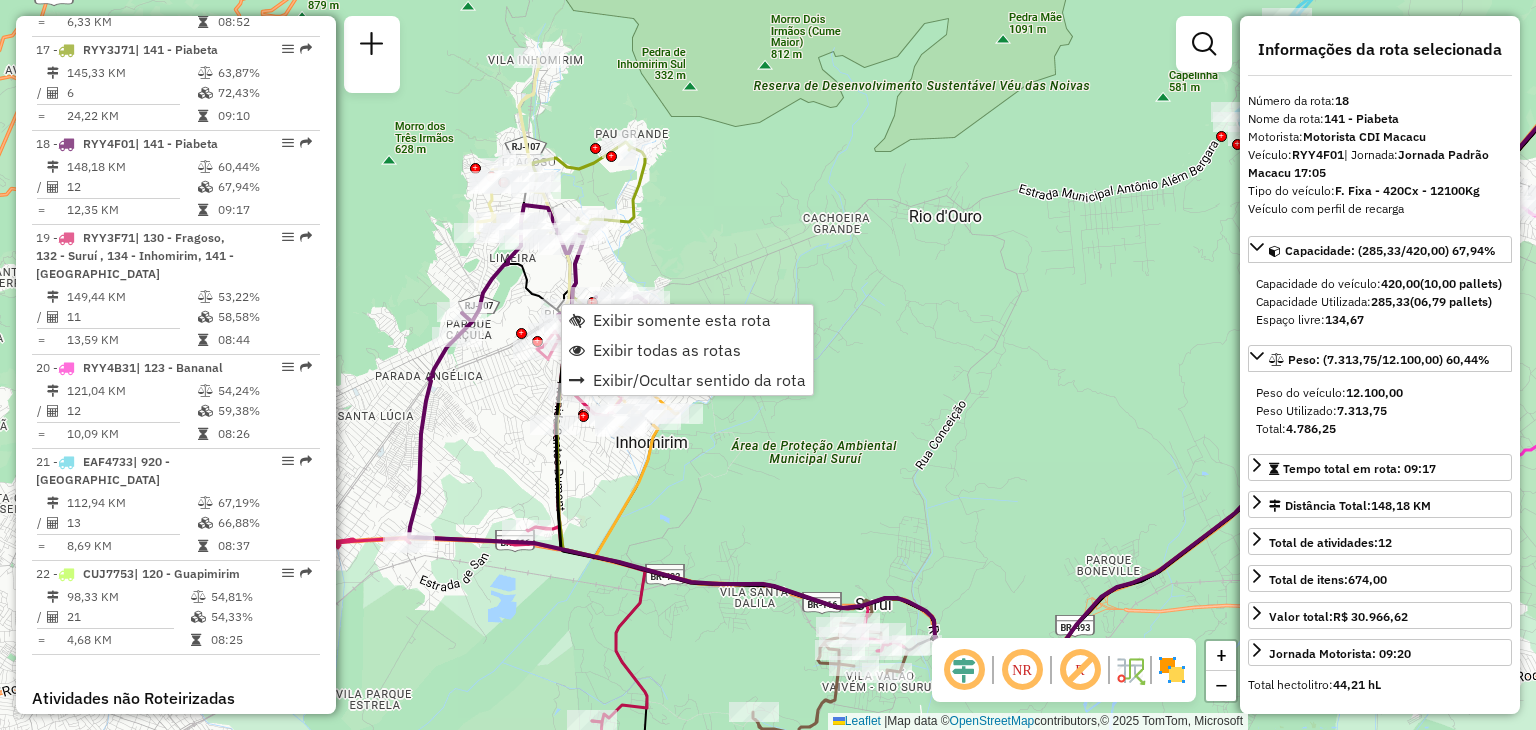 scroll, scrollTop: 2616, scrollLeft: 0, axis: vertical 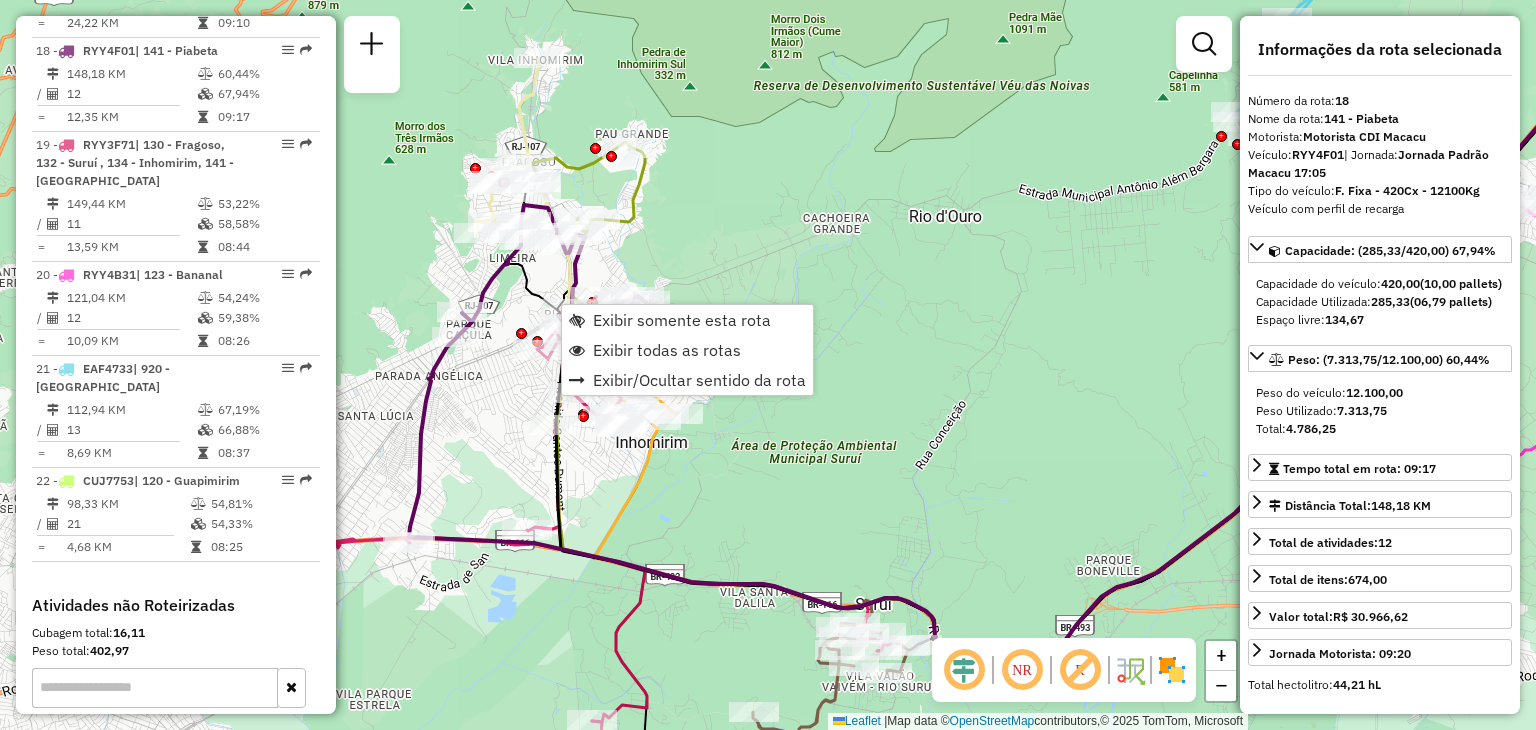 click on "Rota 19 - Placa RYY3F71  91012338 - JOSE CARLOS DE MELO Janela de atendimento Grade de atendimento Capacidade Transportadoras Veículos Cliente Pedidos  Rotas Selecione os dias de semana para filtrar as janelas de atendimento  Seg   Ter   Qua   Qui   Sex   Sáb   Dom  Informe o período da janela de atendimento: De: Até:  Filtrar exatamente a janela do cliente  Considerar janela de atendimento padrão  Selecione os dias de semana para filtrar as grades de atendimento  Seg   Ter   Qua   Qui   Sex   Sáb   Dom   Considerar clientes sem dia de atendimento cadastrado  Clientes fora do dia de atendimento selecionado Filtrar as atividades entre os valores definidos abaixo:  Peso mínimo:   Peso máximo:   Cubagem mínima:   Cubagem máxima:   De:   Até:  Filtrar as atividades entre o tempo de atendimento definido abaixo:  De:   Até:   Considerar capacidade total dos clientes não roteirizados Transportadora: Selecione um ou mais itens Tipo de veículo: Selecione um ou mais itens Veículo: Motorista: Nome: Setor:" 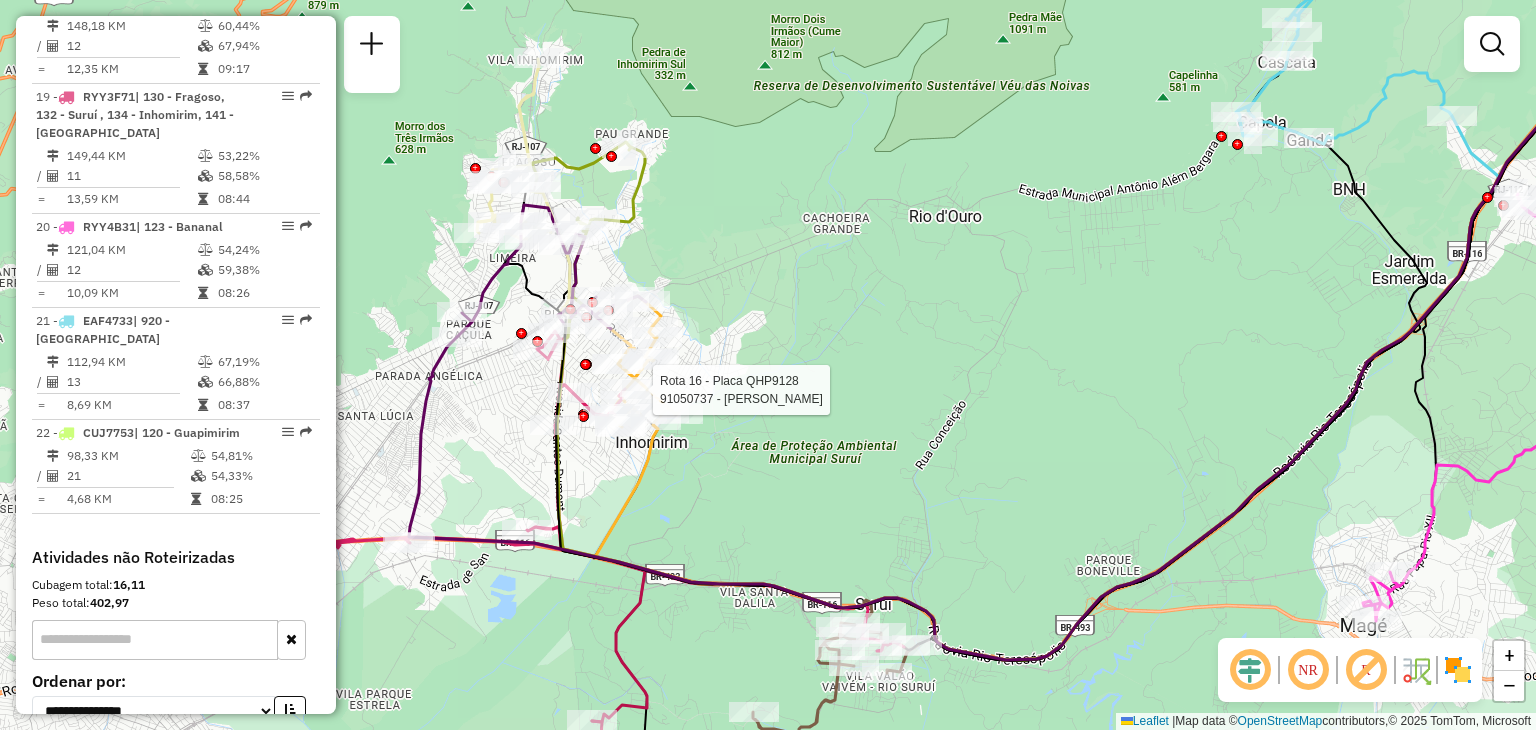 select on "**********" 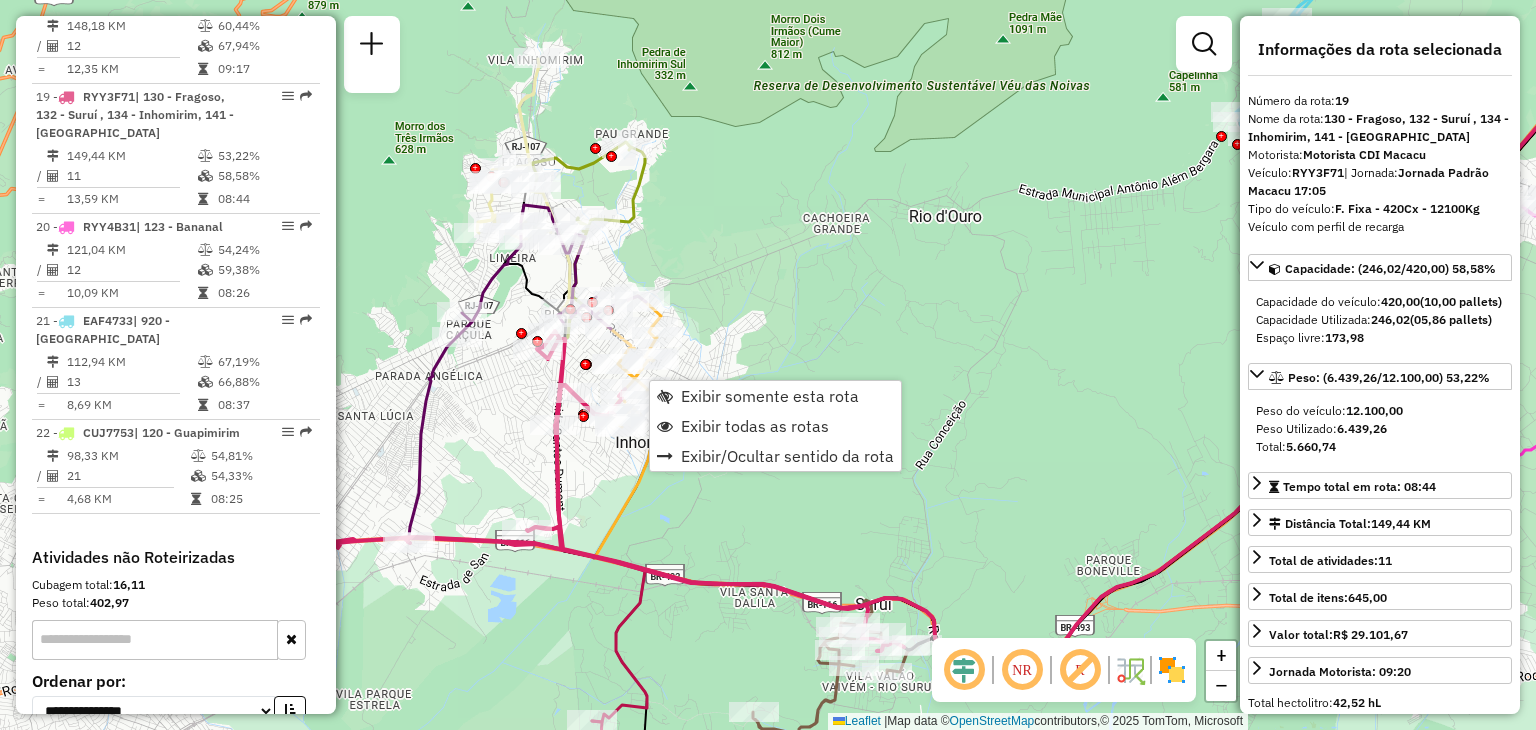 scroll, scrollTop: 2710, scrollLeft: 0, axis: vertical 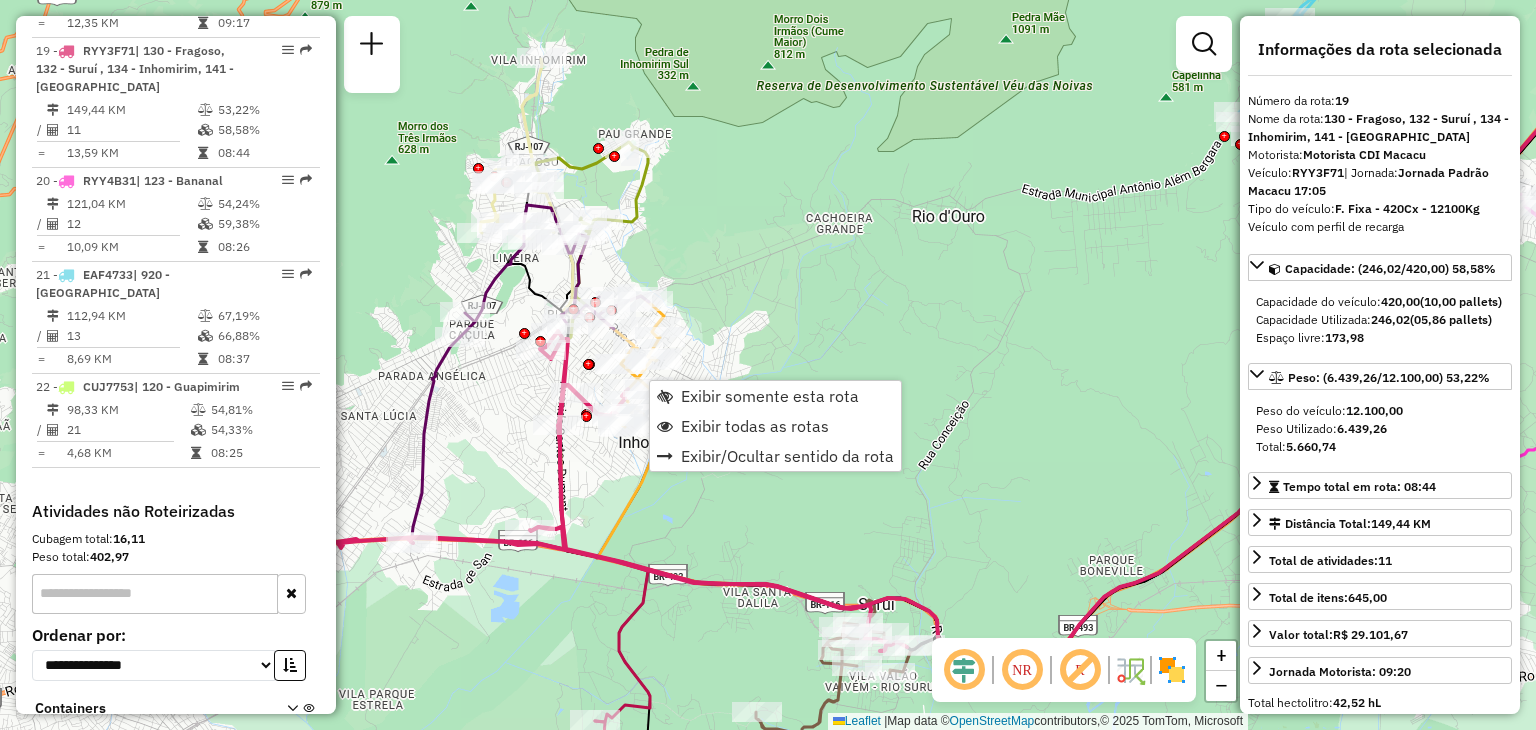 drag, startPoint x: 587, startPoint y: 552, endPoint x: 707, endPoint y: 361, distance: 225.56818 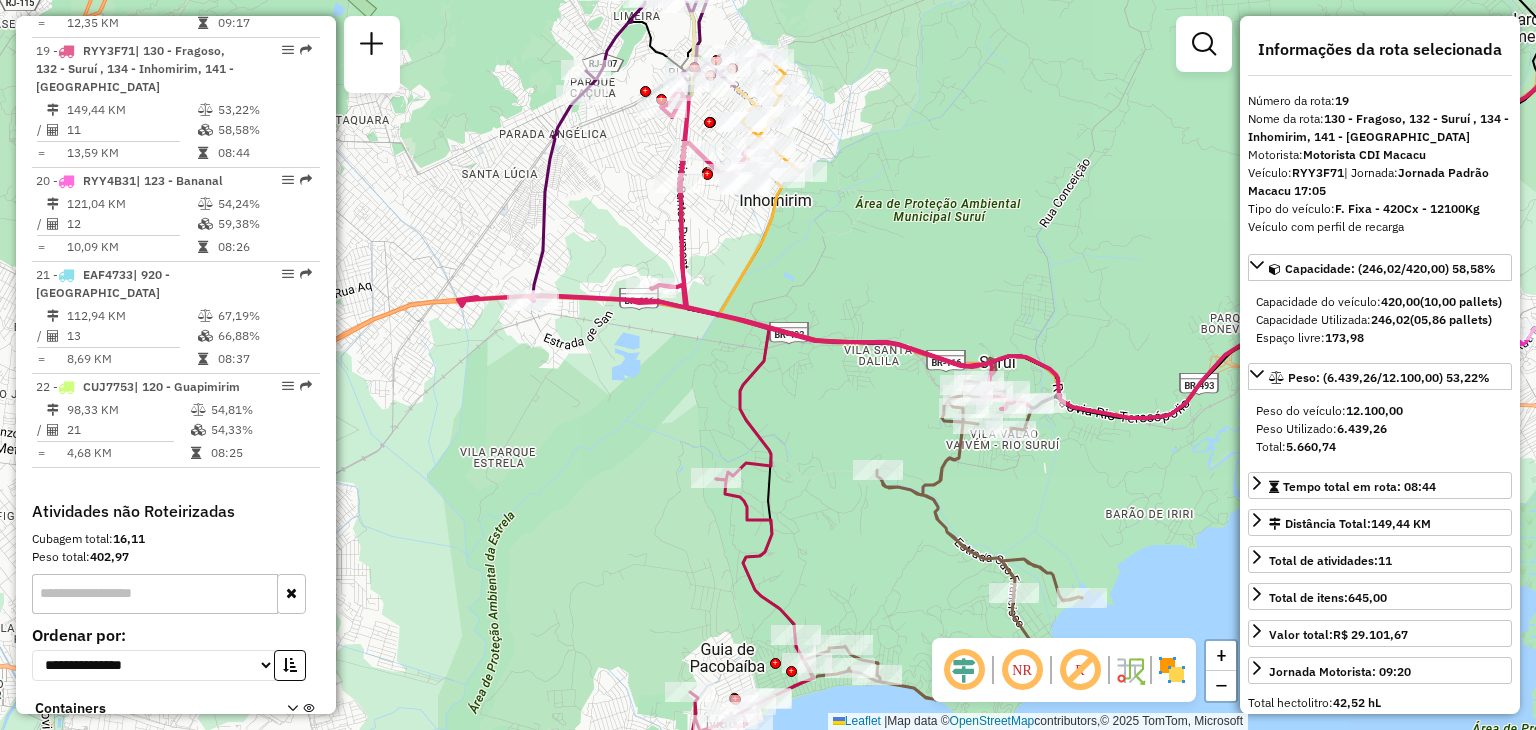 drag, startPoint x: 922, startPoint y: 354, endPoint x: 914, endPoint y: 209, distance: 145.22052 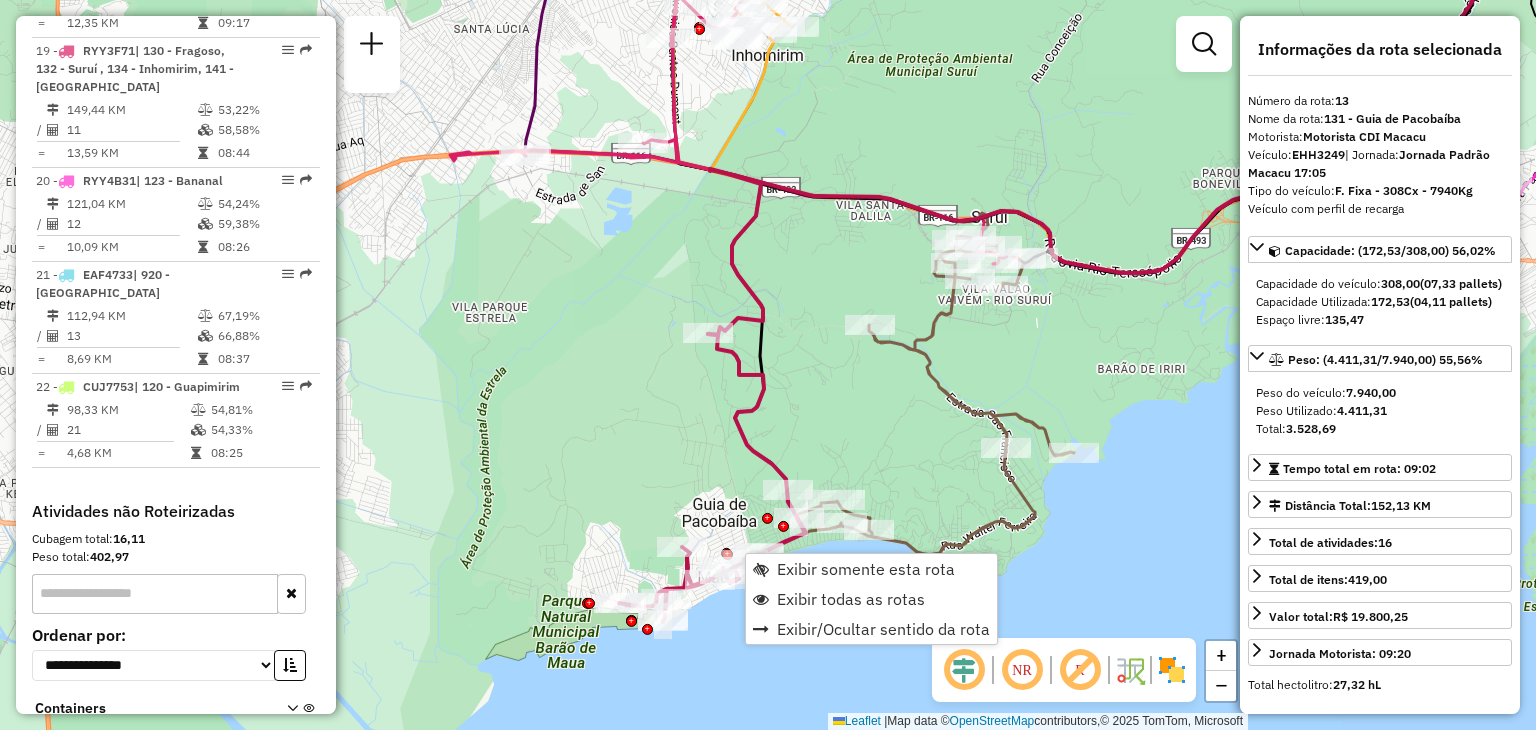 scroll, scrollTop: 2112, scrollLeft: 0, axis: vertical 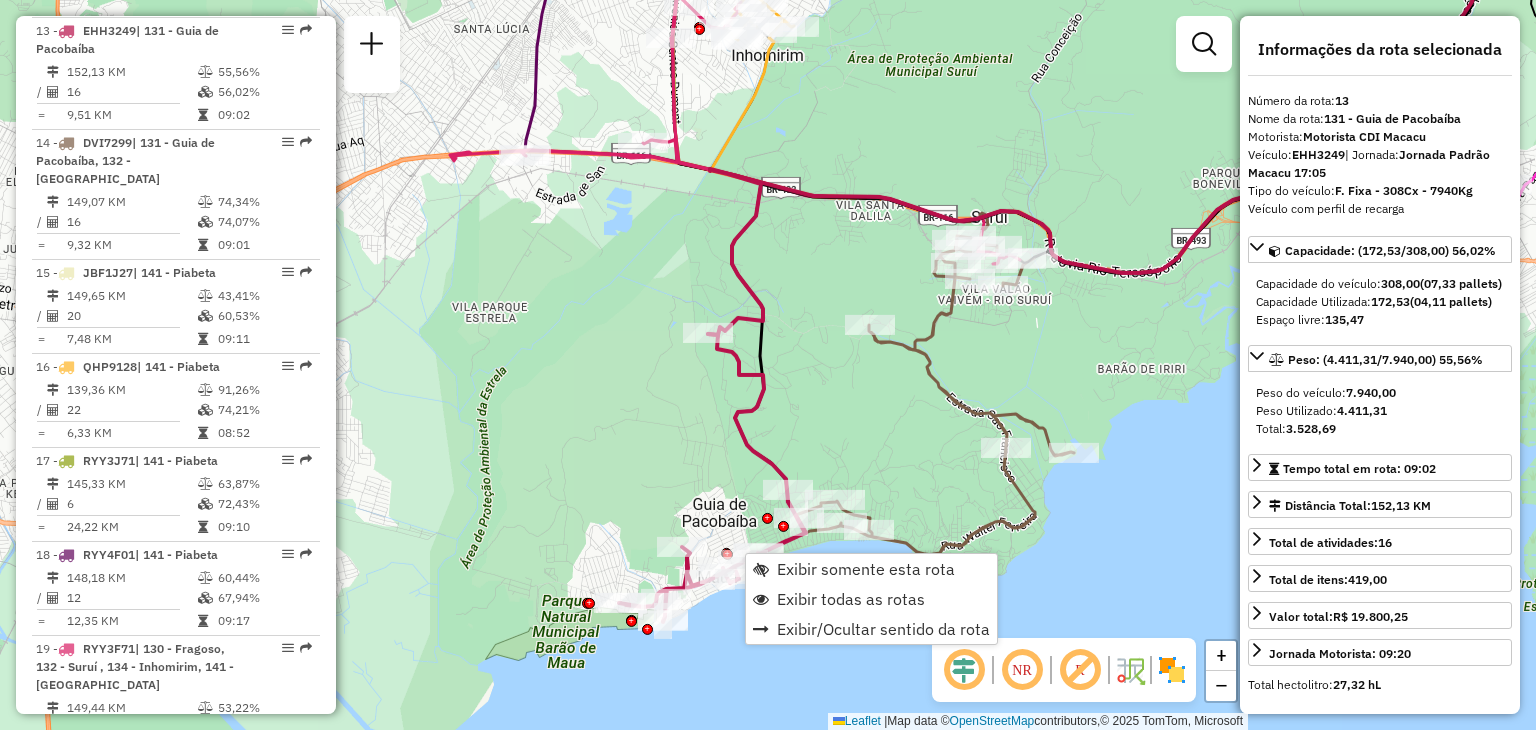 click on "Rota 13 - Placa EHH3249  91053121 - 25.180.961 LUISA GABRIELLA DO NASCIMENTO Janela de atendimento Grade de atendimento Capacidade Transportadoras Veículos Cliente Pedidos  Rotas Selecione os dias de semana para filtrar as janelas de atendimento  Seg   Ter   Qua   Qui   Sex   Sáb   Dom  Informe o período da janela de atendimento: De: Até:  Filtrar exatamente a janela do cliente  Considerar janela de atendimento padrão  Selecione os dias de semana para filtrar as grades de atendimento  Seg   Ter   Qua   Qui   Sex   Sáb   Dom   Considerar clientes sem dia de atendimento cadastrado  Clientes fora do dia de atendimento selecionado Filtrar as atividades entre os valores definidos abaixo:  Peso mínimo:   Peso máximo:   Cubagem mínima:   Cubagem máxima:   De:   Até:  Filtrar as atividades entre o tempo de atendimento definido abaixo:  De:   Até:   Considerar capacidade total dos clientes não roteirizados Transportadora: Selecione um ou mais itens Tipo de veículo: Selecione um ou mais itens Veículo: +" 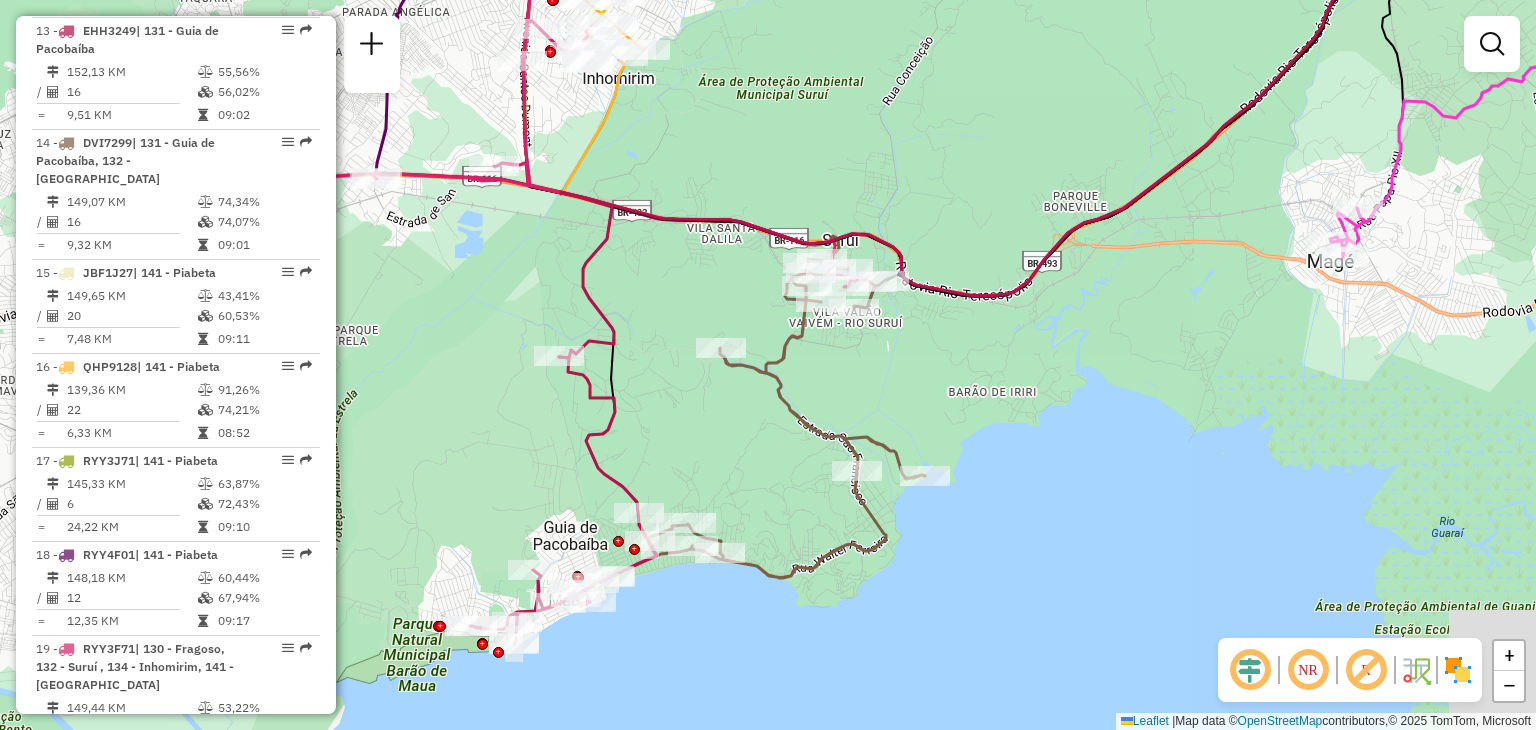 drag, startPoint x: 1124, startPoint y: 379, endPoint x: 842, endPoint y: 518, distance: 314.39624 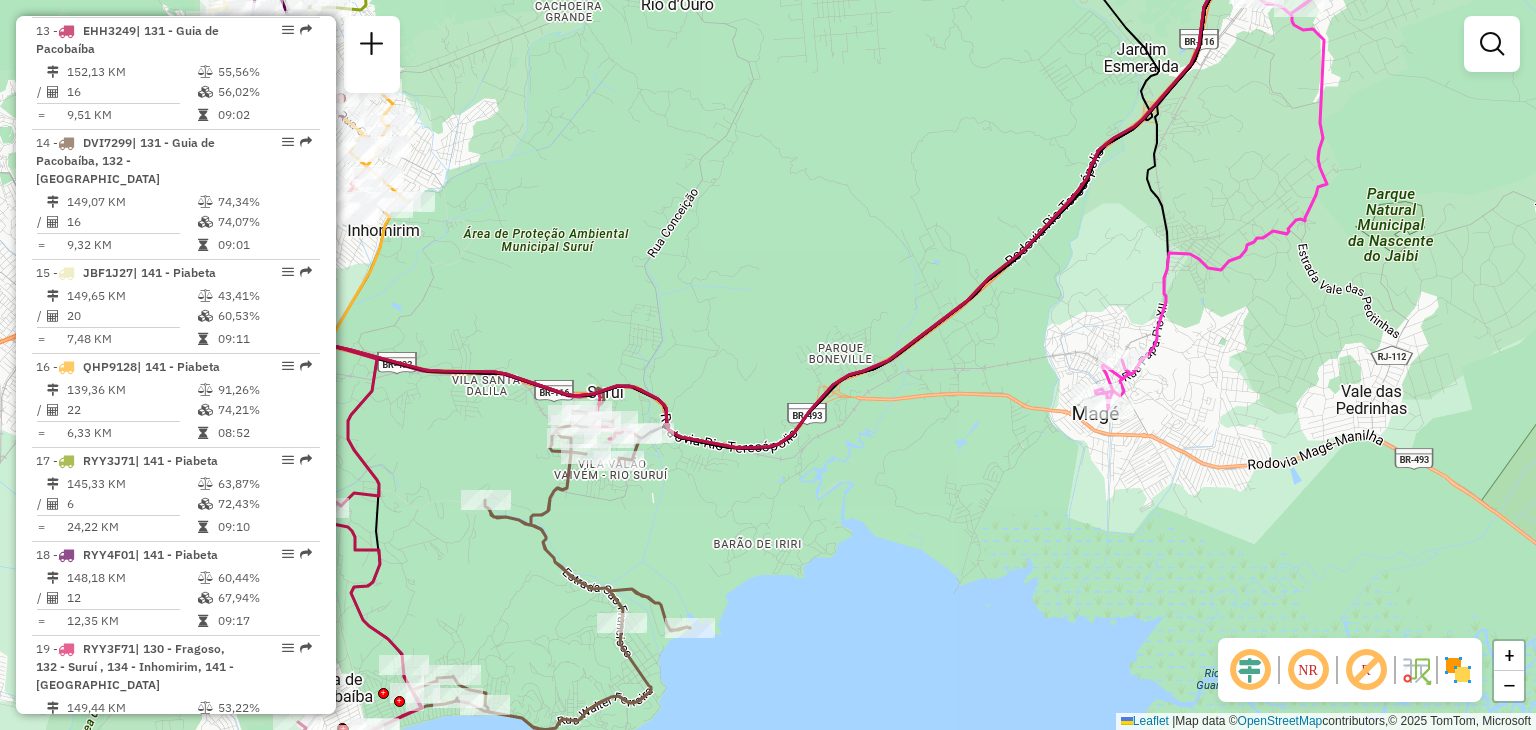 drag, startPoint x: 1188, startPoint y: 261, endPoint x: 1116, endPoint y: 361, distance: 123.22337 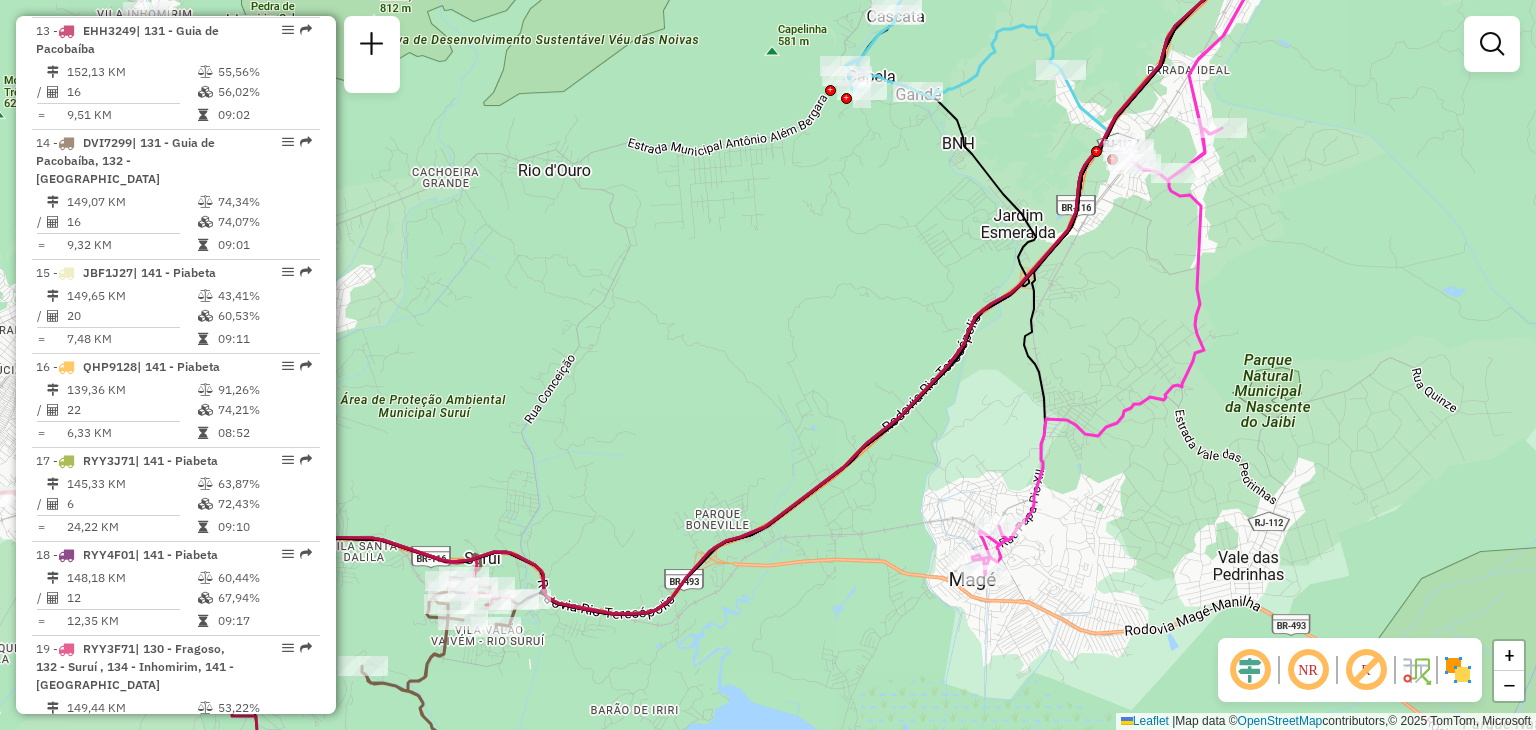 drag, startPoint x: 1102, startPoint y: 241, endPoint x: 1042, endPoint y: 321, distance: 100 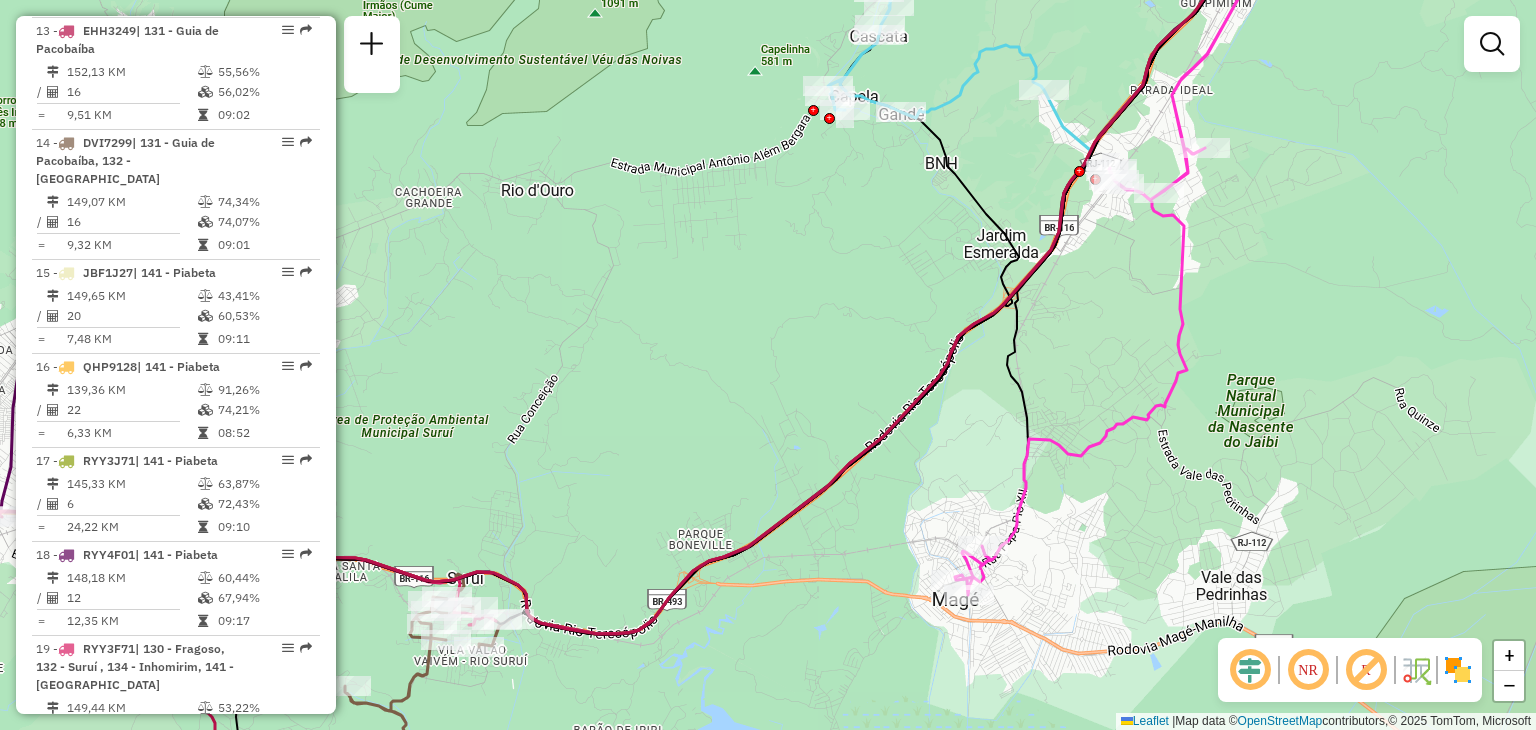 drag, startPoint x: 1018, startPoint y: 162, endPoint x: 1020, endPoint y: 238, distance: 76.02631 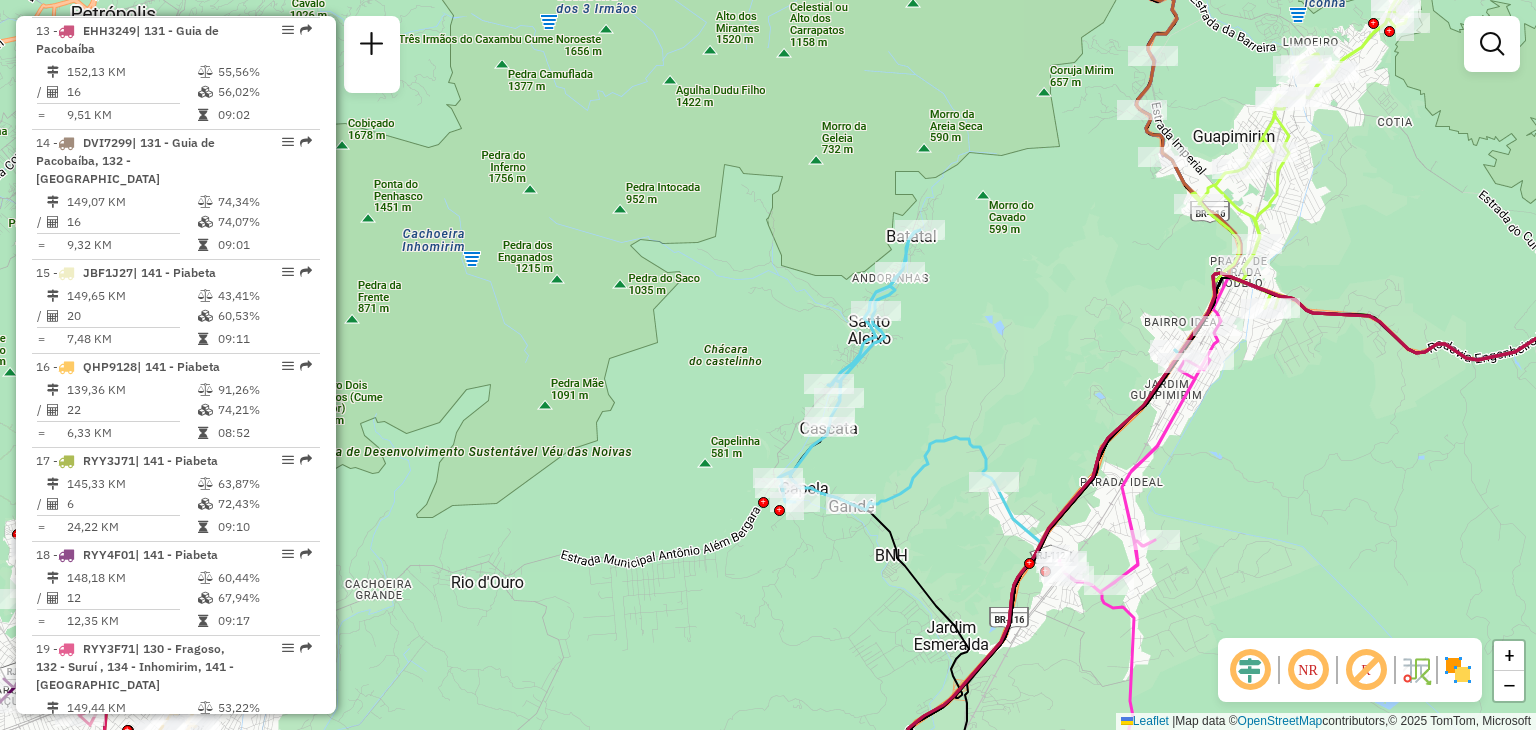 click 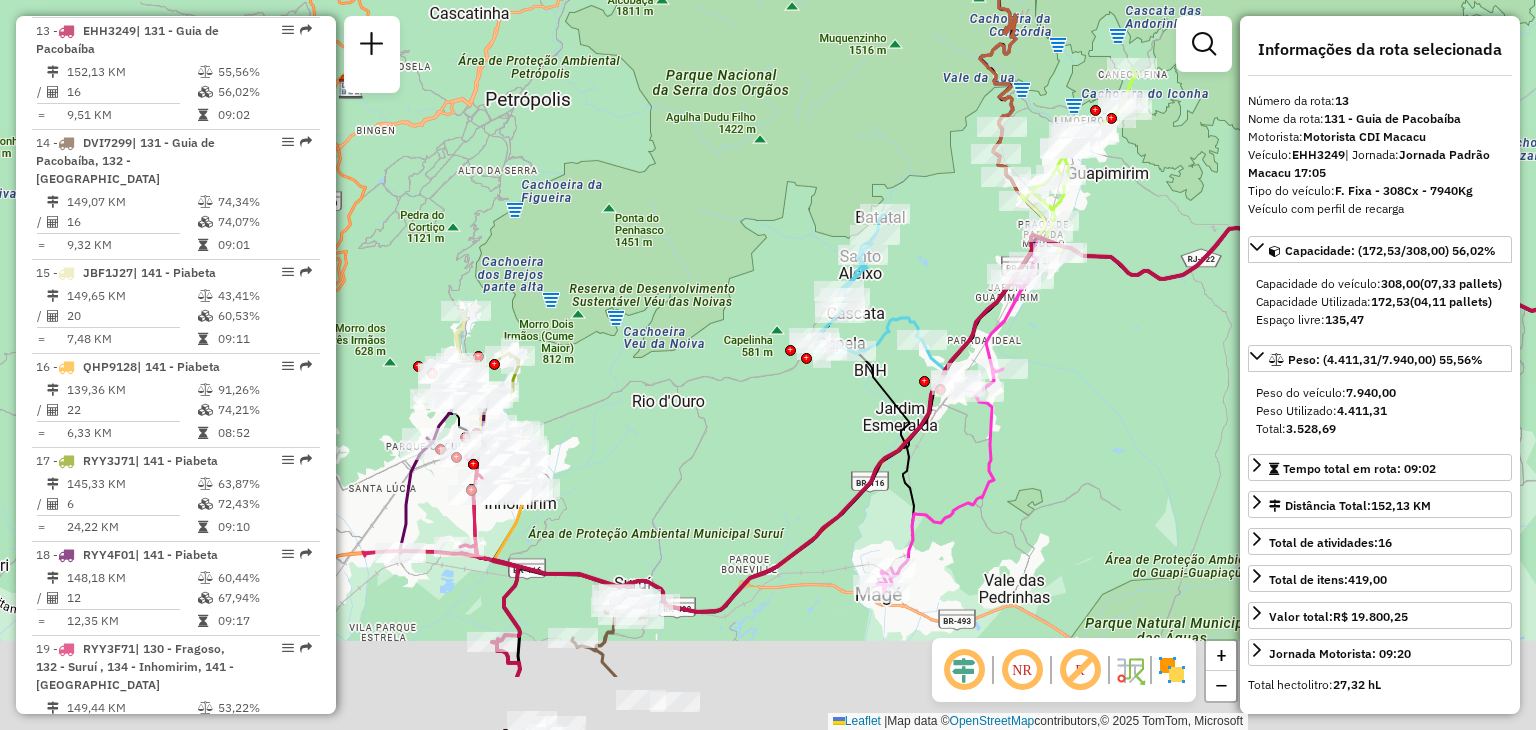 drag, startPoint x: 783, startPoint y: 449, endPoint x: 746, endPoint y: 394, distance: 66.287254 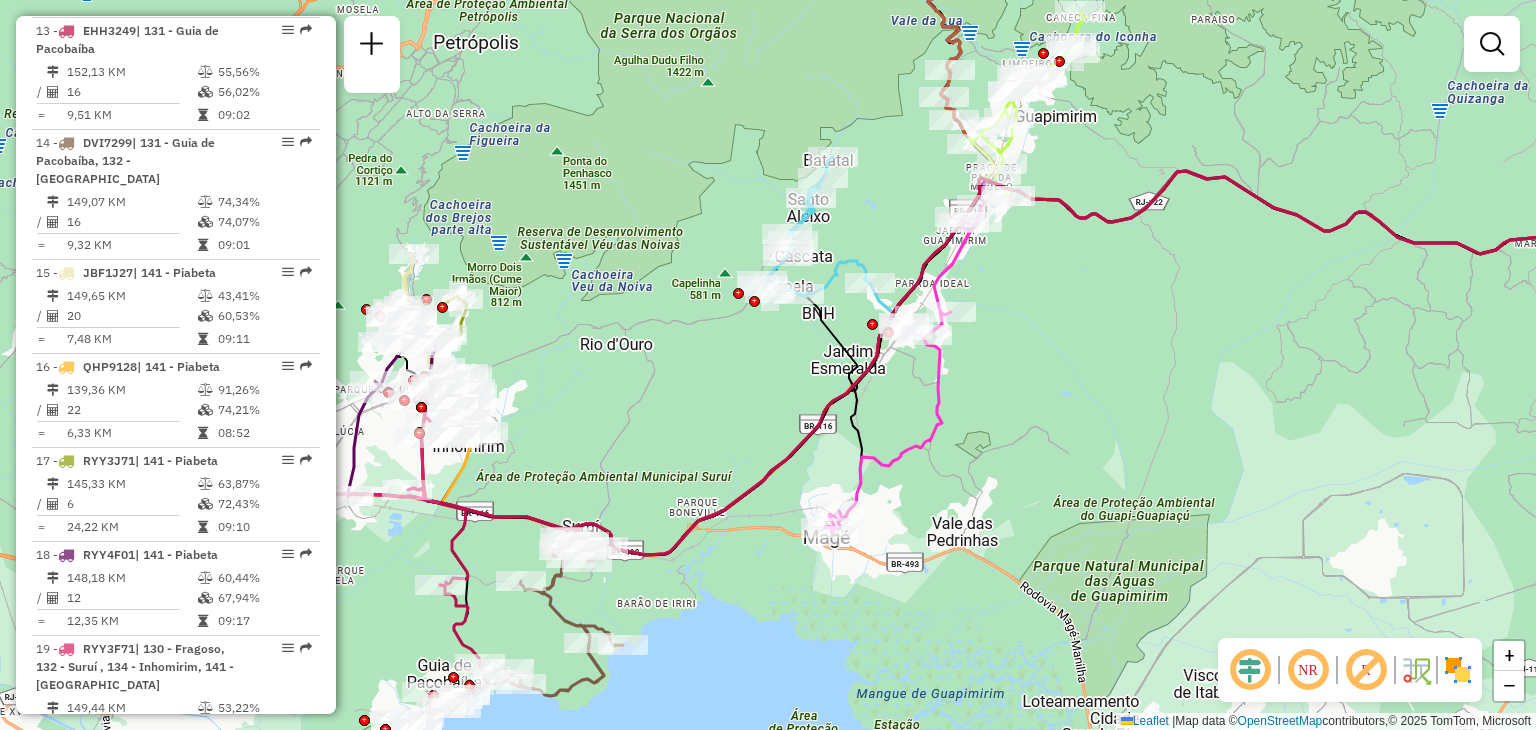 drag, startPoint x: 1276, startPoint y: 281, endPoint x: 1202, endPoint y: 362, distance: 109.713264 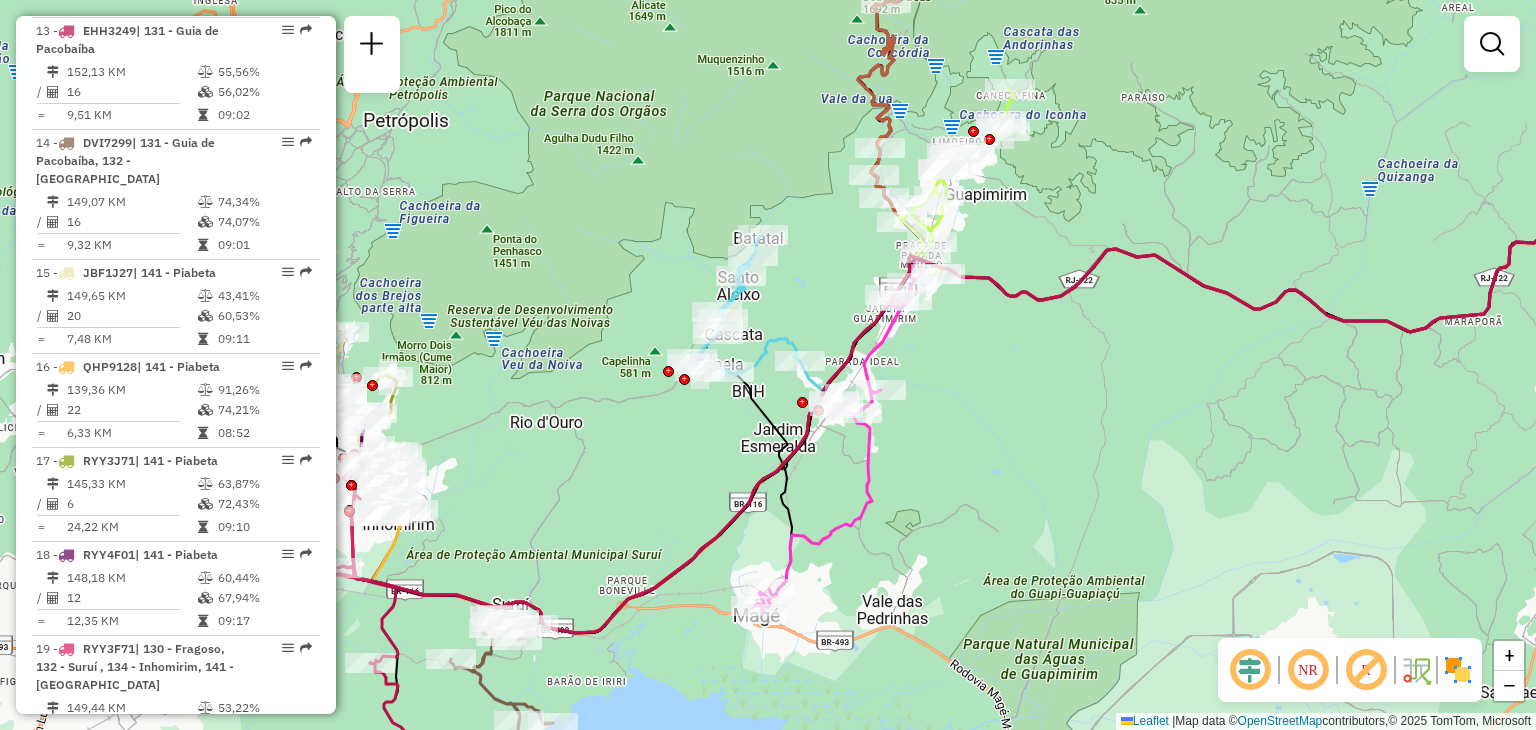 drag, startPoint x: 1047, startPoint y: 437, endPoint x: 1010, endPoint y: 451, distance: 39.56008 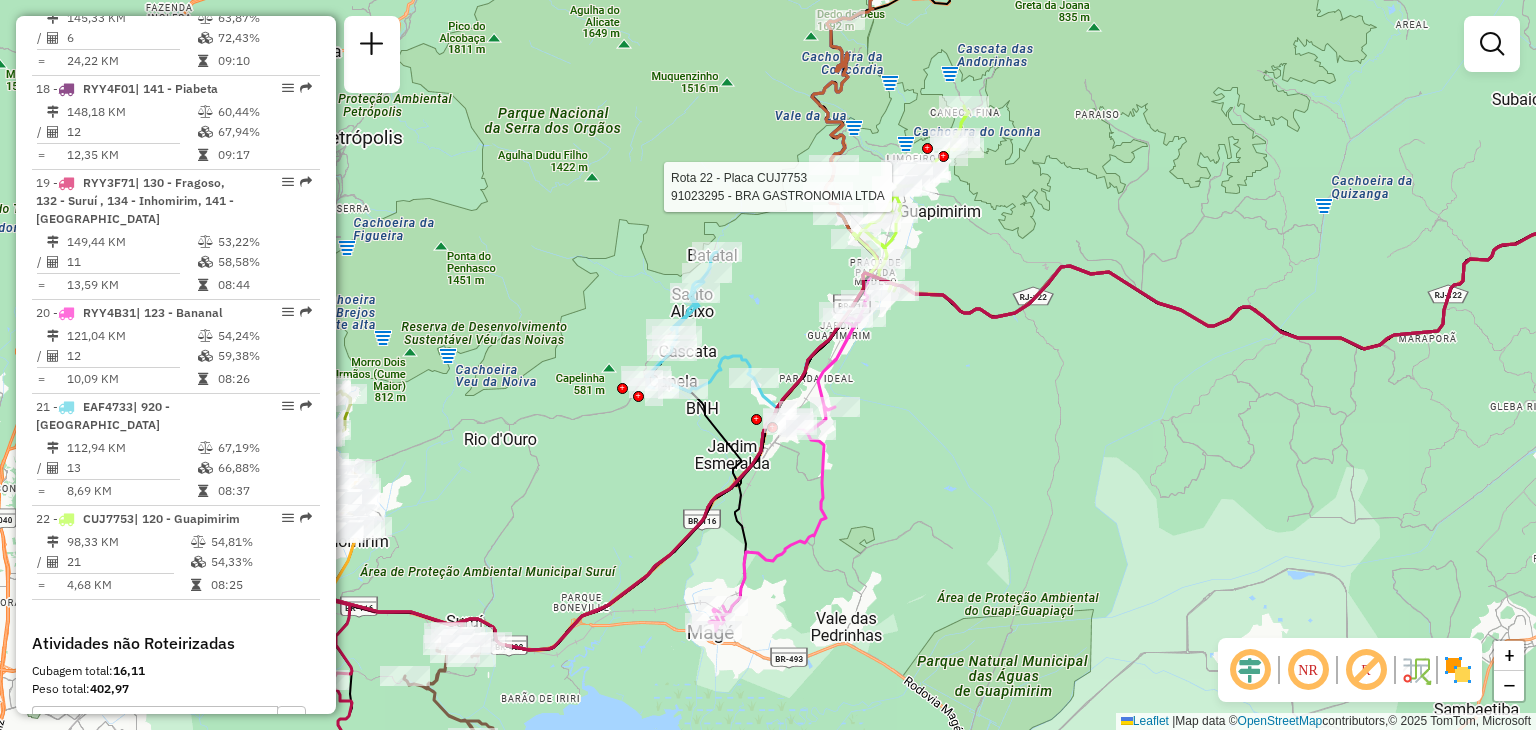 select on "**********" 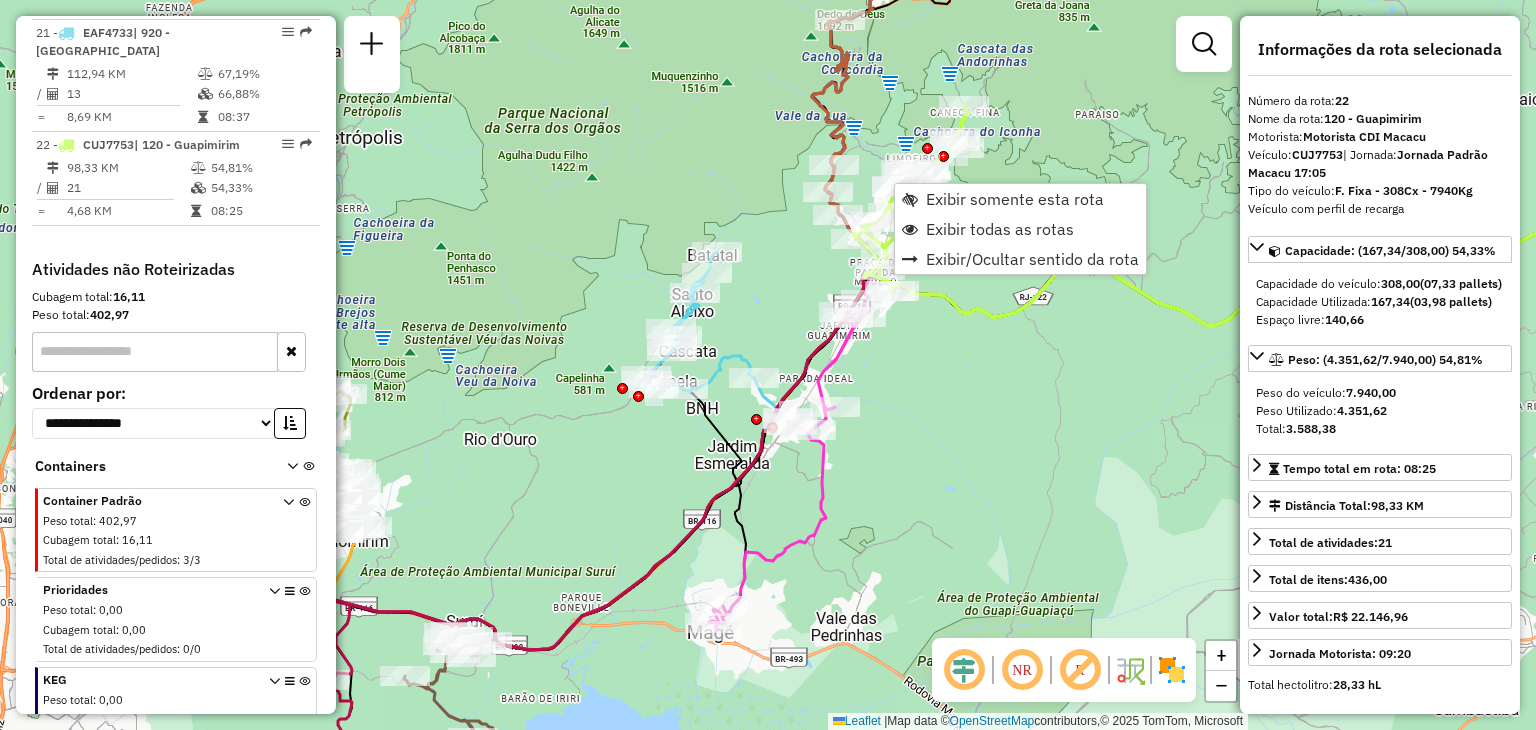 scroll, scrollTop: 2986, scrollLeft: 0, axis: vertical 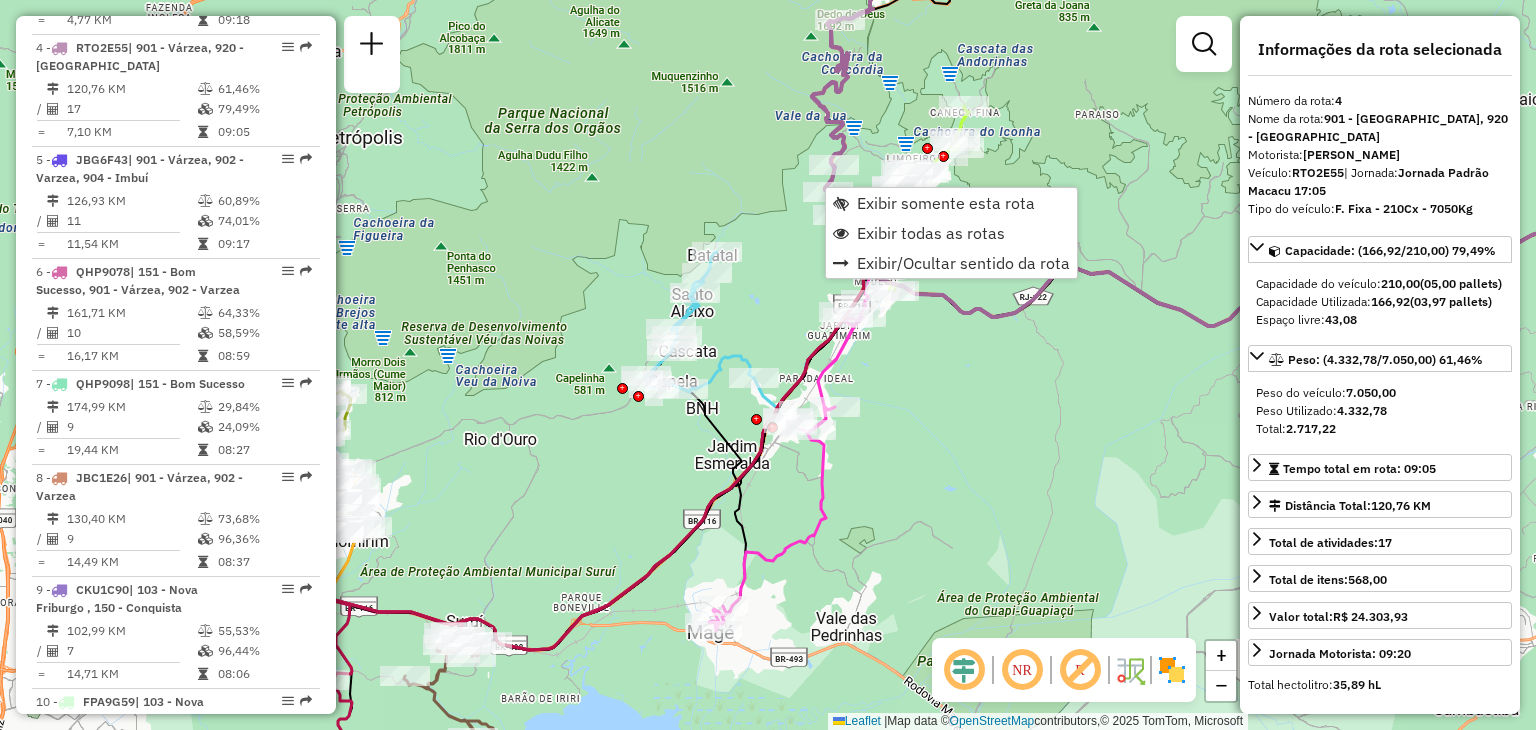 drag, startPoint x: 1060, startPoint y: 100, endPoint x: 1073, endPoint y: 120, distance: 23.853722 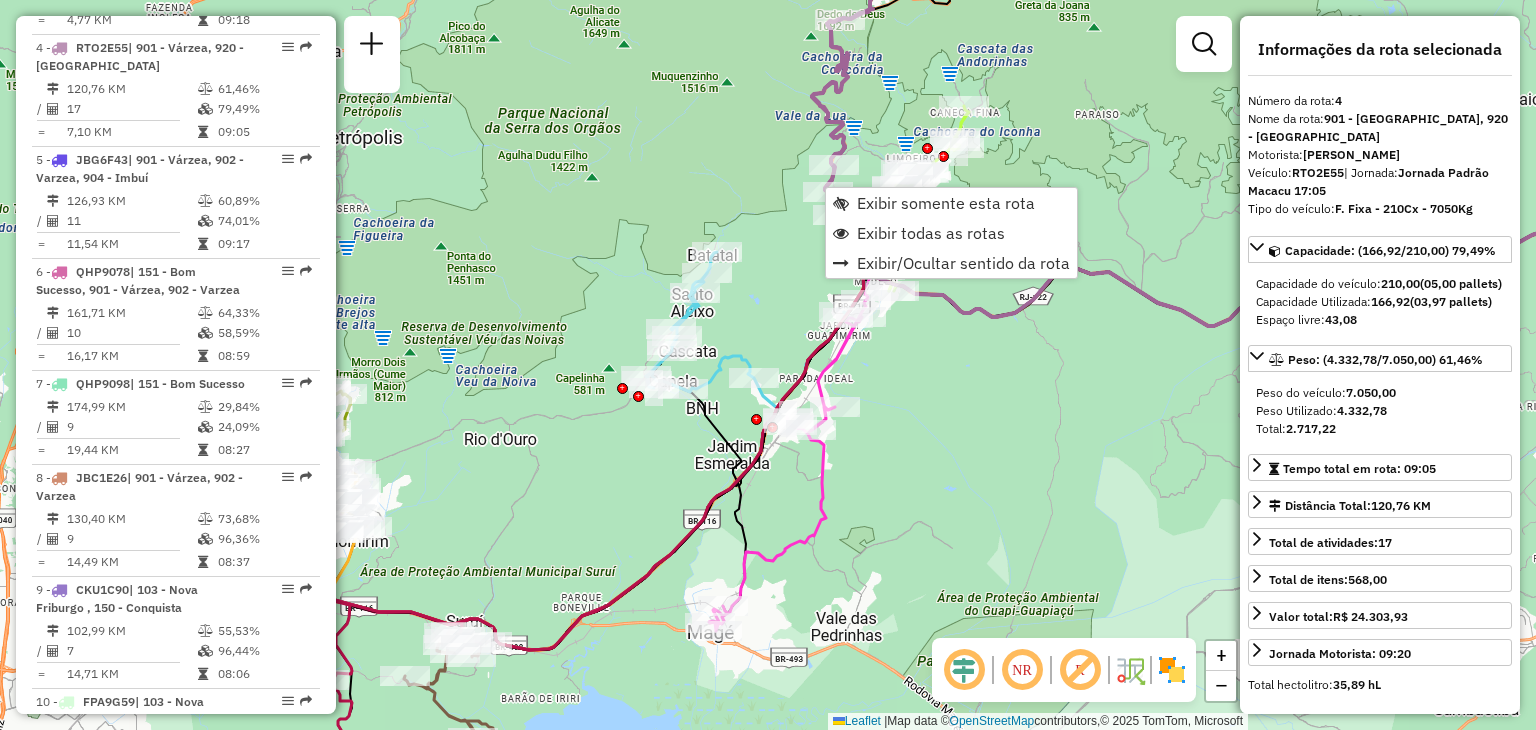 click on "Janela de atendimento Grade de atendimento Capacidade Transportadoras Veículos Cliente Pedidos  Rotas Selecione os dias de semana para filtrar as janelas de atendimento  Seg   Ter   Qua   Qui   Sex   Sáb   Dom  Informe o período da janela de atendimento: De: Até:  Filtrar exatamente a janela do cliente  Considerar janela de atendimento padrão  Selecione os dias de semana para filtrar as grades de atendimento  Seg   Ter   Qua   Qui   Sex   Sáb   Dom   Considerar clientes sem dia de atendimento cadastrado  Clientes fora do dia de atendimento selecionado Filtrar as atividades entre os valores definidos abaixo:  Peso mínimo:   Peso máximo:   Cubagem mínima:   Cubagem máxima:   De:   Até:  Filtrar as atividades entre o tempo de atendimento definido abaixo:  De:   Até:   Considerar capacidade total dos clientes não roteirizados Transportadora: Selecione um ou mais itens Tipo de veículo: Selecione um ou mais itens Veículo: Selecione um ou mais itens Motorista: Selecione um ou mais itens Nome: Rótulo:" 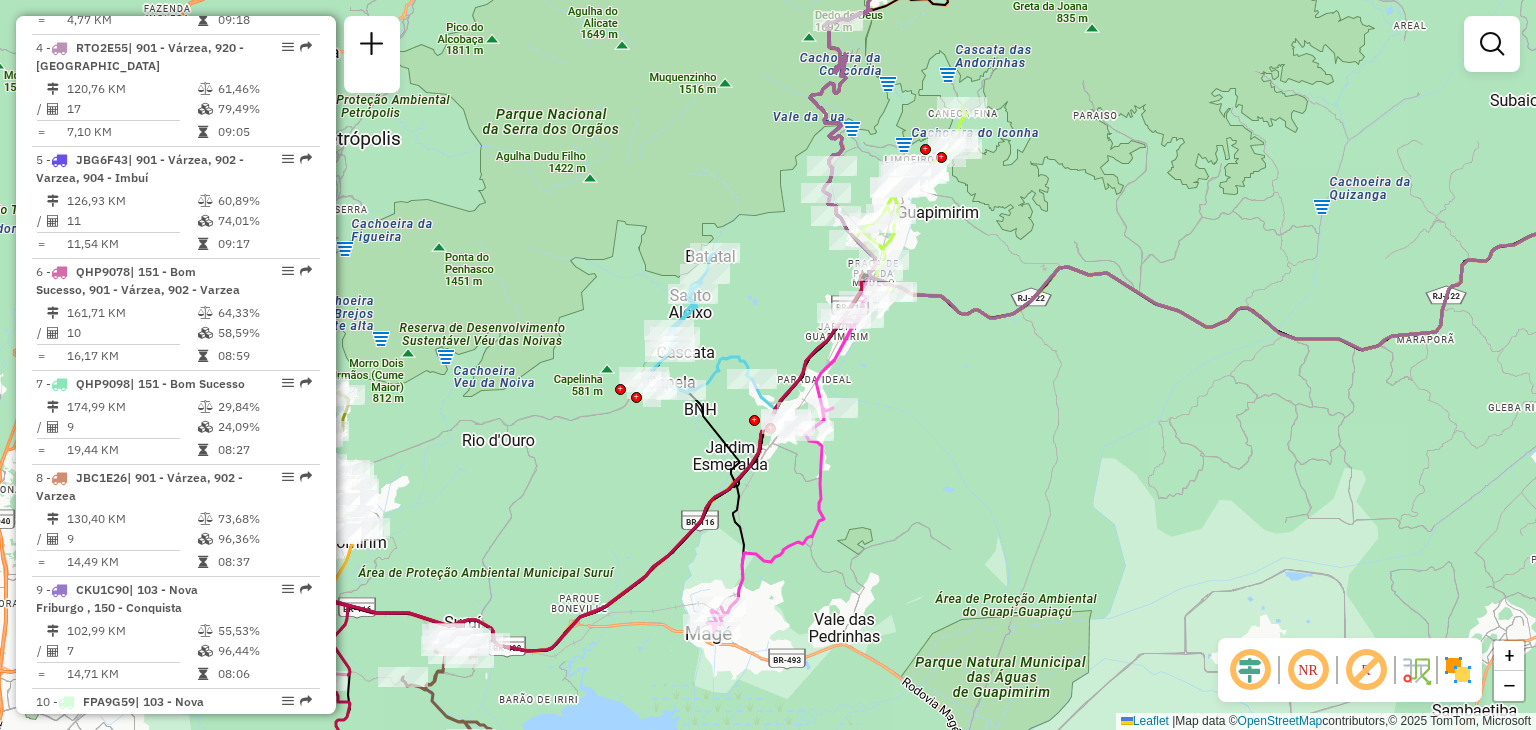 drag, startPoint x: 1122, startPoint y: 172, endPoint x: 1024, endPoint y: 215, distance: 107.01869 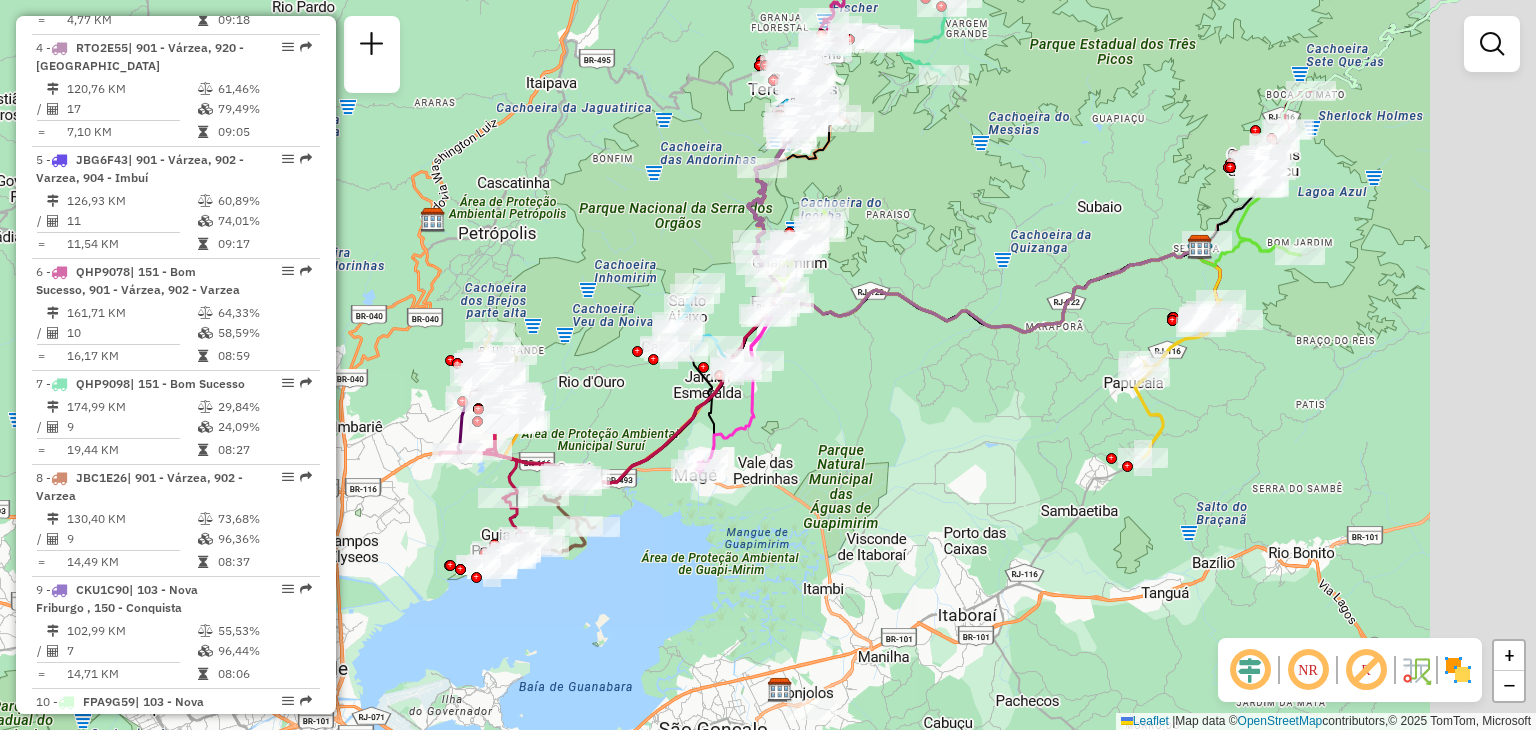 drag, startPoint x: 1096, startPoint y: 257, endPoint x: 973, endPoint y: 284, distance: 125.92855 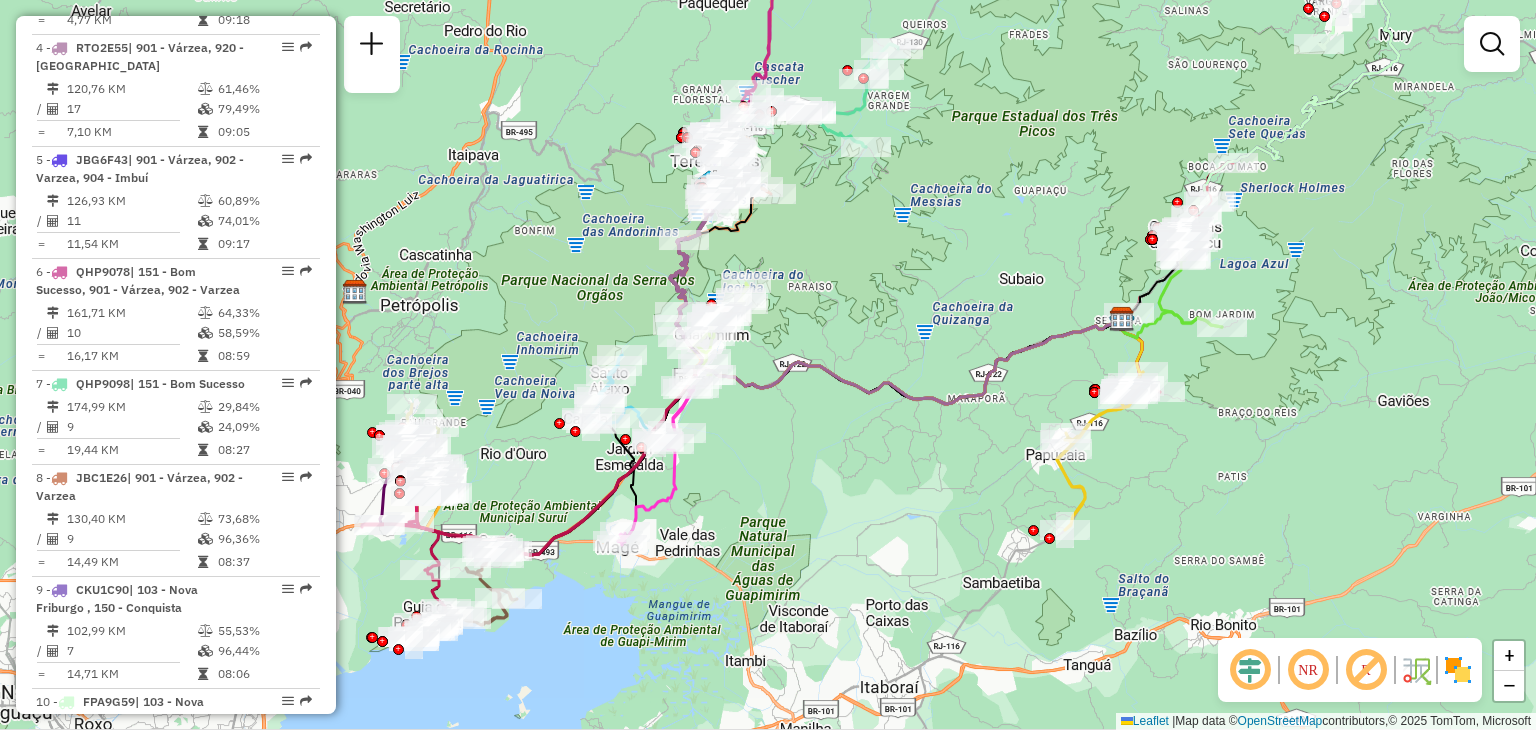 drag, startPoint x: 974, startPoint y: 285, endPoint x: 909, endPoint y: 350, distance: 91.92388 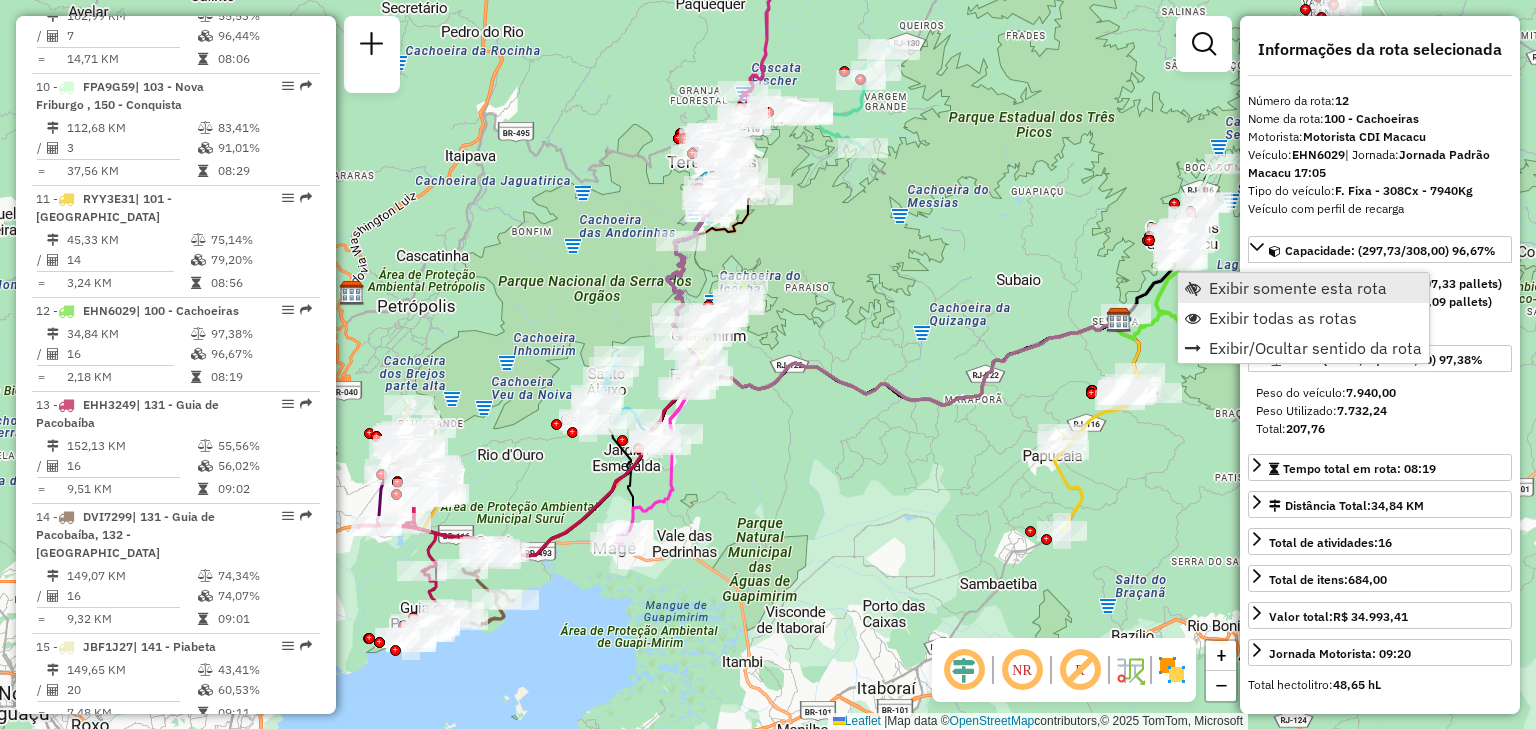 scroll, scrollTop: 2000, scrollLeft: 0, axis: vertical 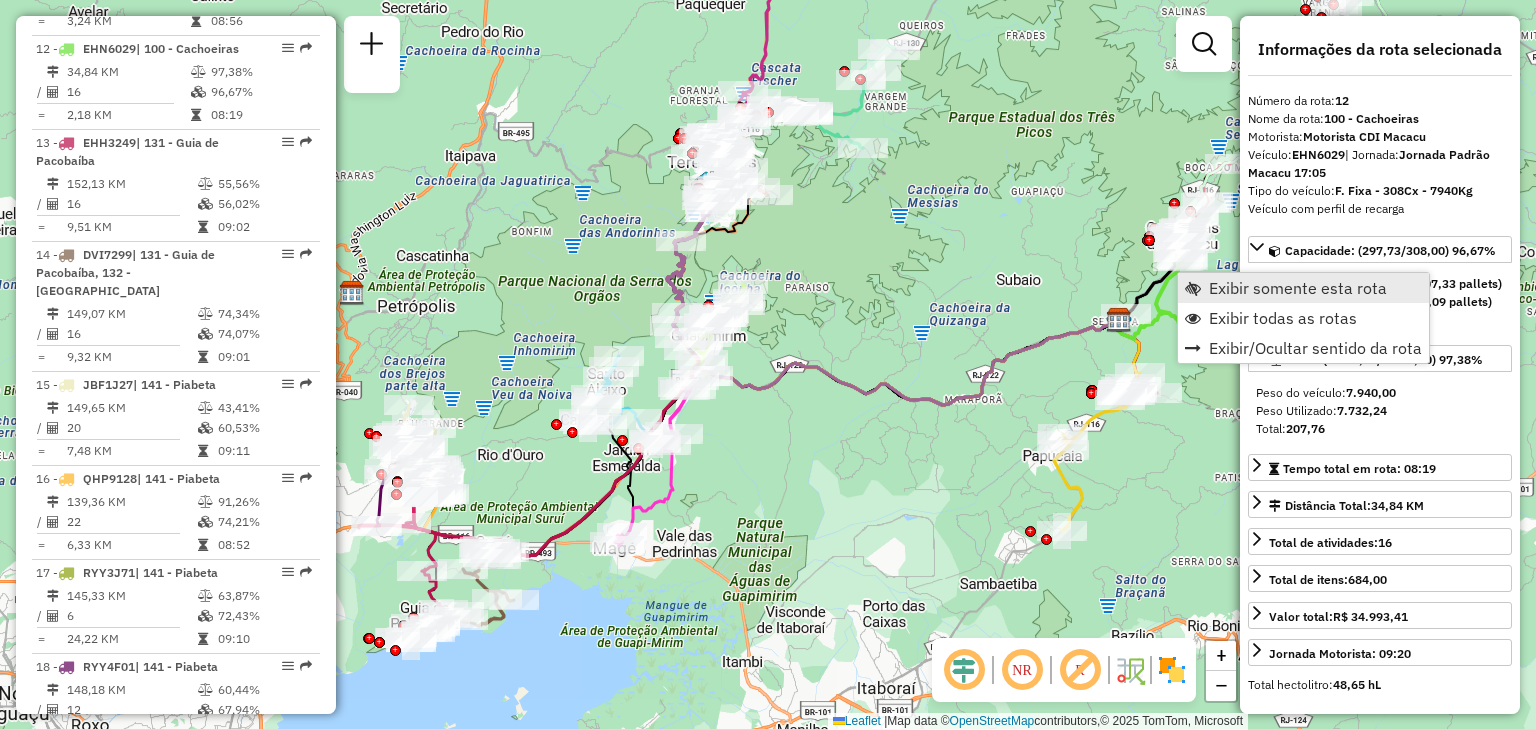 click on "Exibir somente esta rota" at bounding box center (1298, 288) 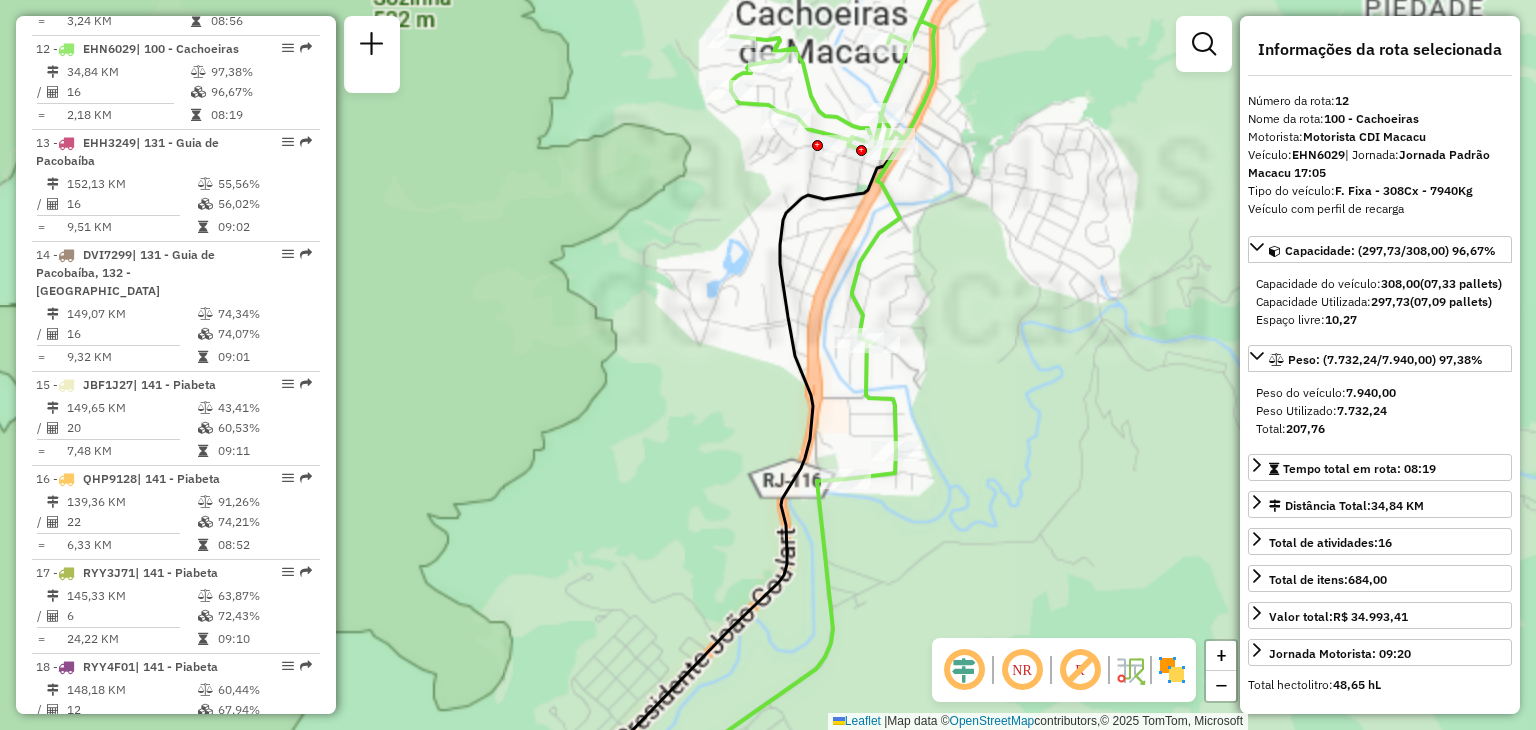 drag, startPoint x: 855, startPoint y: 178, endPoint x: 860, endPoint y: 382, distance: 204.06126 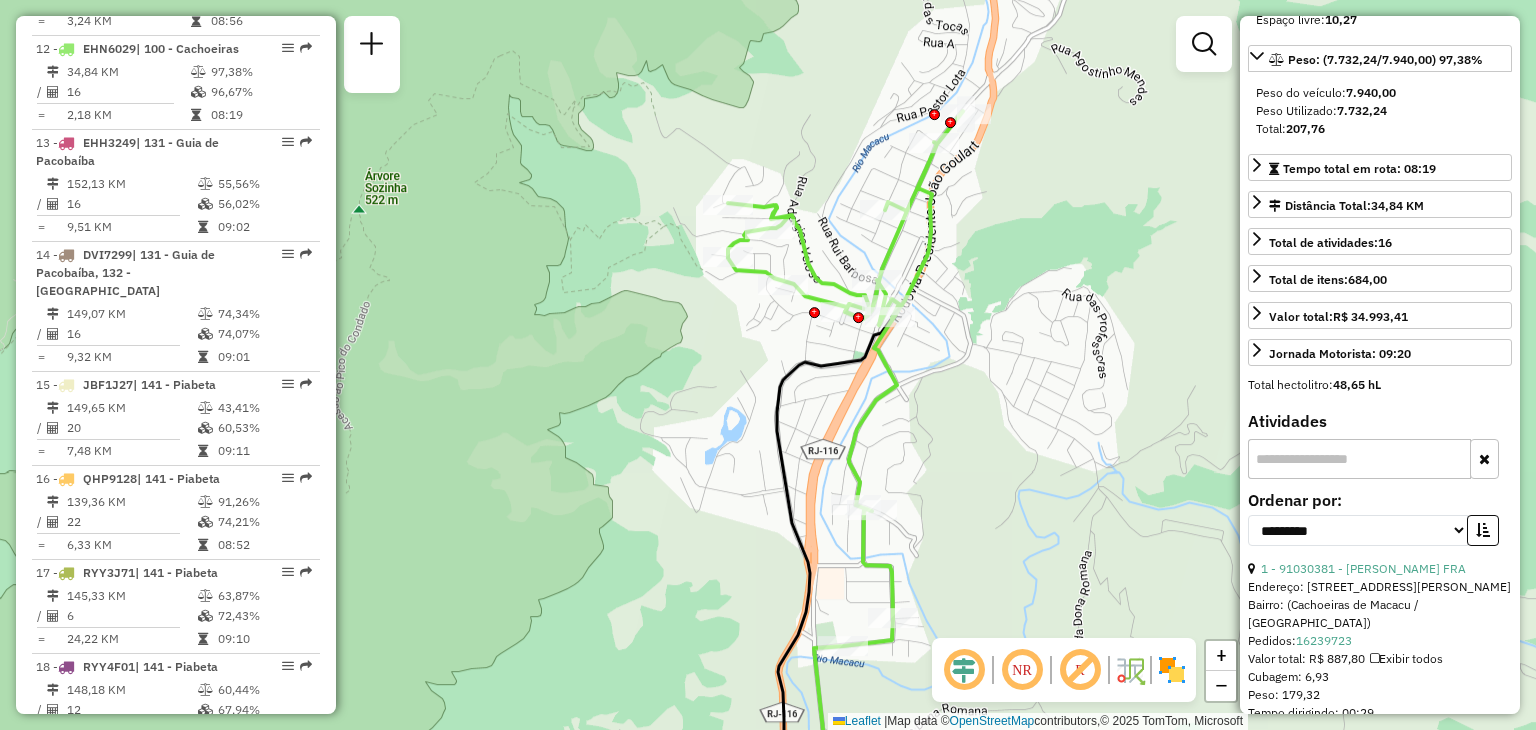 scroll, scrollTop: 400, scrollLeft: 0, axis: vertical 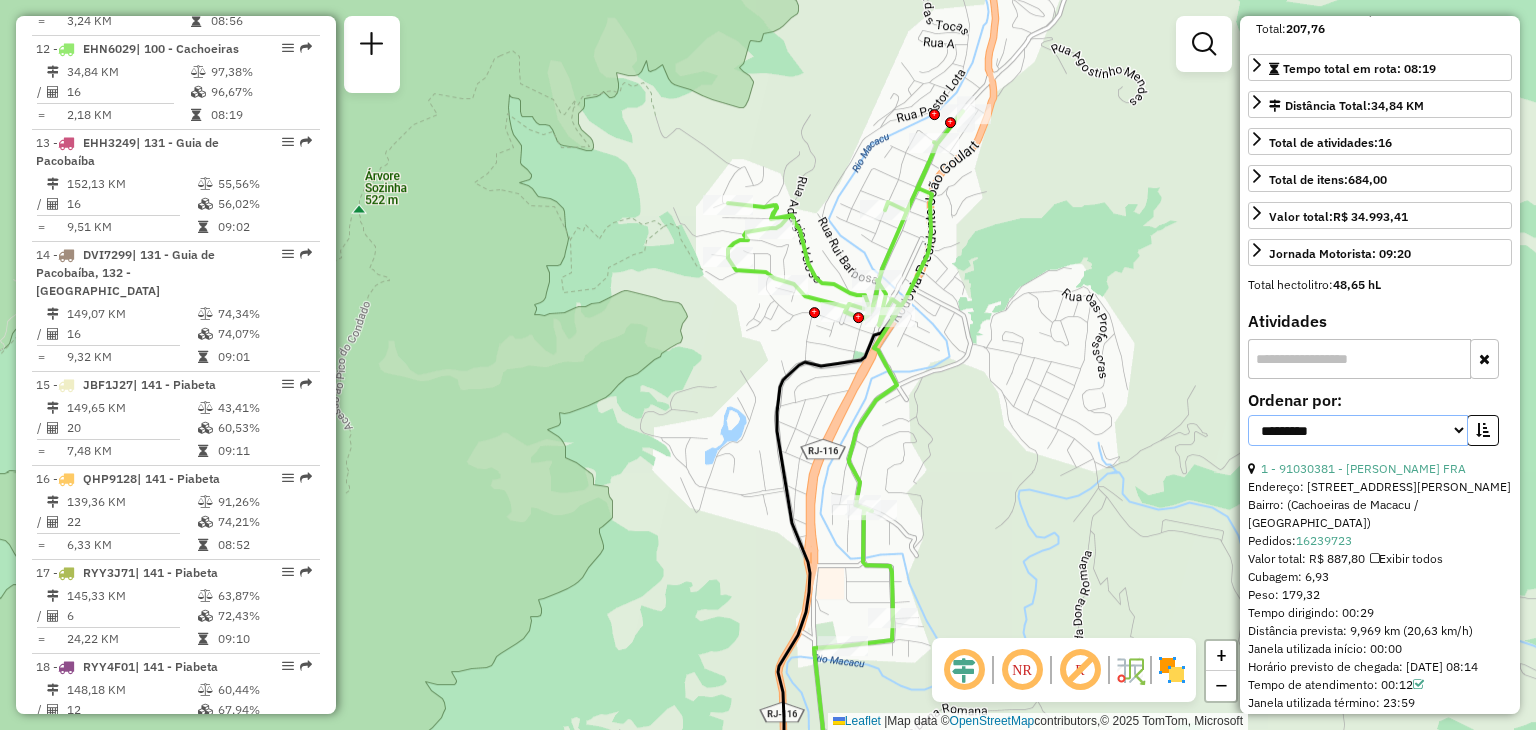 click on "**********" at bounding box center (1358, 430) 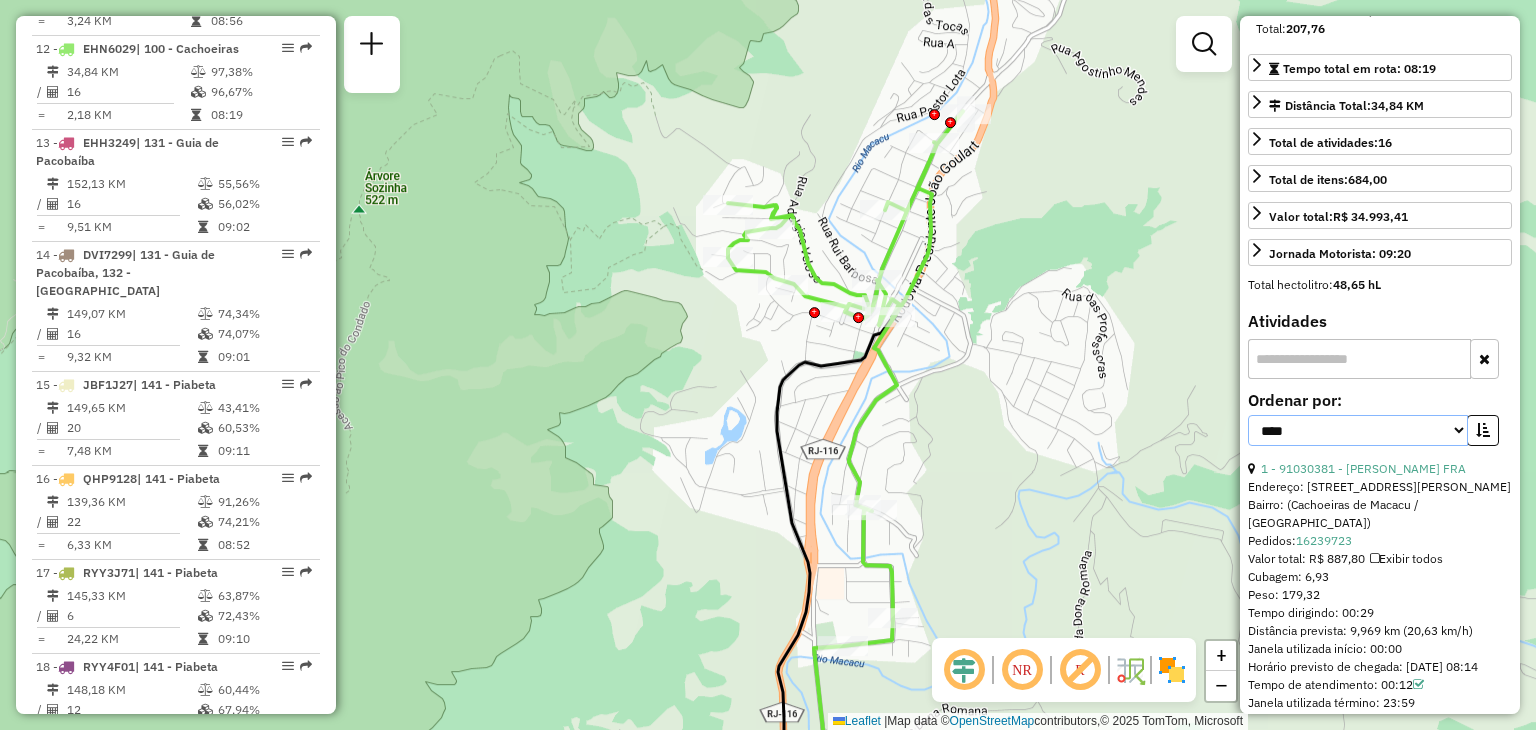 click on "**********" at bounding box center [1358, 430] 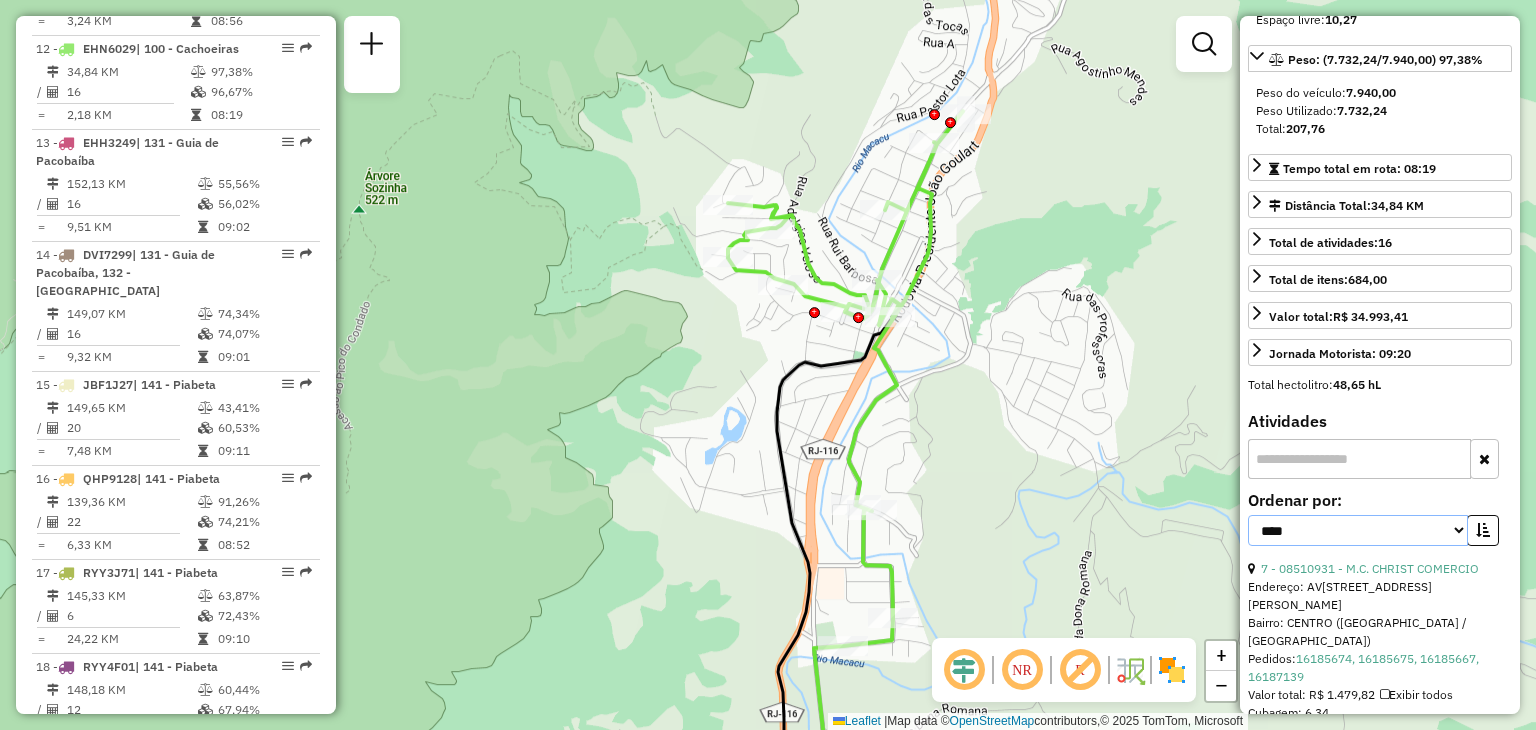 scroll, scrollTop: 400, scrollLeft: 0, axis: vertical 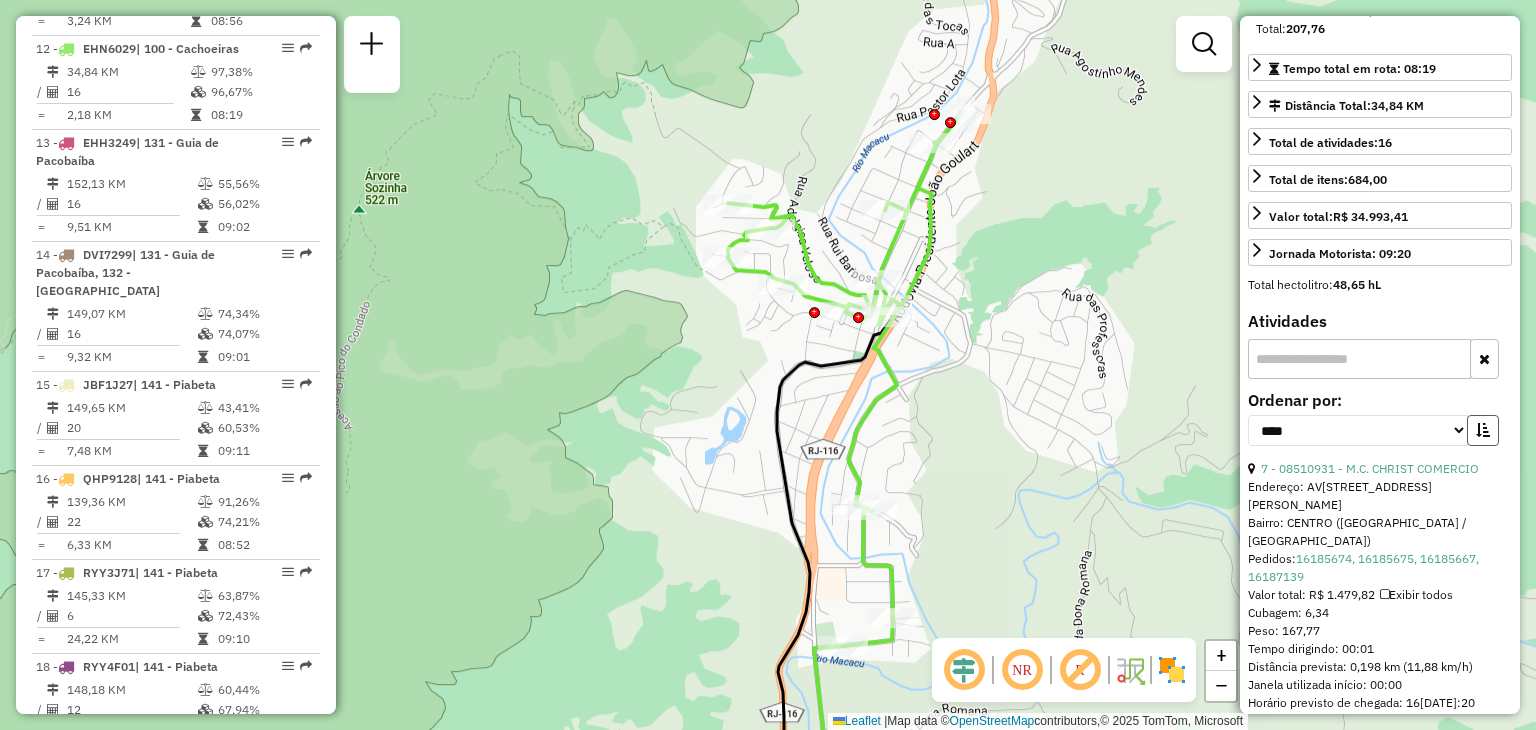click at bounding box center [1483, 430] 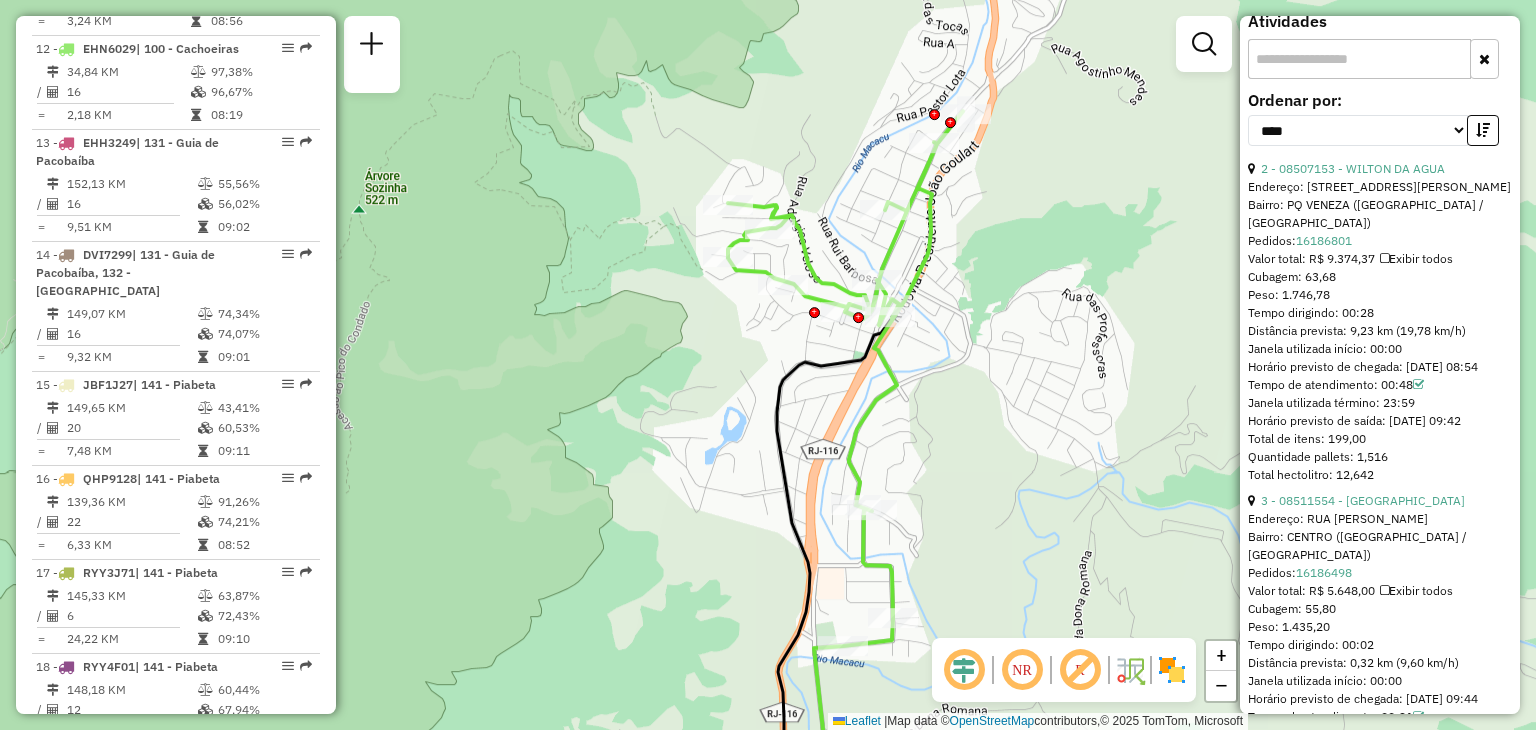 scroll, scrollTop: 800, scrollLeft: 0, axis: vertical 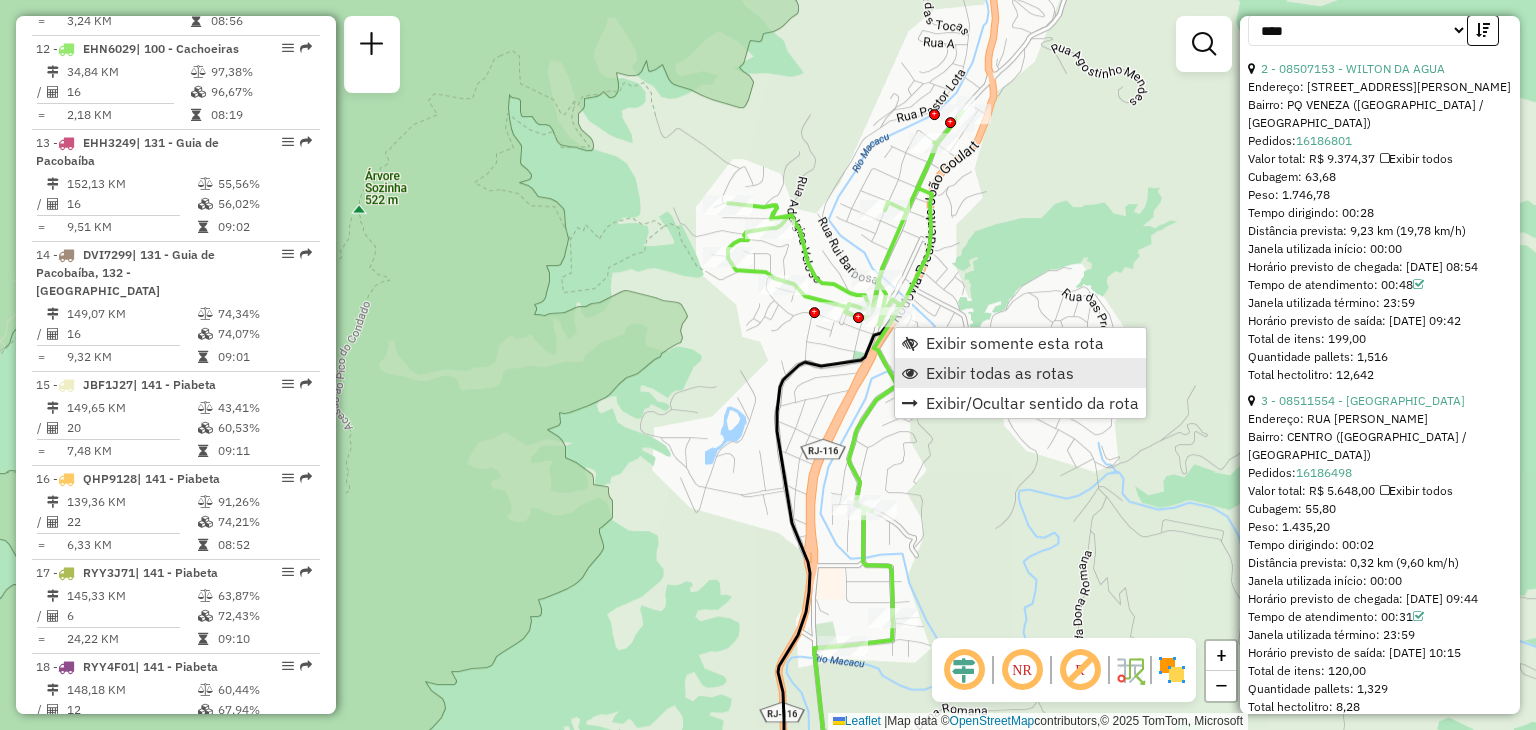 click on "Exibir todas as rotas" at bounding box center [1000, 373] 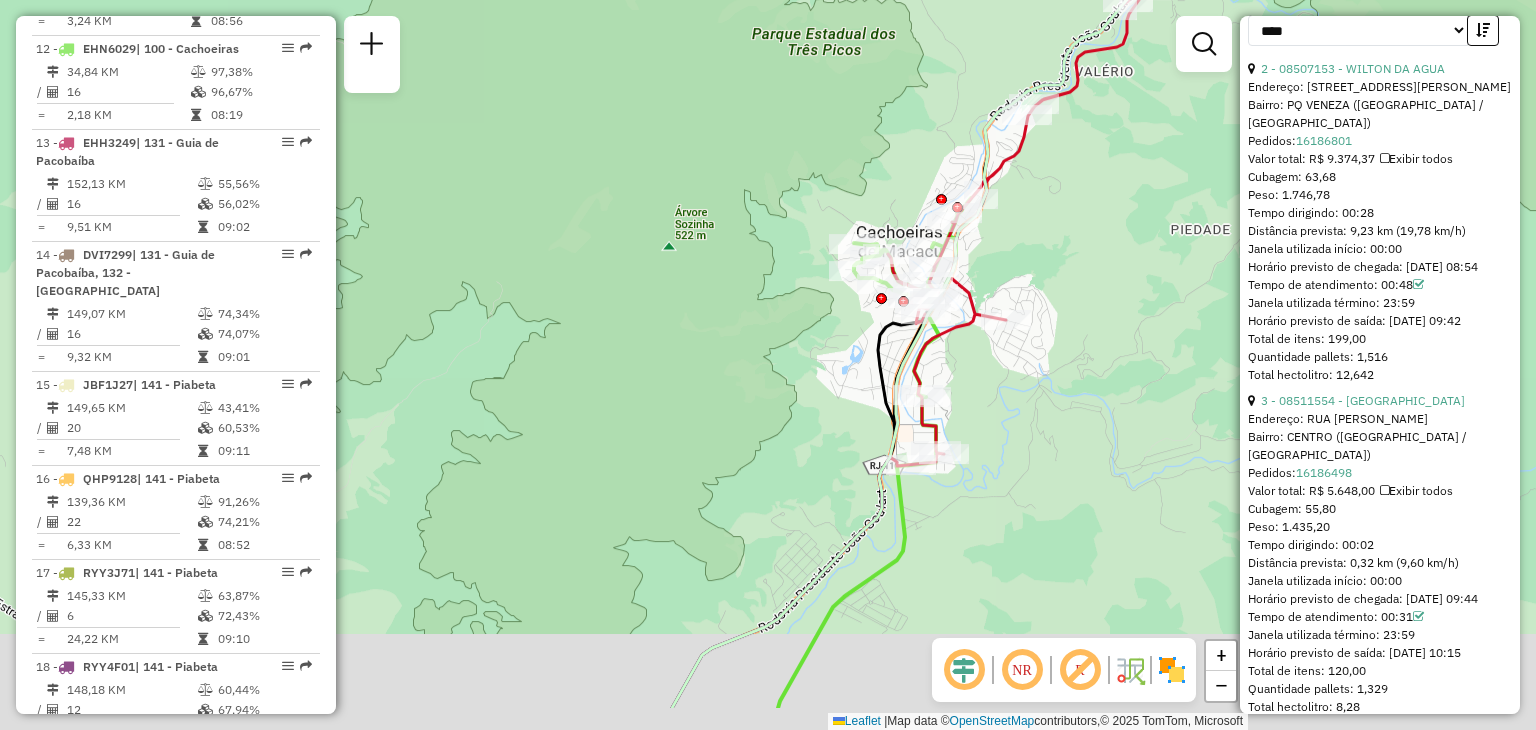 drag, startPoint x: 999, startPoint y: 552, endPoint x: 1052, endPoint y: 403, distance: 158.14551 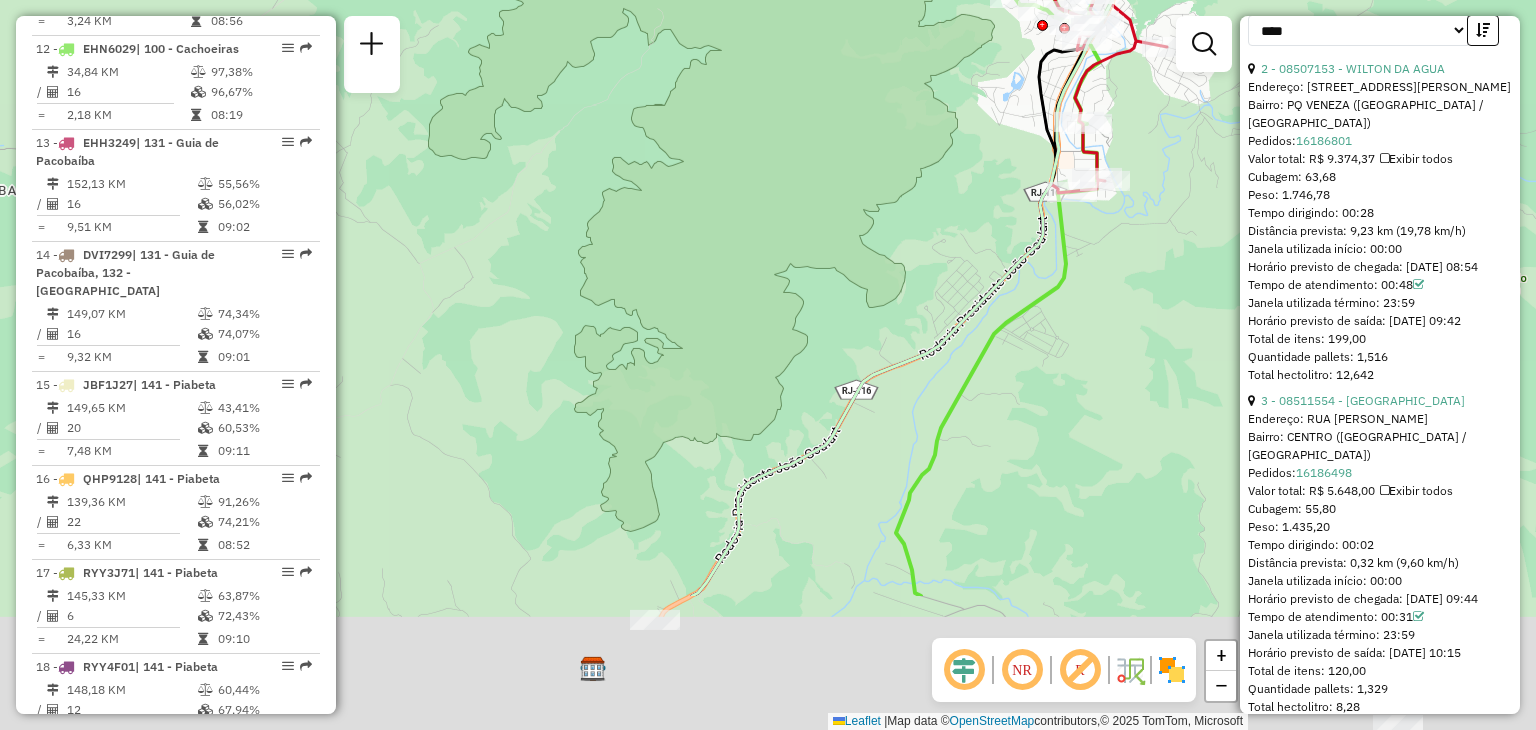 drag, startPoint x: 1140, startPoint y: 369, endPoint x: 1174, endPoint y: 266, distance: 108.46658 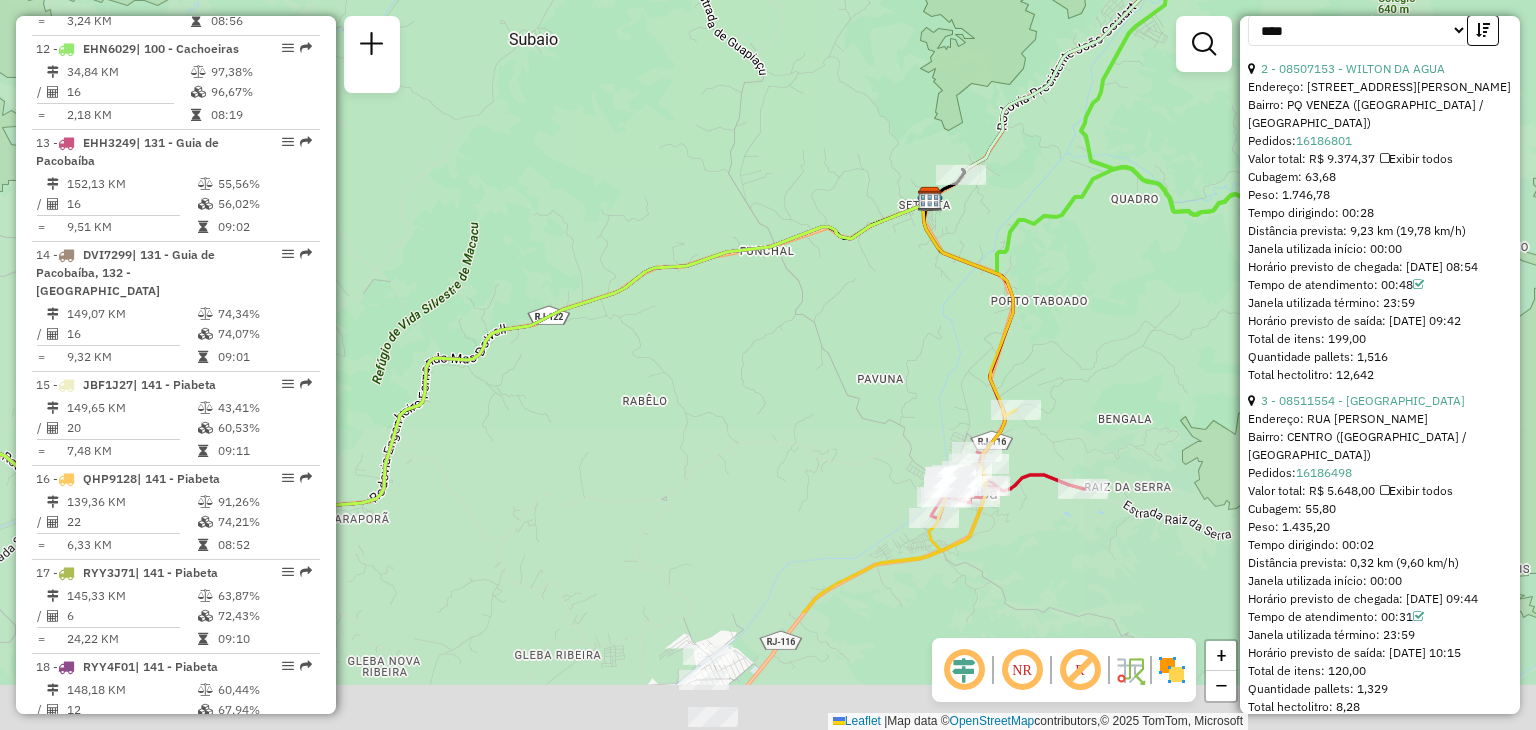 drag, startPoint x: 1049, startPoint y: 421, endPoint x: 1056, endPoint y: 265, distance: 156.15697 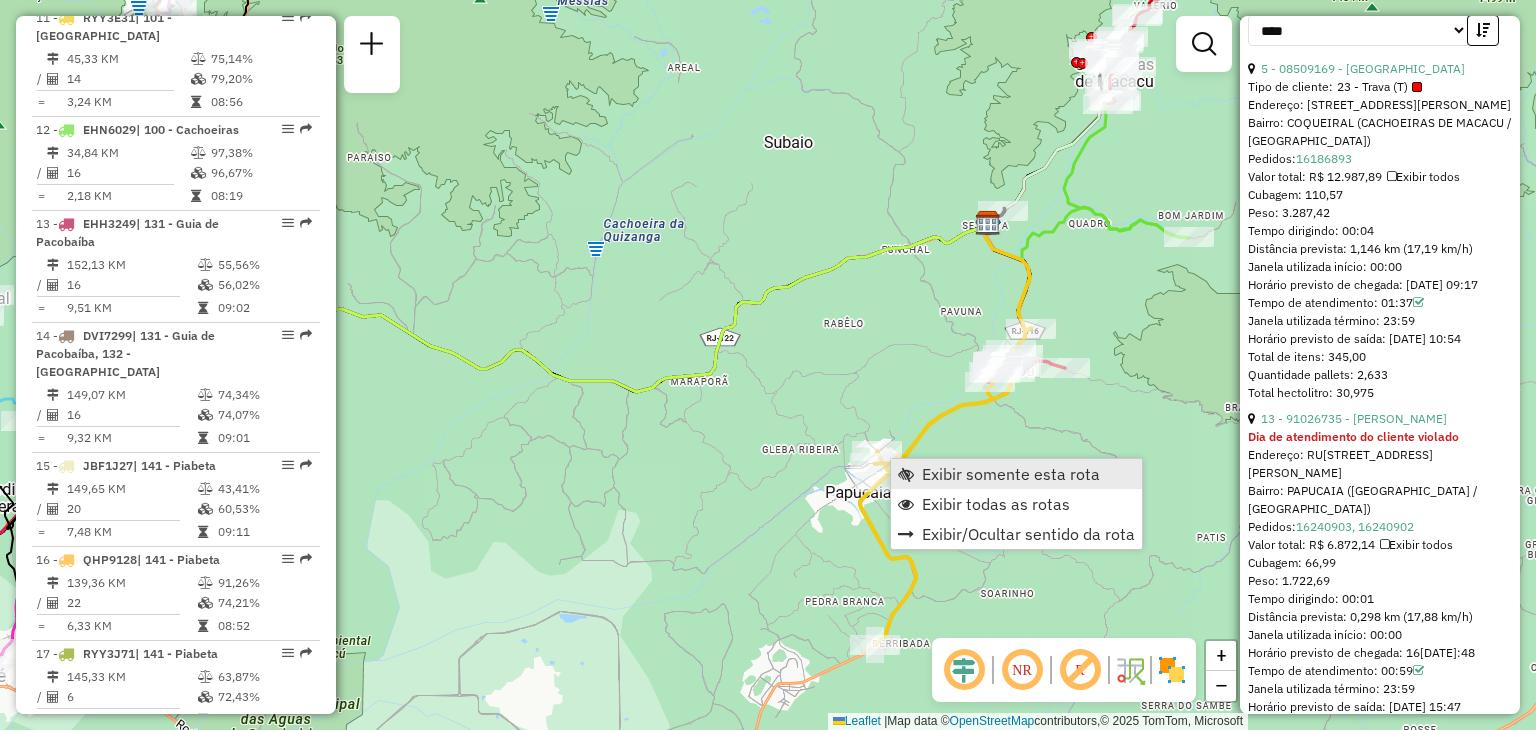 scroll, scrollTop: 1906, scrollLeft: 0, axis: vertical 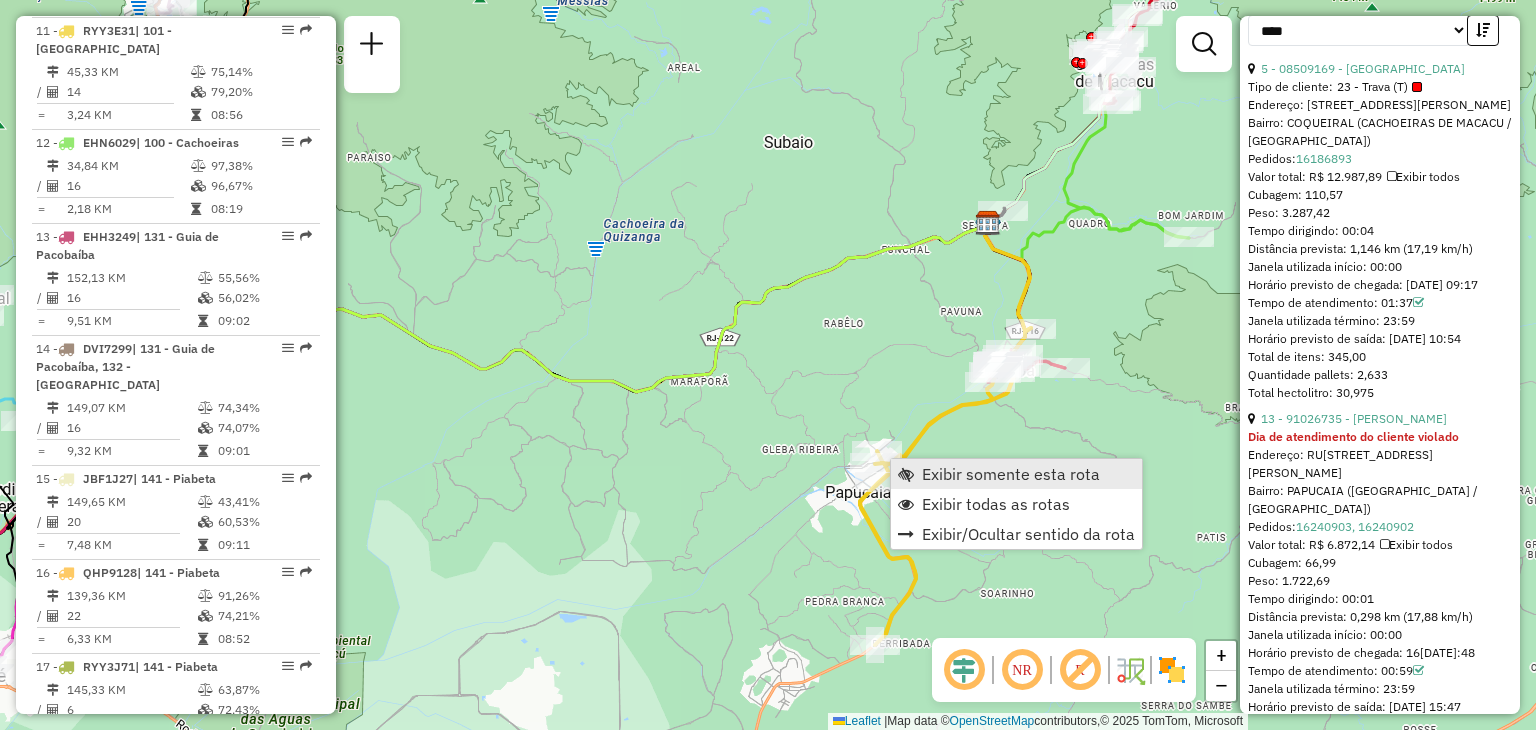 click on "Exibir somente esta rota" at bounding box center [1016, 474] 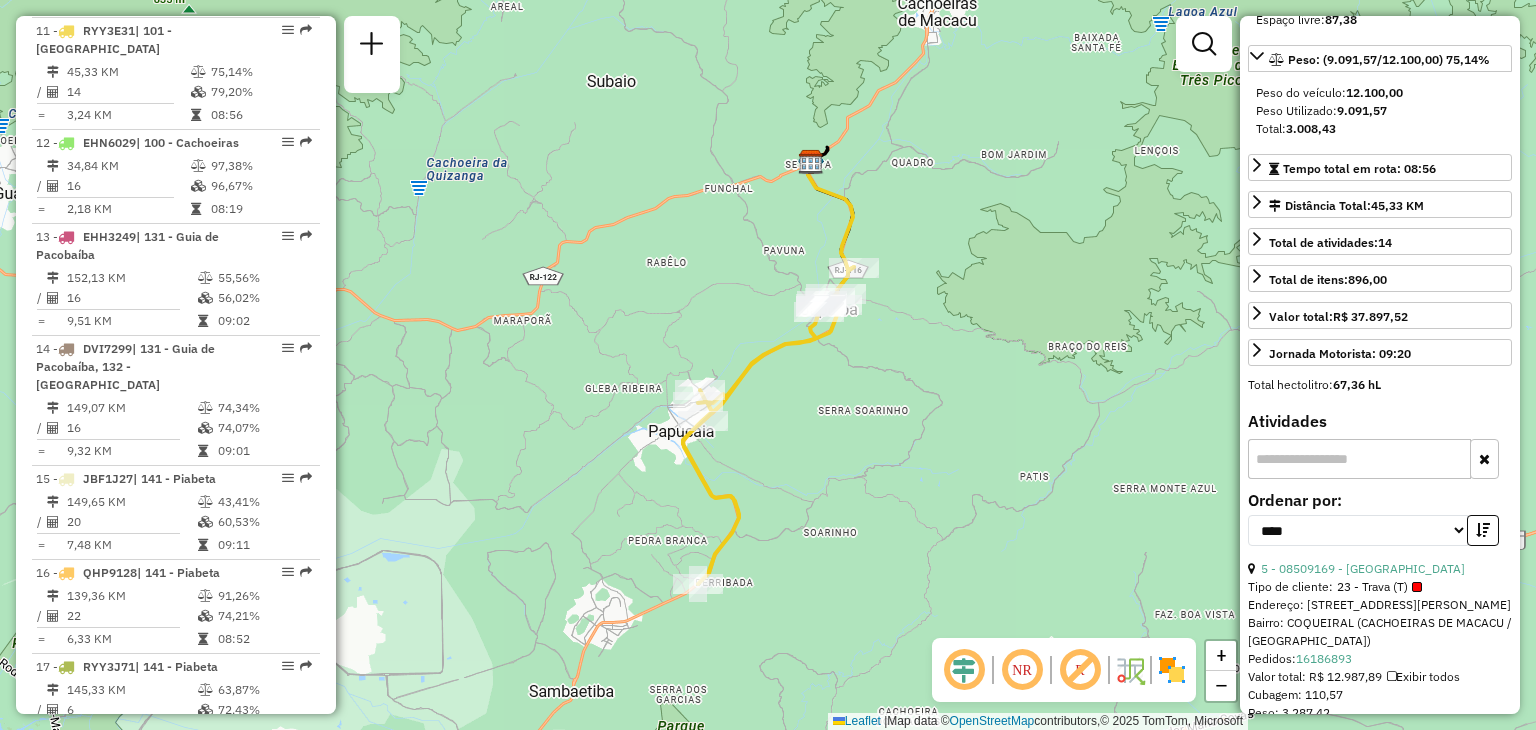 scroll, scrollTop: 0, scrollLeft: 0, axis: both 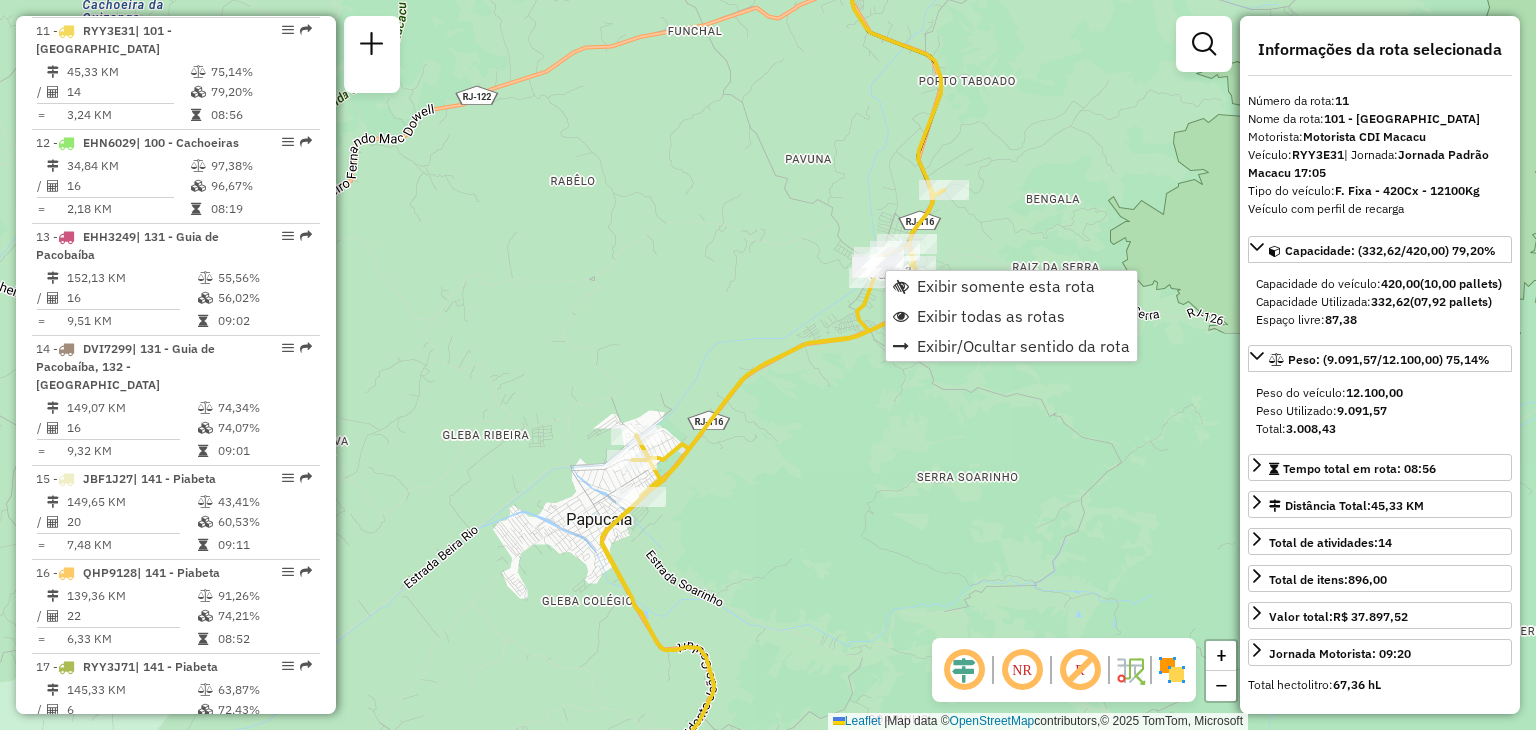 click 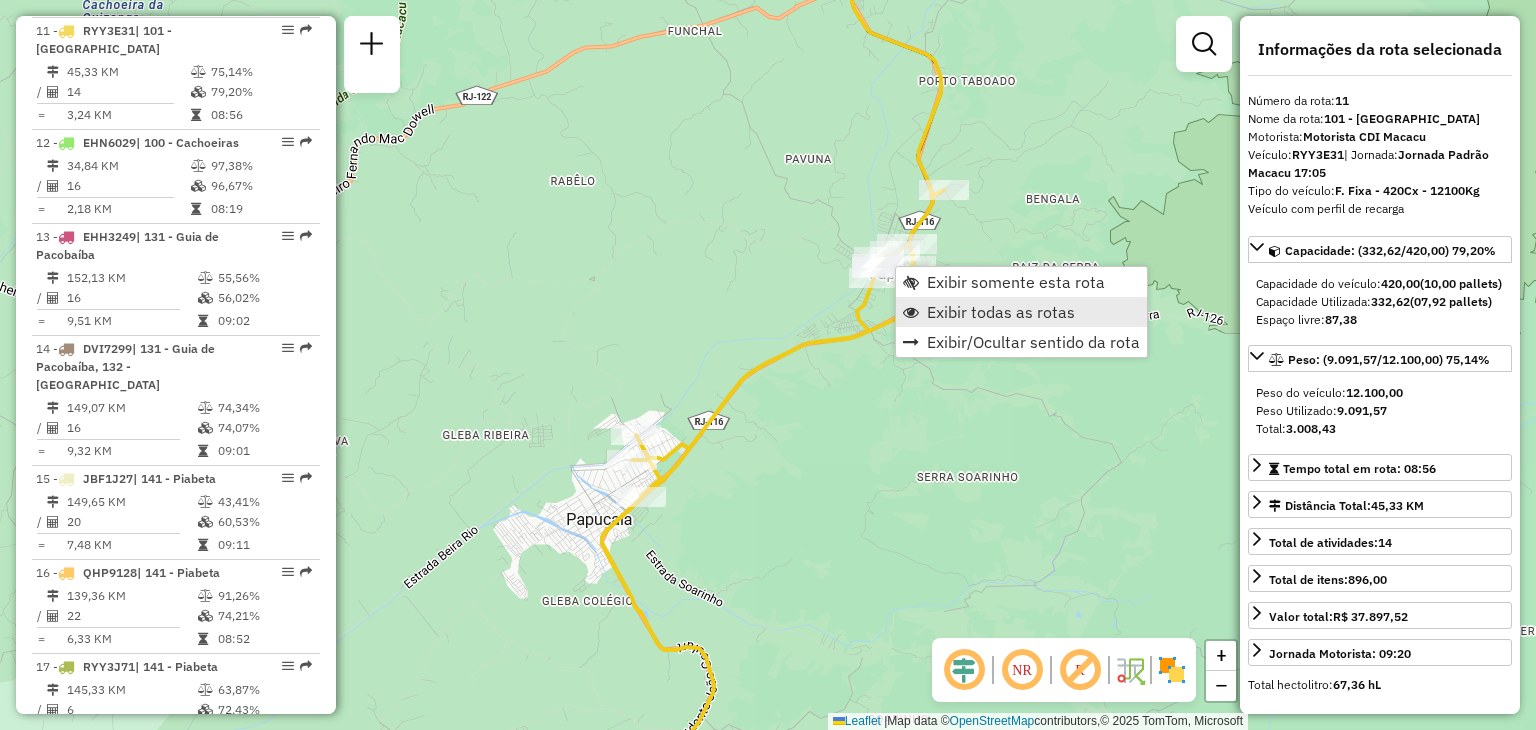 click on "Exibir todas as rotas" at bounding box center (1001, 312) 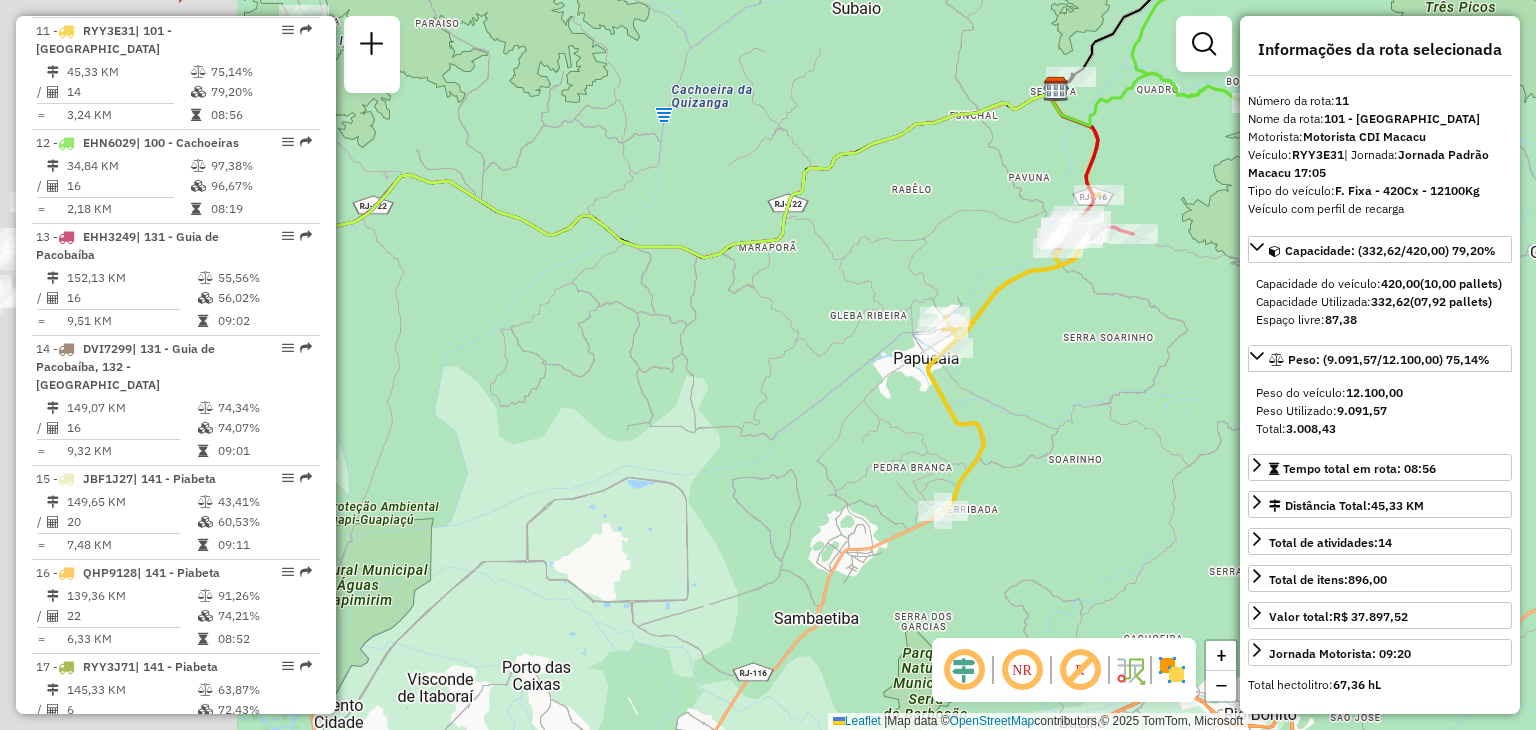 drag, startPoint x: 704, startPoint y: 425, endPoint x: 952, endPoint y: 319, distance: 269.70355 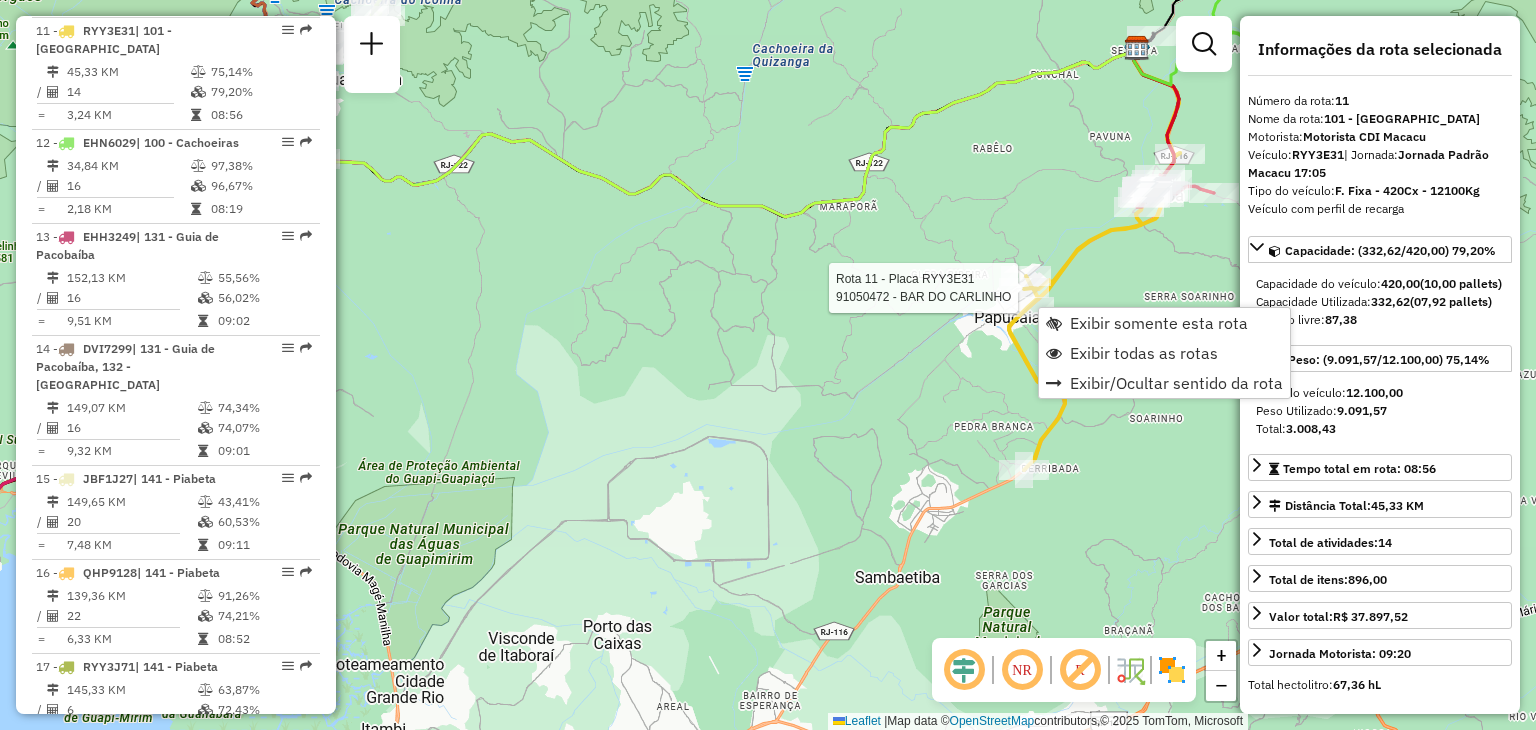 click on "Rota 11 - Placa RYY3E31  91050472 - BAR DO CARLINHO Janela de atendimento Grade de atendimento Capacidade Transportadoras Veículos Cliente Pedidos  Rotas Selecione os dias de semana para filtrar as janelas de atendimento  Seg   Ter   Qua   Qui   Sex   Sáb   Dom  Informe o período da janela de atendimento: De: Até:  Filtrar exatamente a janela do cliente  Considerar janela de atendimento padrão  Selecione os dias de semana para filtrar as grades de atendimento  Seg   Ter   Qua   Qui   Sex   Sáb   Dom   Considerar clientes sem dia de atendimento cadastrado  Clientes fora do dia de atendimento selecionado Filtrar as atividades entre os valores definidos abaixo:  Peso mínimo:   Peso máximo:   Cubagem mínima:   Cubagem máxima:   De:   Até:  Filtrar as atividades entre o tempo de atendimento definido abaixo:  De:   Até:   Considerar capacidade total dos clientes não roteirizados Transportadora: Selecione um ou mais itens Tipo de veículo: Selecione um ou mais itens Veículo: Selecione um ou mais itens" 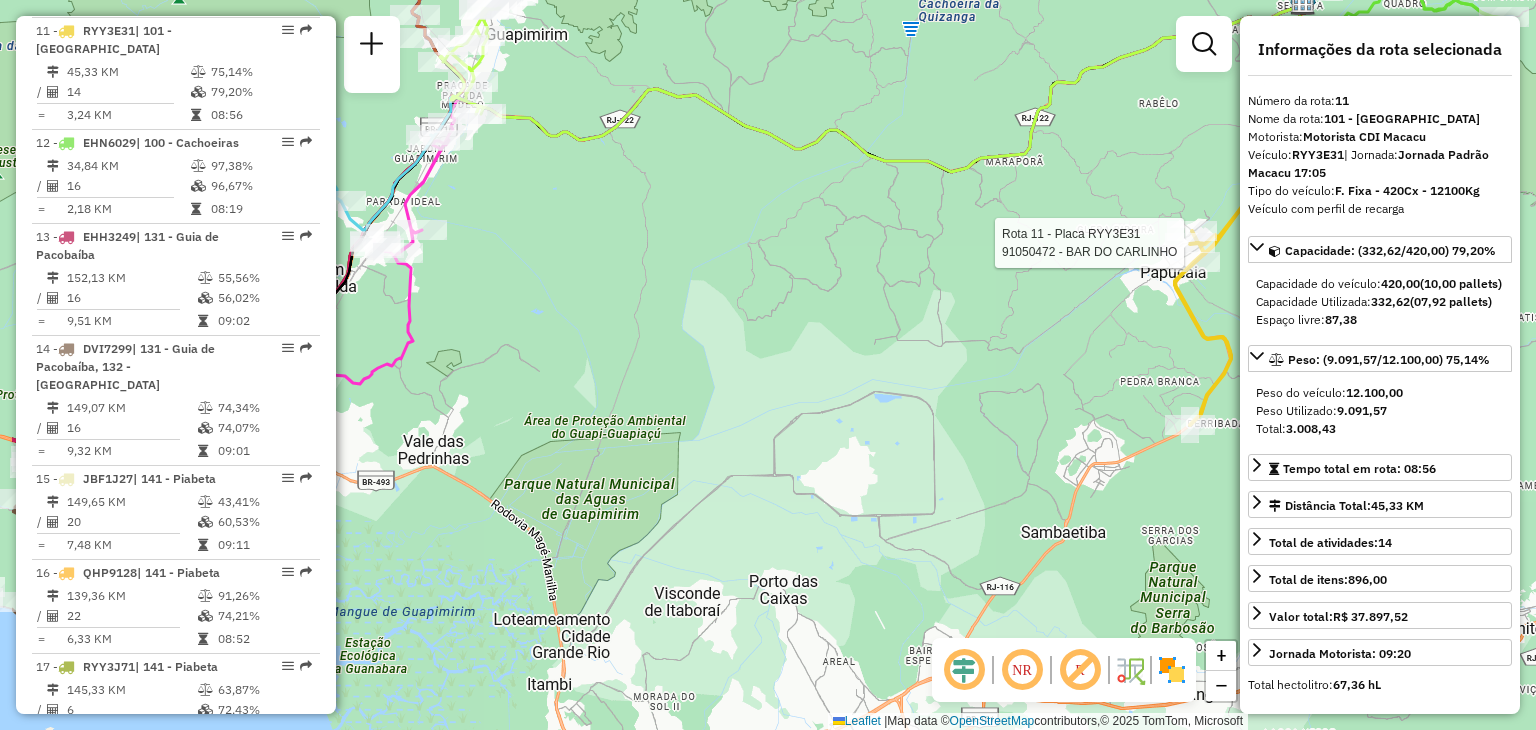 drag, startPoint x: 644, startPoint y: 607, endPoint x: 1152, endPoint y: 478, distance: 524.12305 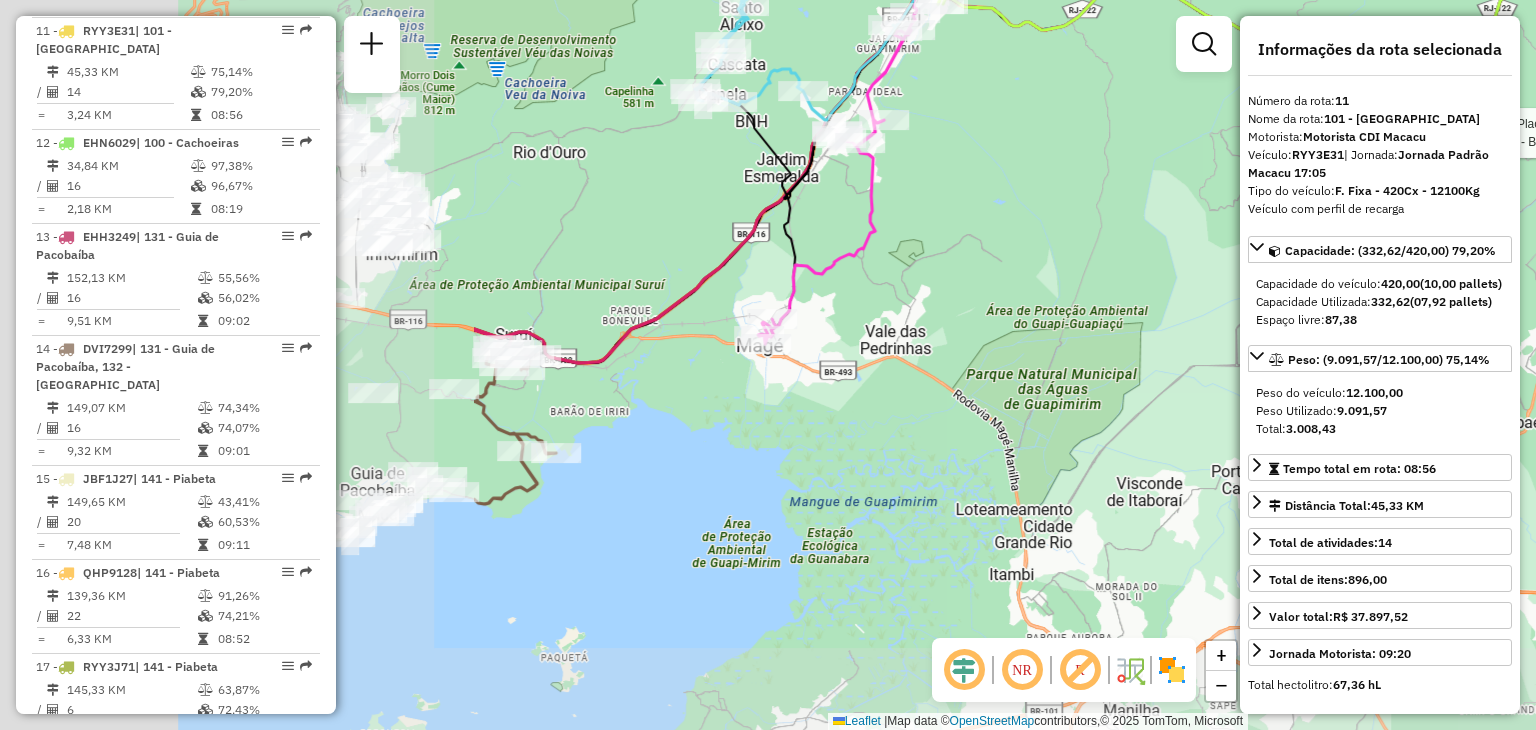 click on "Rota 11 - Placa RYY3E31  91050472 - BAR DO CARLINHO Janela de atendimento Grade de atendimento Capacidade Transportadoras Veículos Cliente Pedidos  Rotas Selecione os dias de semana para filtrar as janelas de atendimento  Seg   Ter   Qua   Qui   Sex   Sáb   Dom  Informe o período da janela de atendimento: De: Até:  Filtrar exatamente a janela do cliente  Considerar janela de atendimento padrão  Selecione os dias de semana para filtrar as grades de atendimento  Seg   Ter   Qua   Qui   Sex   Sáb   Dom   Considerar clientes sem dia de atendimento cadastrado  Clientes fora do dia de atendimento selecionado Filtrar as atividades entre os valores definidos abaixo:  Peso mínimo:   Peso máximo:   Cubagem mínima:   Cubagem máxima:   De:   Até:  Filtrar as atividades entre o tempo de atendimento definido abaixo:  De:   Até:   Considerar capacidade total dos clientes não roteirizados Transportadora: Selecione um ou mais itens Tipo de veículo: Selecione um ou mais itens Veículo: Selecione um ou mais itens" 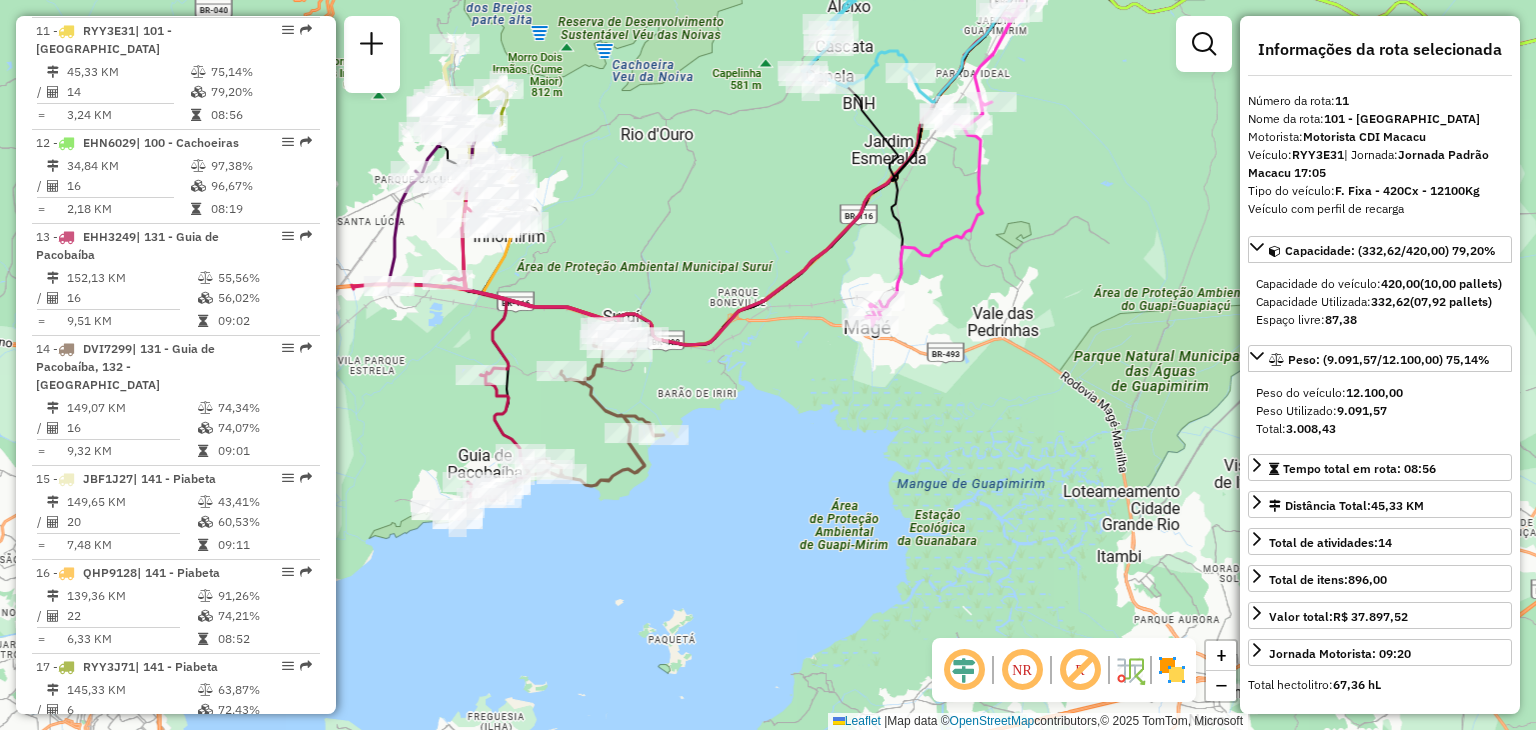 drag, startPoint x: 908, startPoint y: 446, endPoint x: 805, endPoint y: 632, distance: 212.61467 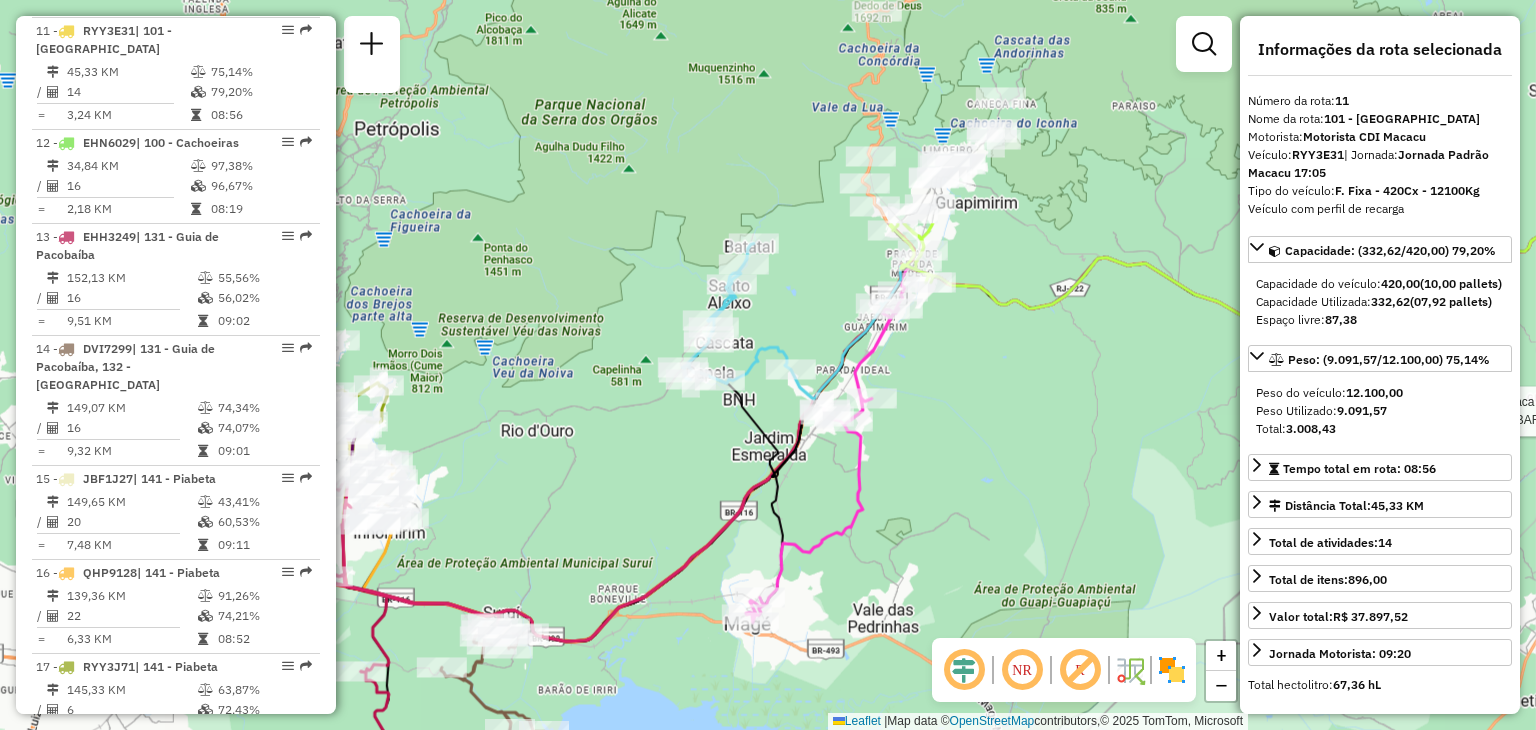 click on "Rota 11 - Placa RYY3E31  91050472 - BAR DO CARLINHO Janela de atendimento Grade de atendimento Capacidade Transportadoras Veículos Cliente Pedidos  Rotas Selecione os dias de semana para filtrar as janelas de atendimento  Seg   Ter   Qua   Qui   Sex   Sáb   Dom  Informe o período da janela de atendimento: De: Até:  Filtrar exatamente a janela do cliente  Considerar janela de atendimento padrão  Selecione os dias de semana para filtrar as grades de atendimento  Seg   Ter   Qua   Qui   Sex   Sáb   Dom   Considerar clientes sem dia de atendimento cadastrado  Clientes fora do dia de atendimento selecionado Filtrar as atividades entre os valores definidos abaixo:  Peso mínimo:   Peso máximo:   Cubagem mínima:   Cubagem máxima:   De:   Até:  Filtrar as atividades entre o tempo de atendimento definido abaixo:  De:   Até:   Considerar capacidade total dos clientes não roteirizados Transportadora: Selecione um ou mais itens Tipo de veículo: Selecione um ou mais itens Veículo: Selecione um ou mais itens" 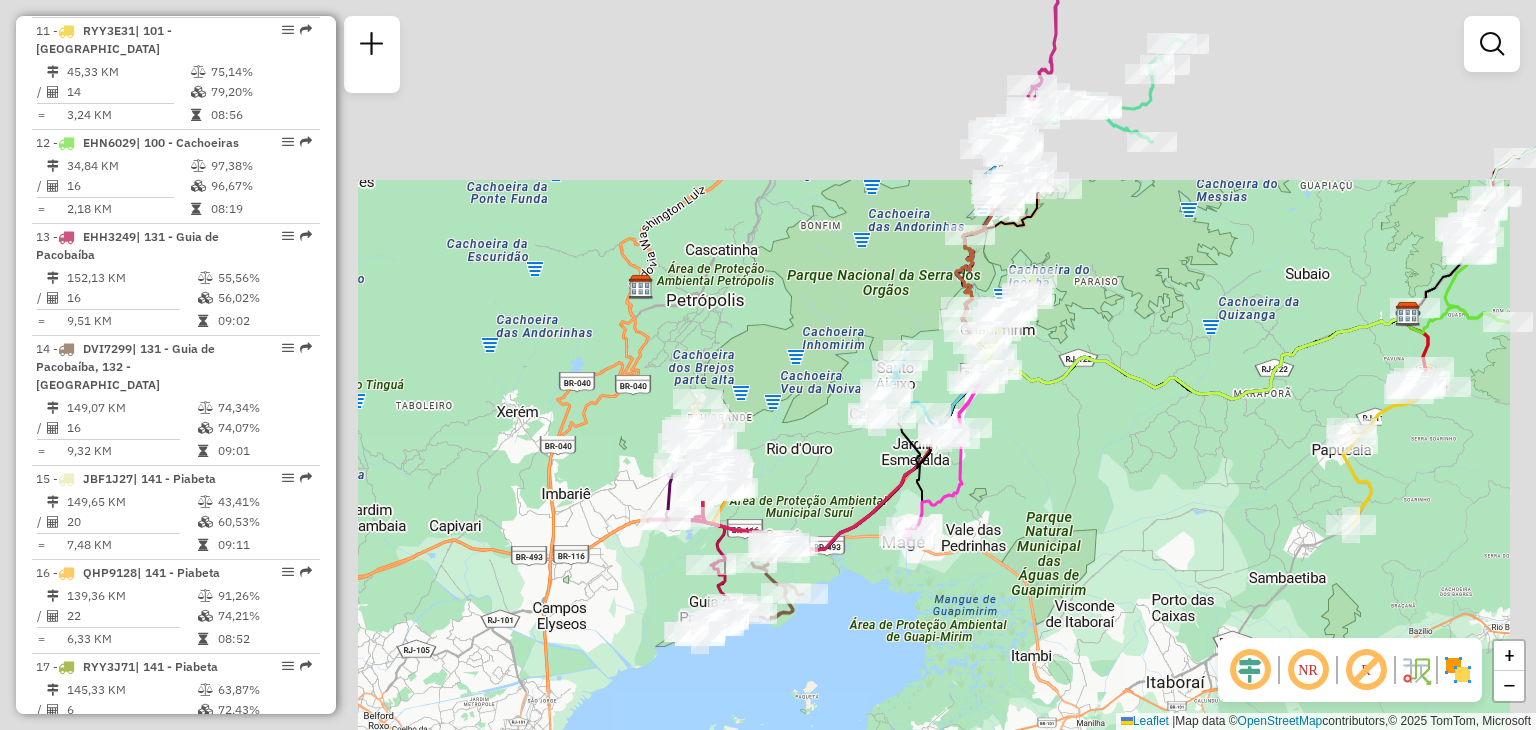 drag, startPoint x: 1136, startPoint y: 315, endPoint x: 987, endPoint y: 485, distance: 226.0553 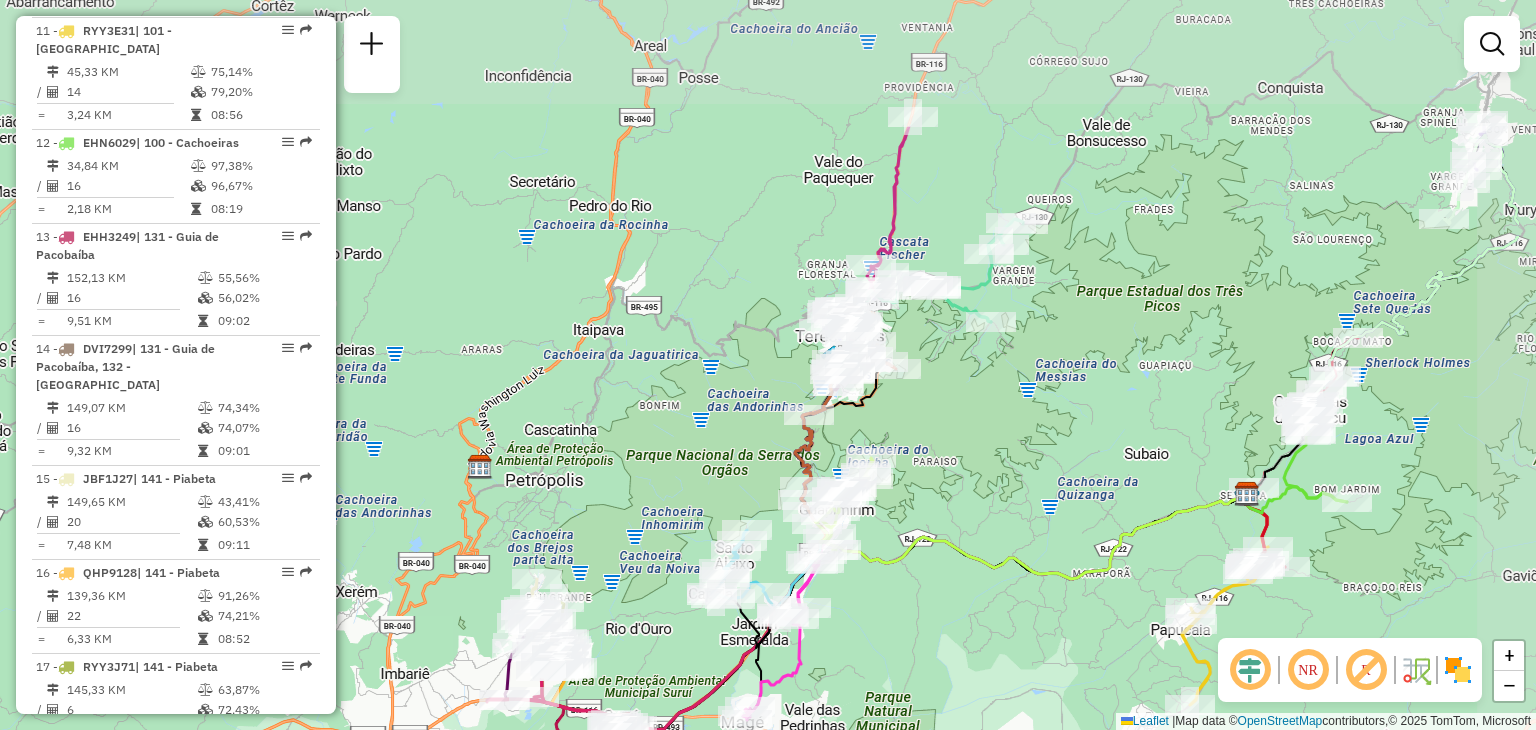 drag, startPoint x: 1008, startPoint y: 373, endPoint x: 892, endPoint y: 435, distance: 131.52946 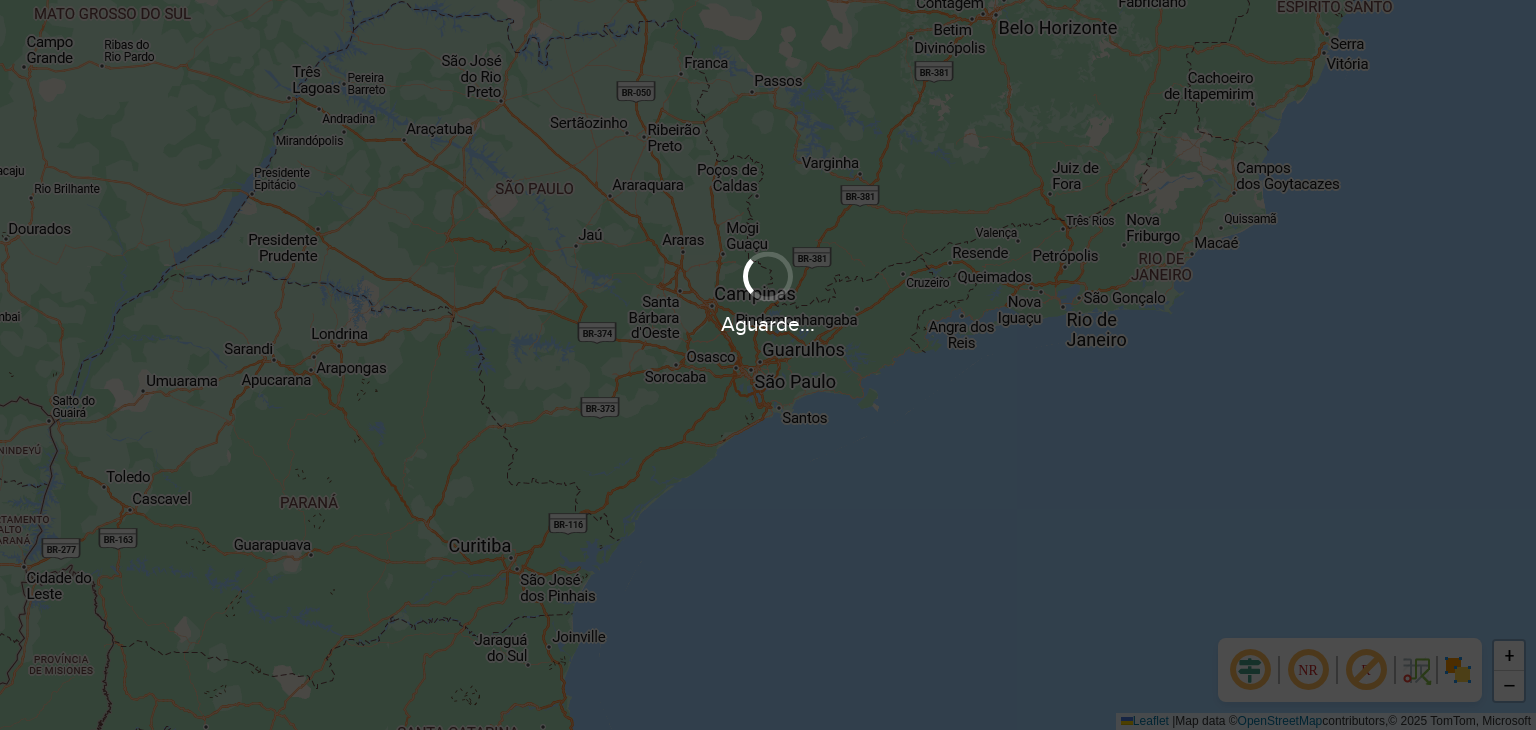 scroll, scrollTop: 0, scrollLeft: 0, axis: both 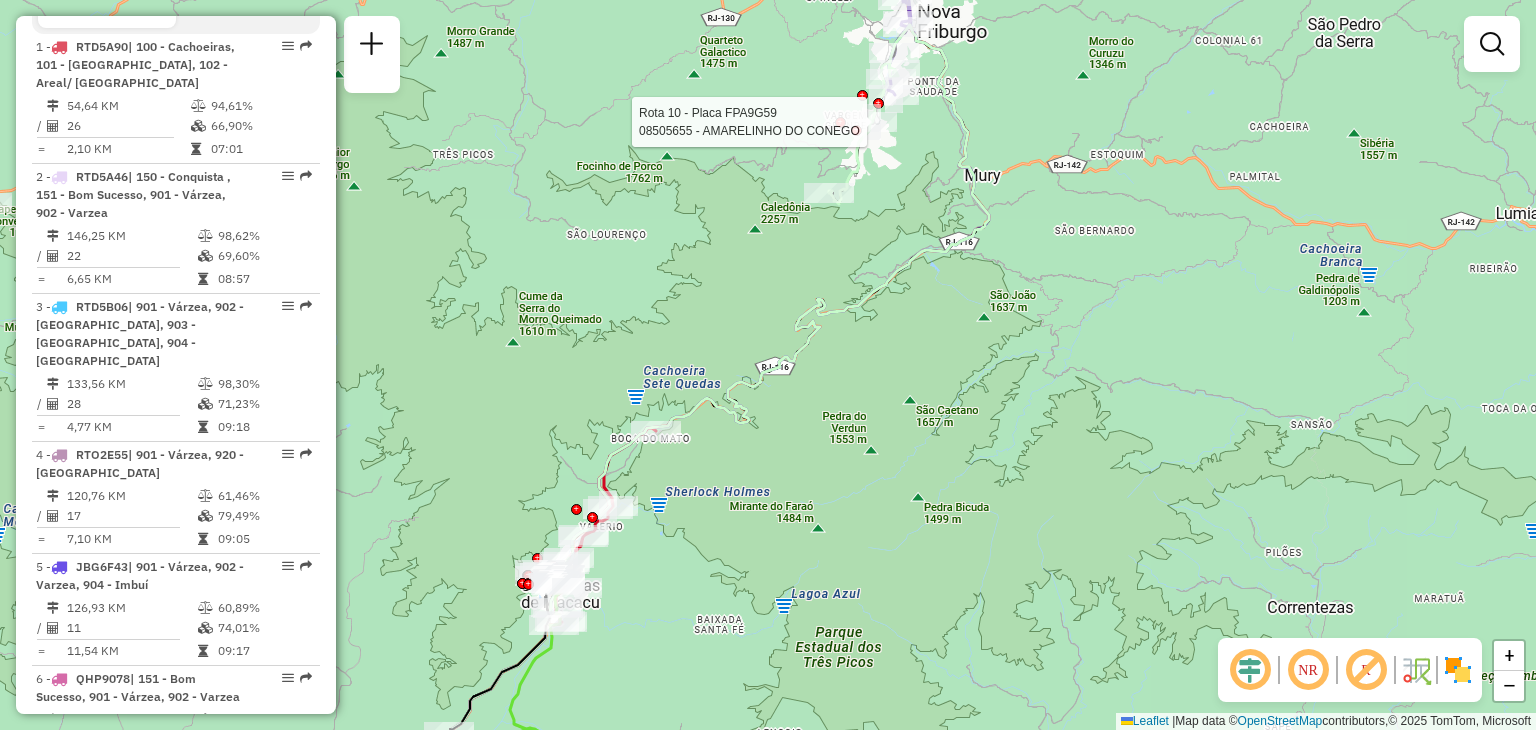 select on "**********" 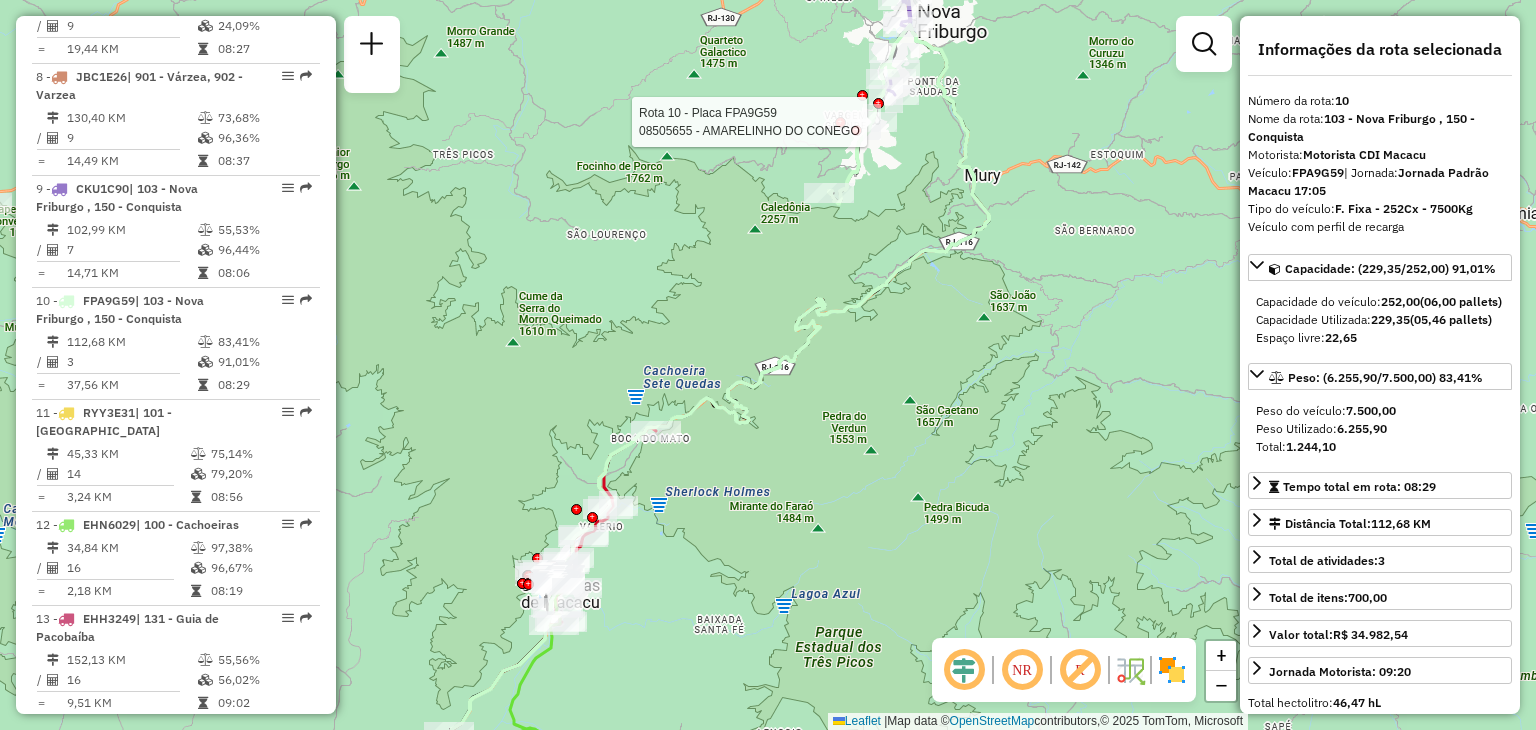 scroll, scrollTop: 1794, scrollLeft: 0, axis: vertical 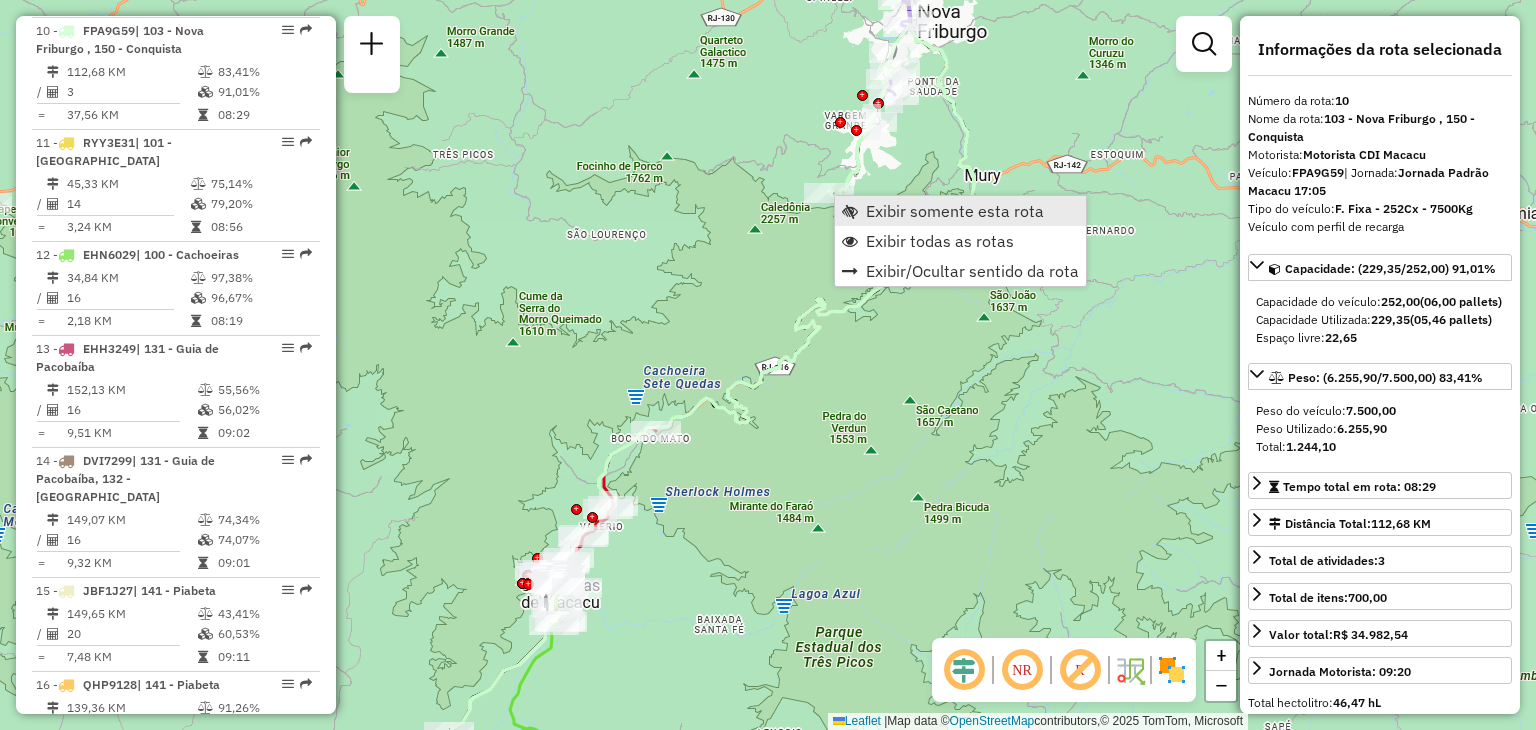 click on "Exibir somente esta rota" at bounding box center [955, 211] 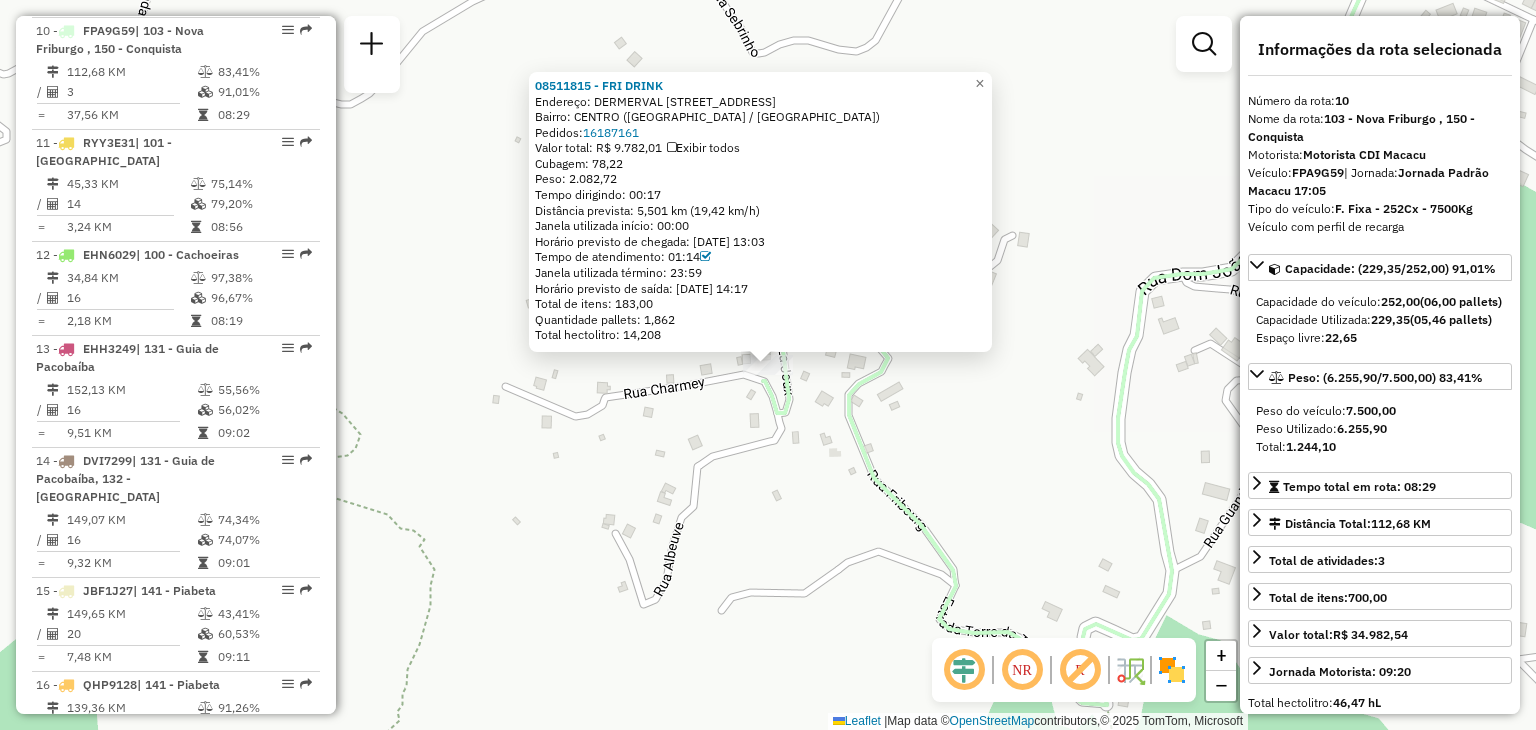 drag, startPoint x: 830, startPoint y: 442, endPoint x: 812, endPoint y: 399, distance: 46.615448 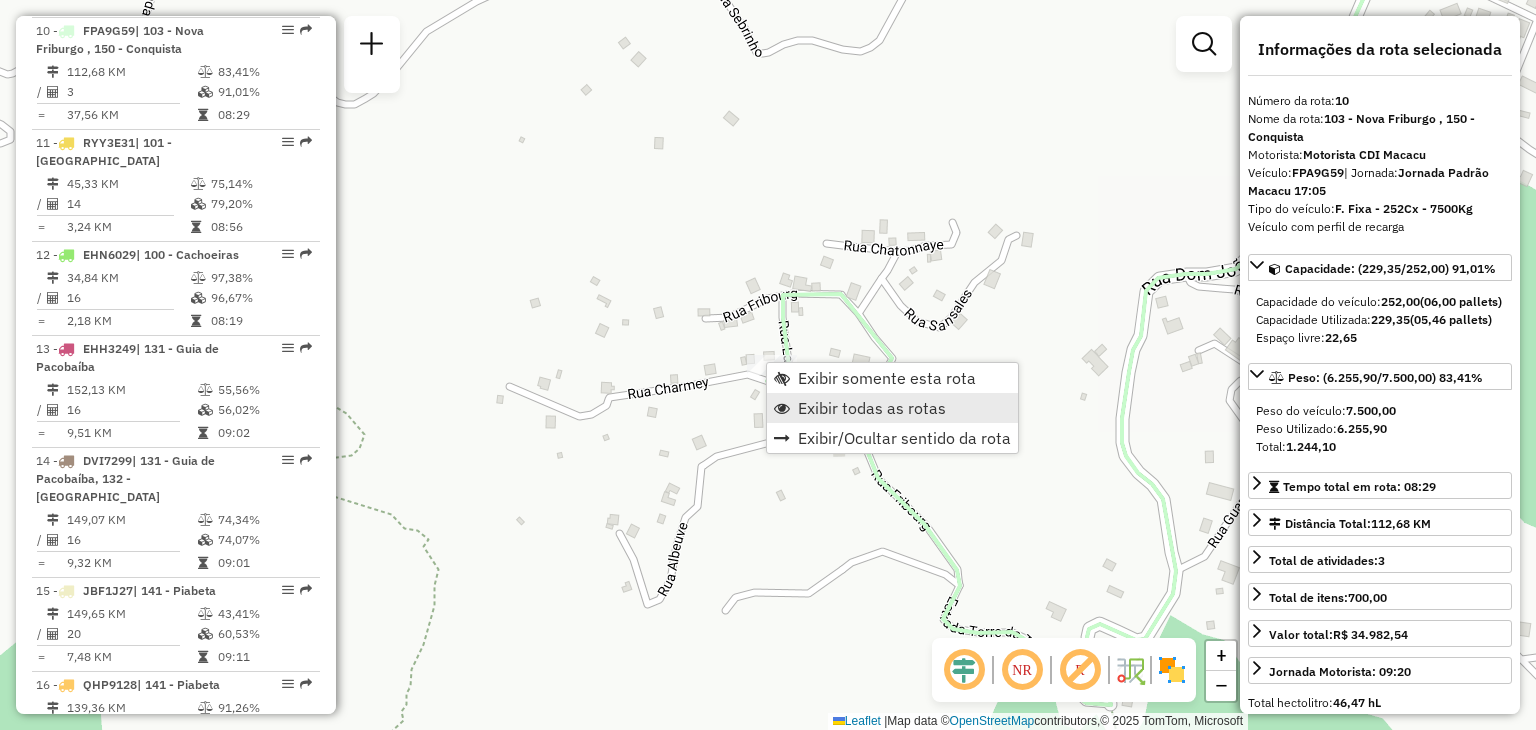 click on "Exibir todas as rotas" at bounding box center (892, 408) 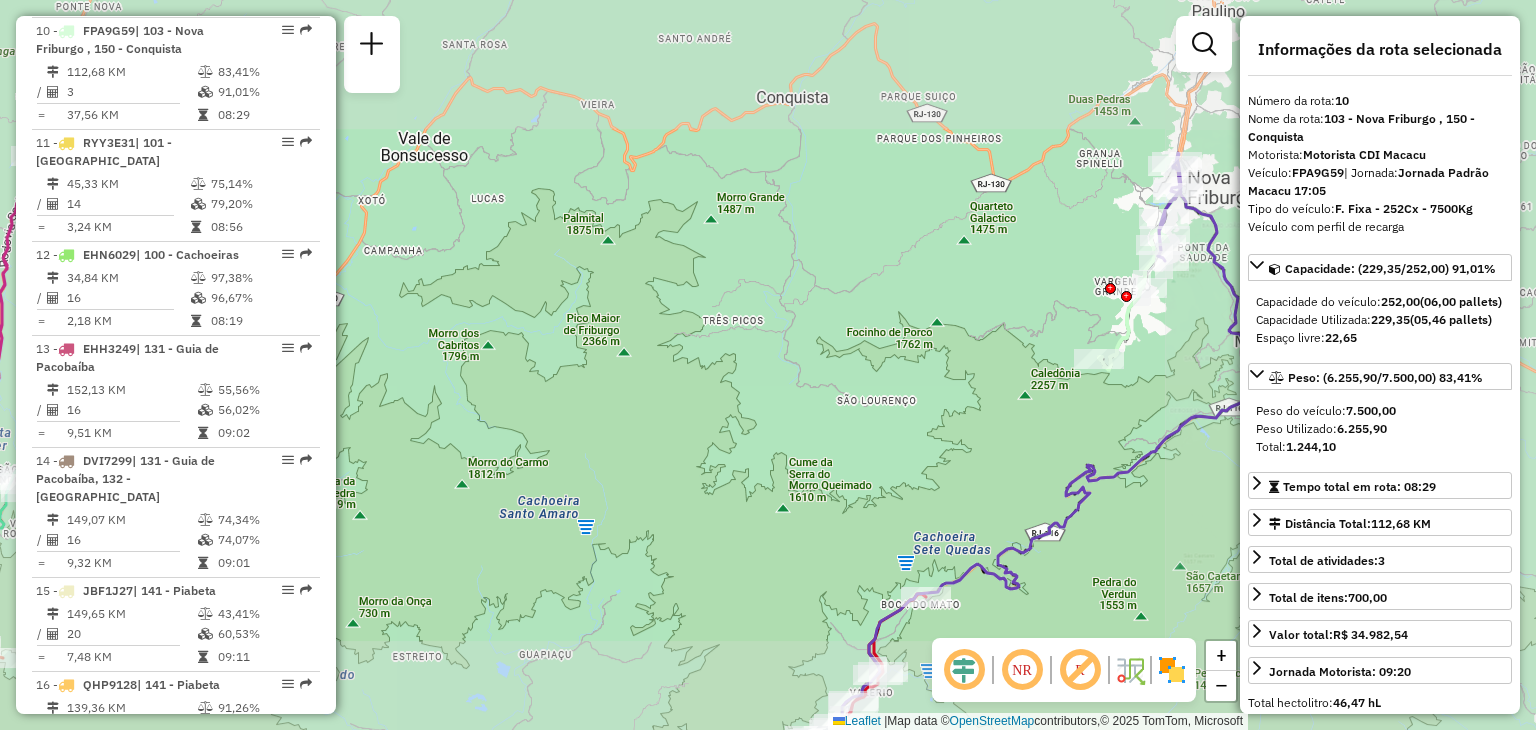 drag, startPoint x: 1140, startPoint y: 377, endPoint x: 917, endPoint y: 561, distance: 289.11072 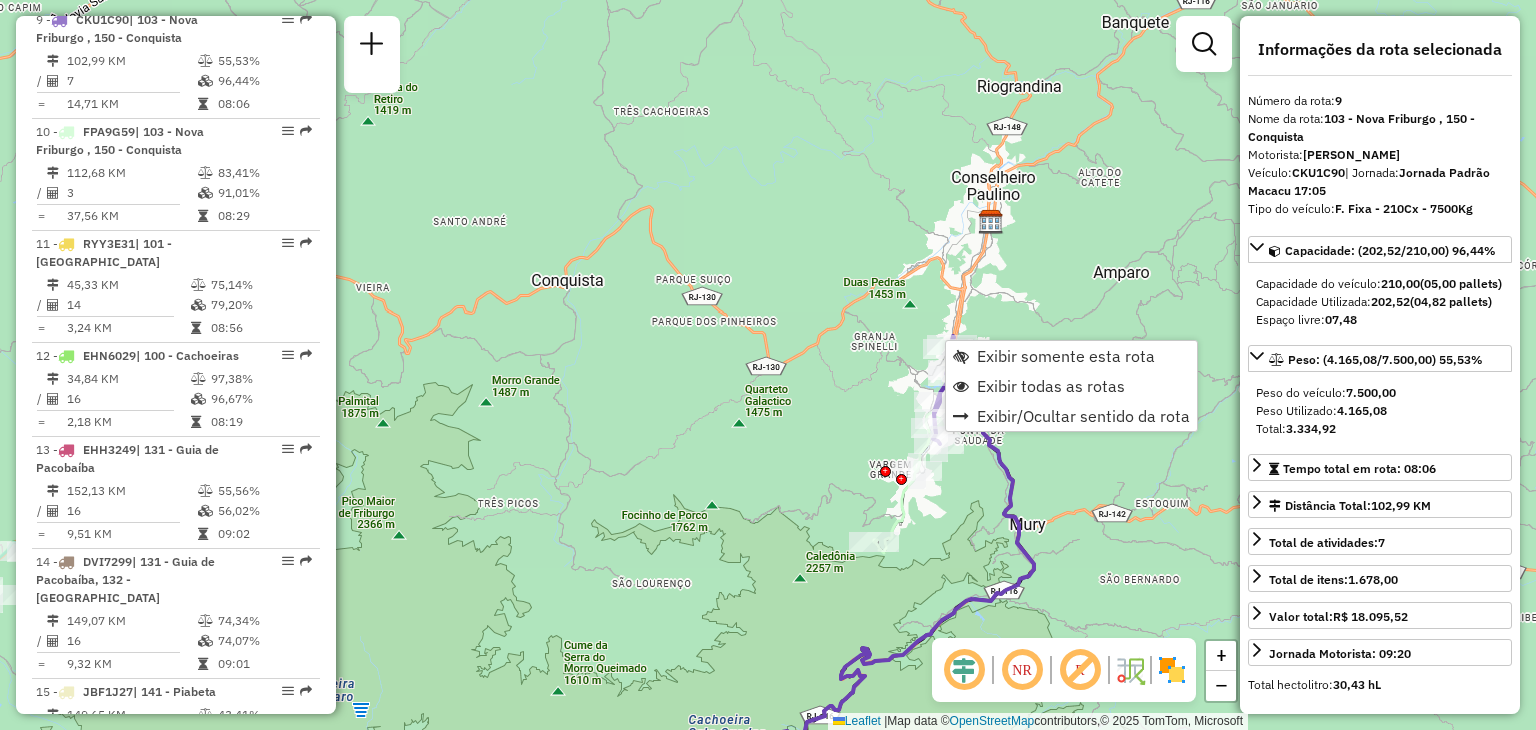 scroll, scrollTop: 1682, scrollLeft: 0, axis: vertical 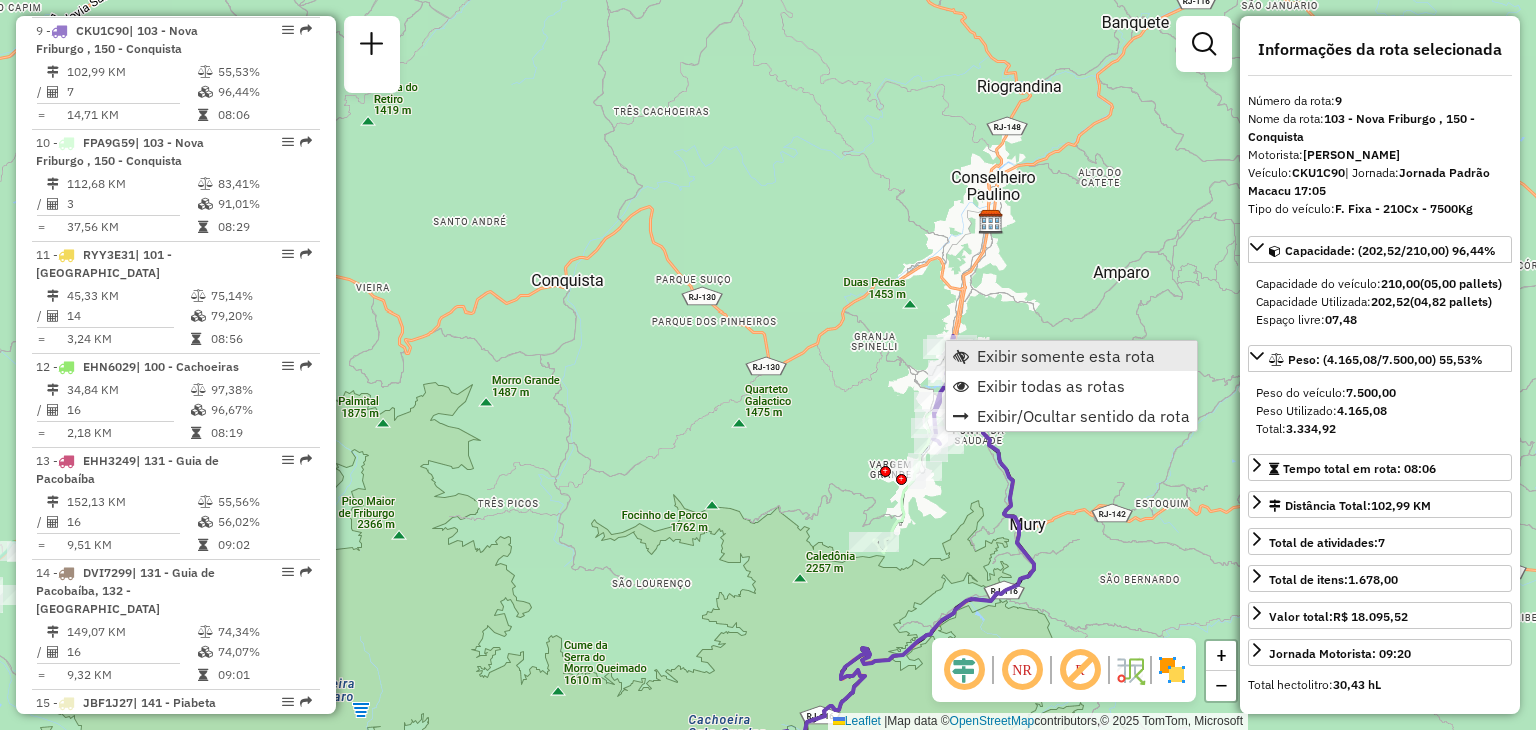 click on "Exibir somente esta rota" at bounding box center [1066, 356] 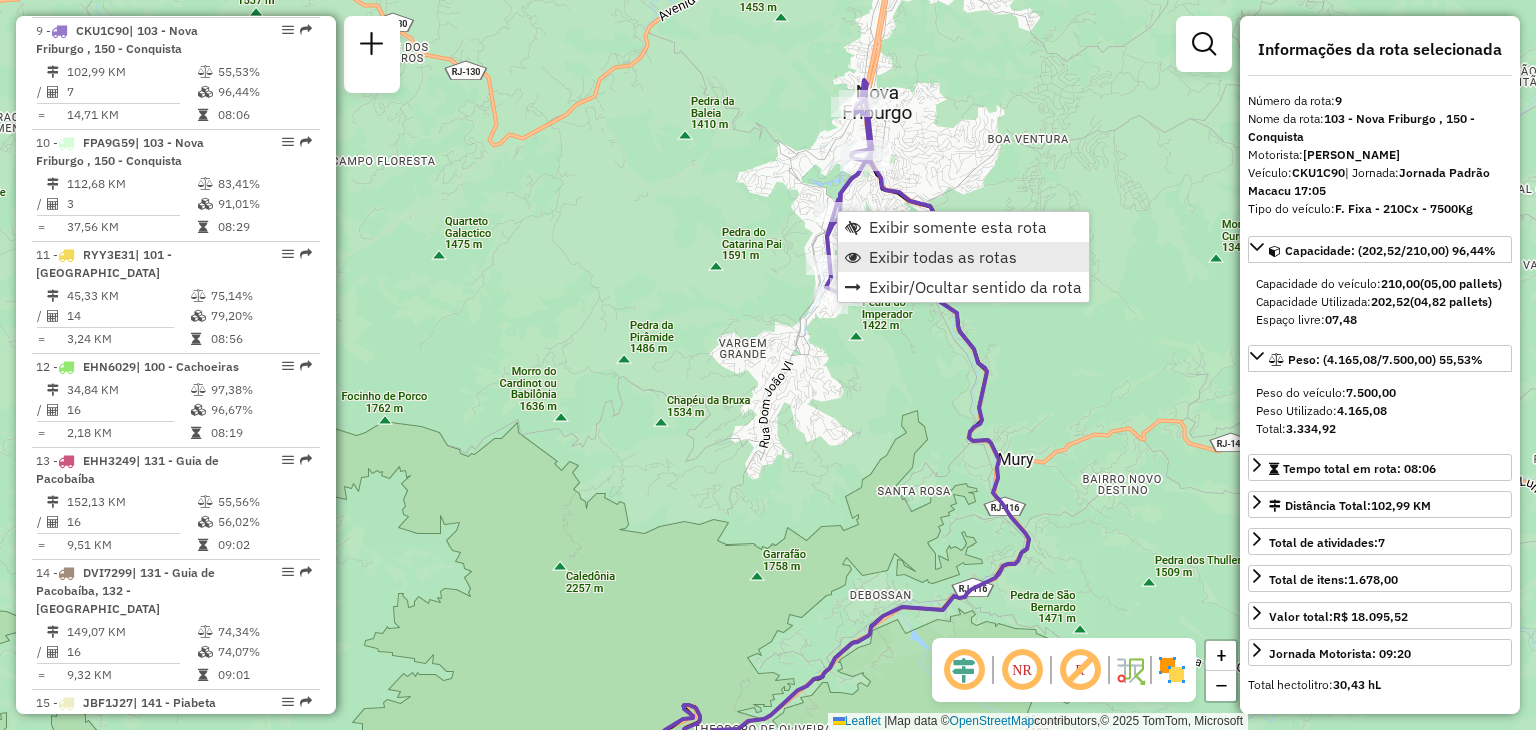 click on "Exibir todas as rotas" at bounding box center [943, 257] 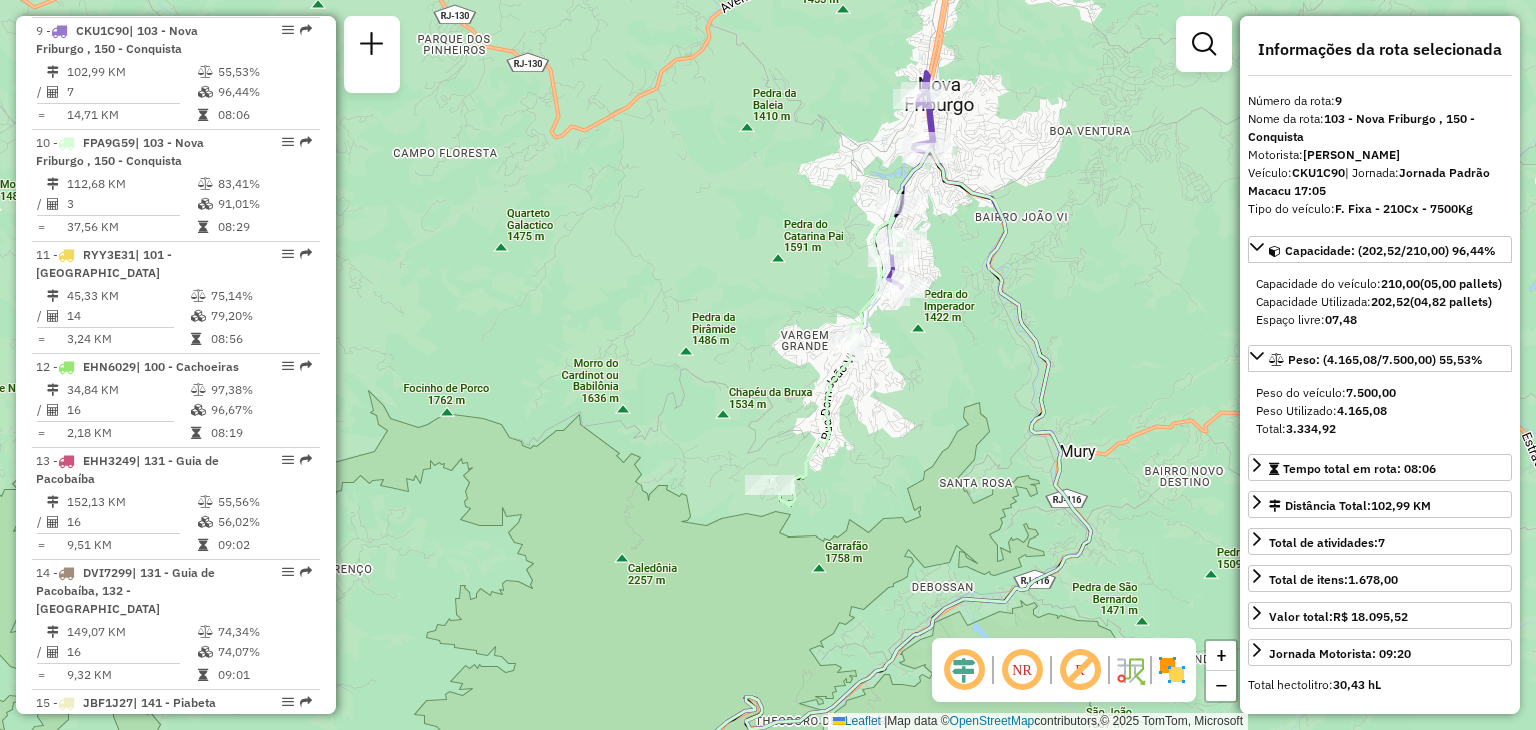 drag, startPoint x: 609, startPoint y: 435, endPoint x: 1177, endPoint y: 414, distance: 568.38806 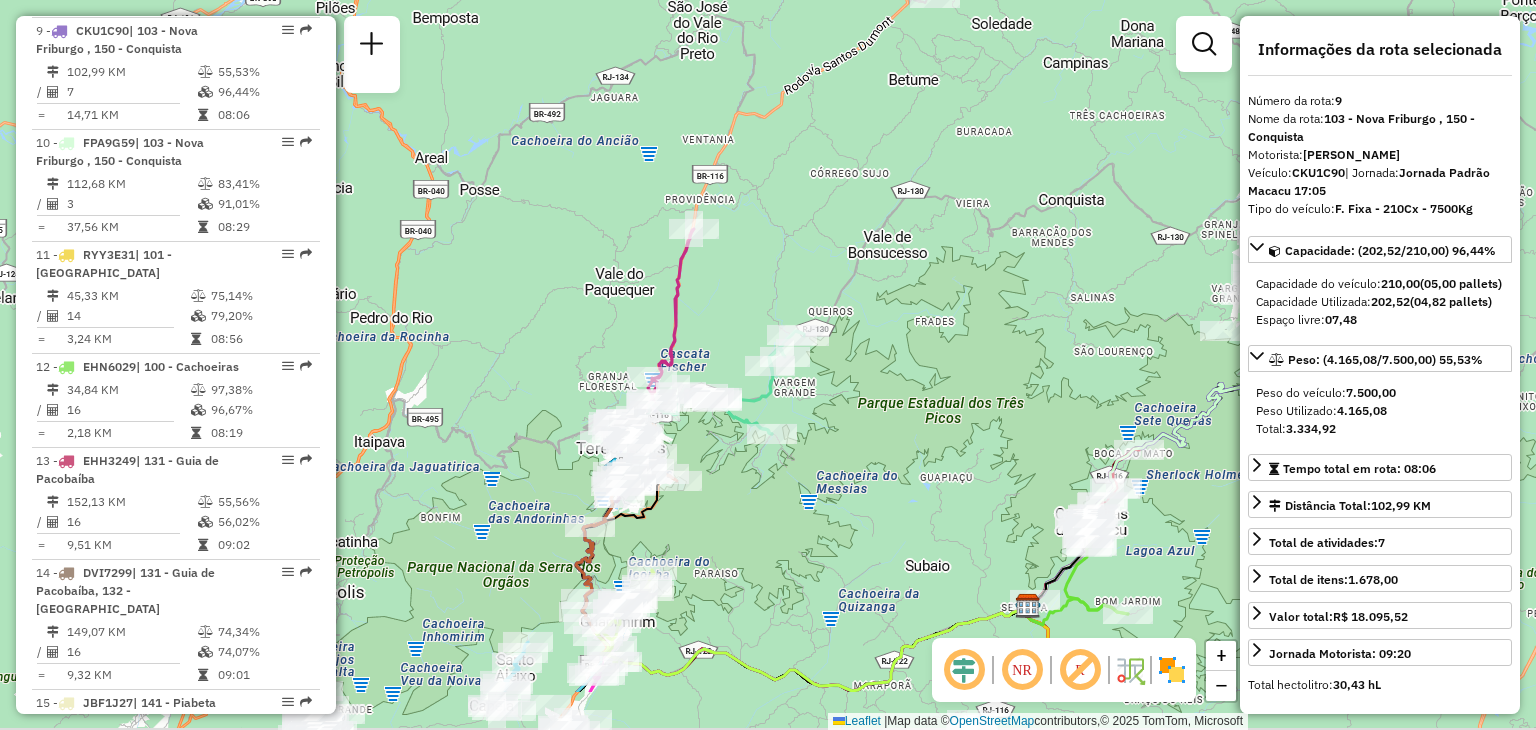 drag, startPoint x: 748, startPoint y: 522, endPoint x: 972, endPoint y: 392, distance: 258.99036 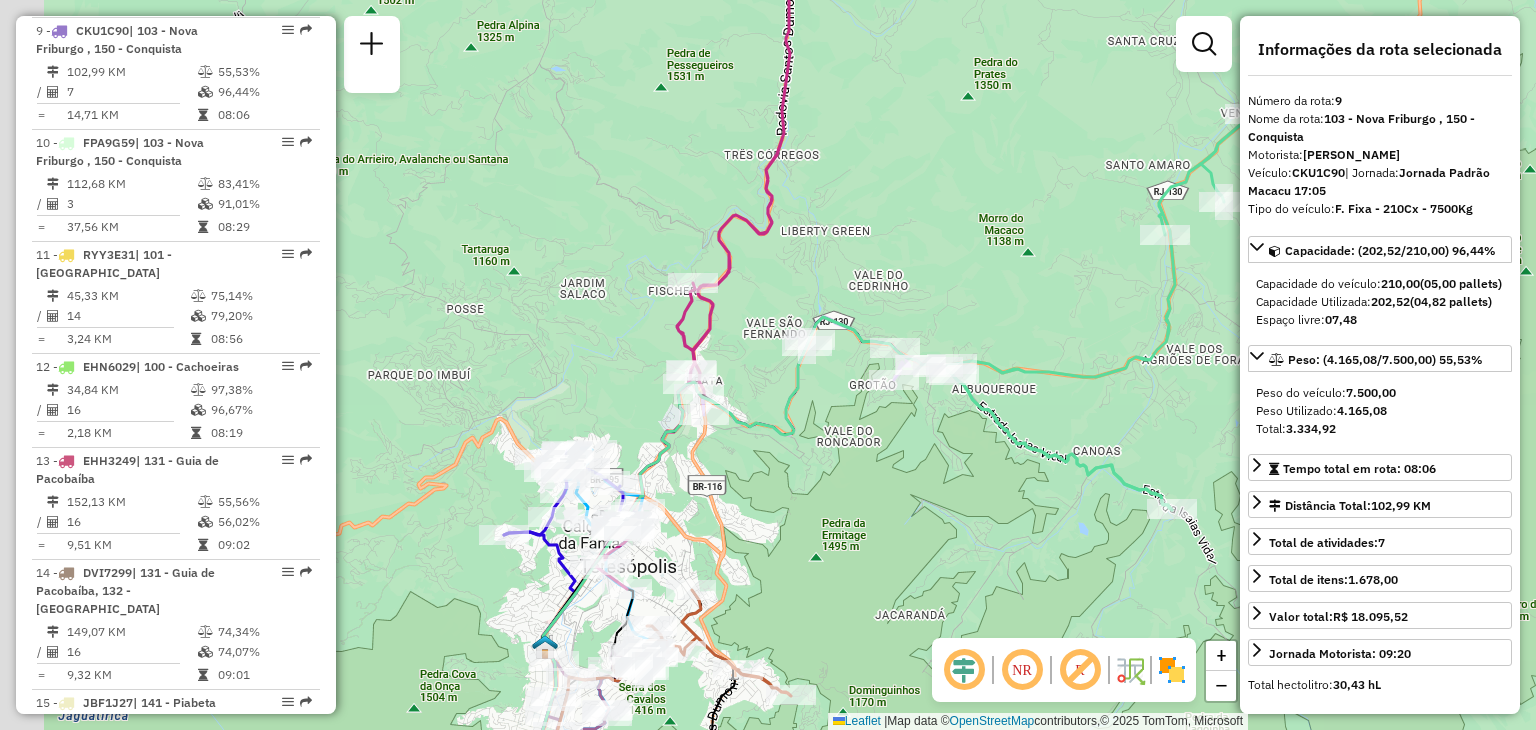 drag, startPoint x: 648, startPoint y: 523, endPoint x: 870, endPoint y: 480, distance: 226.12607 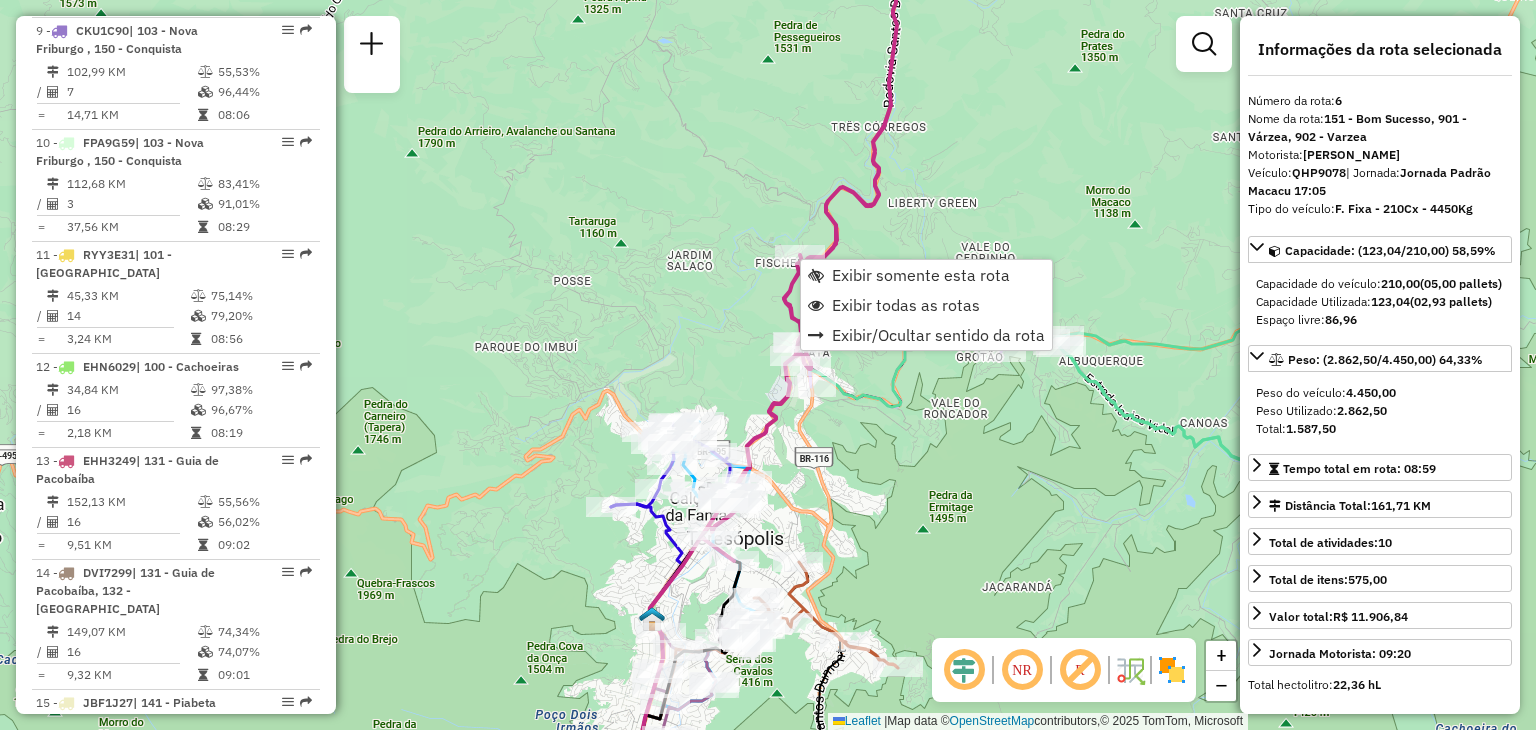 scroll, scrollTop: 1347, scrollLeft: 0, axis: vertical 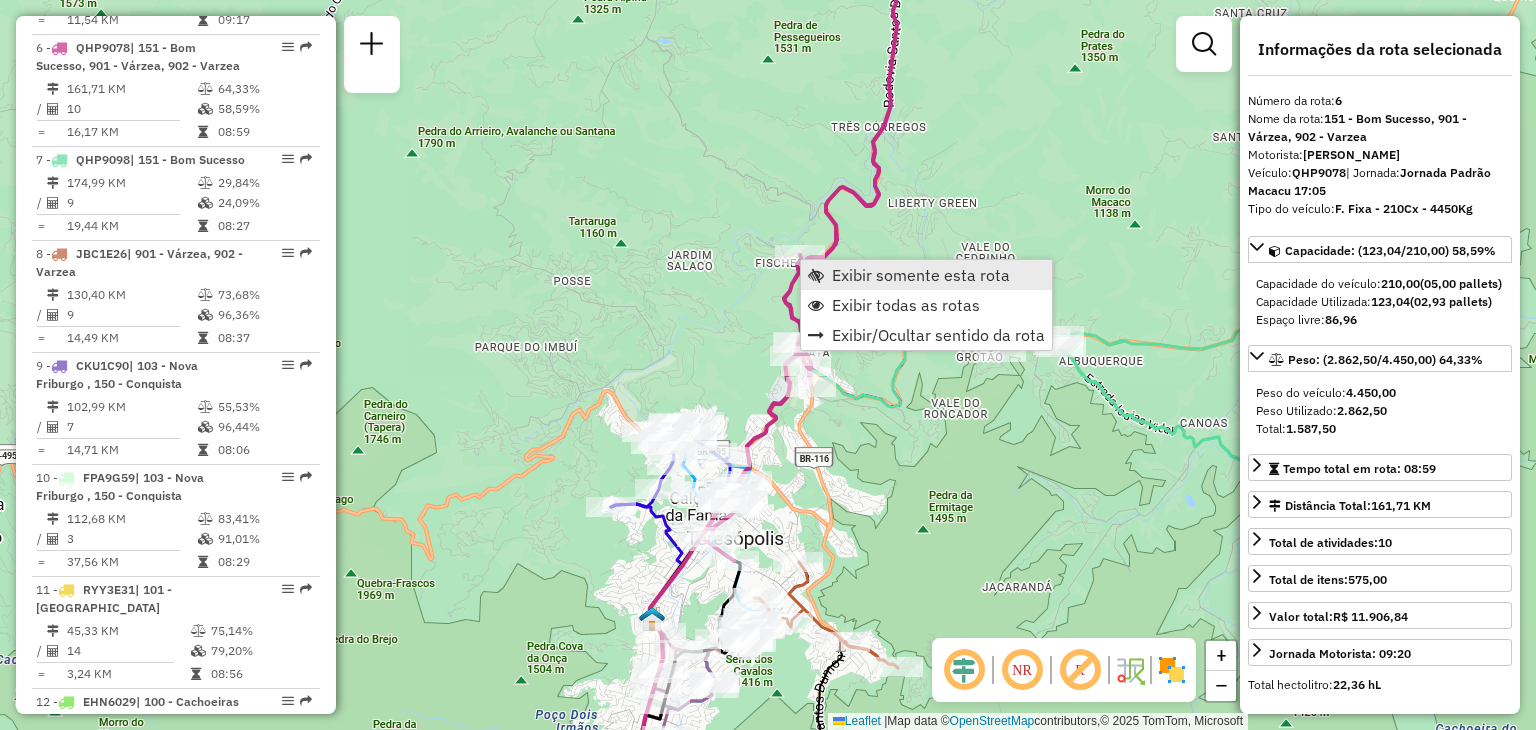 click on "Exibir somente esta rota" at bounding box center [921, 275] 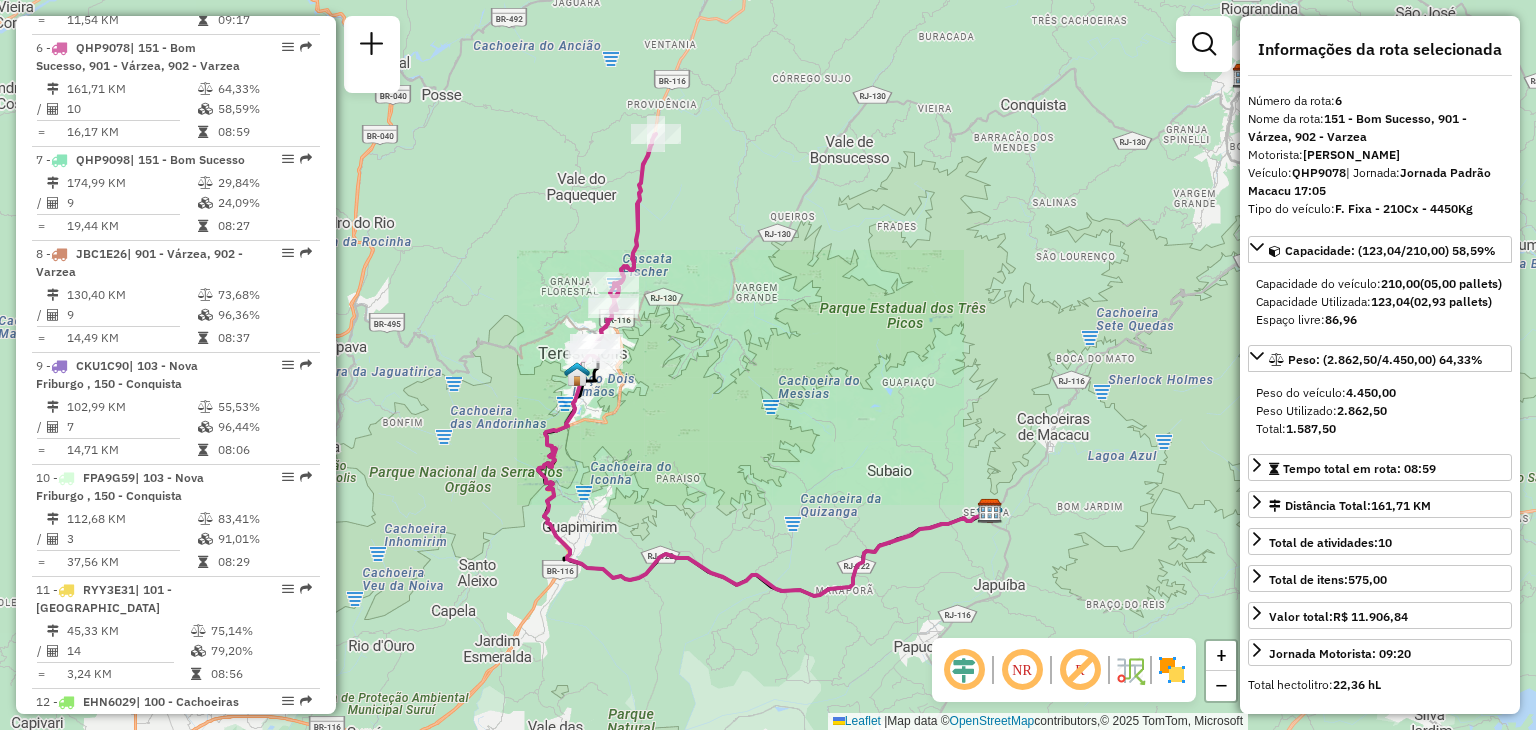 drag, startPoint x: 779, startPoint y: 477, endPoint x: 839, endPoint y: 504, distance: 65.795135 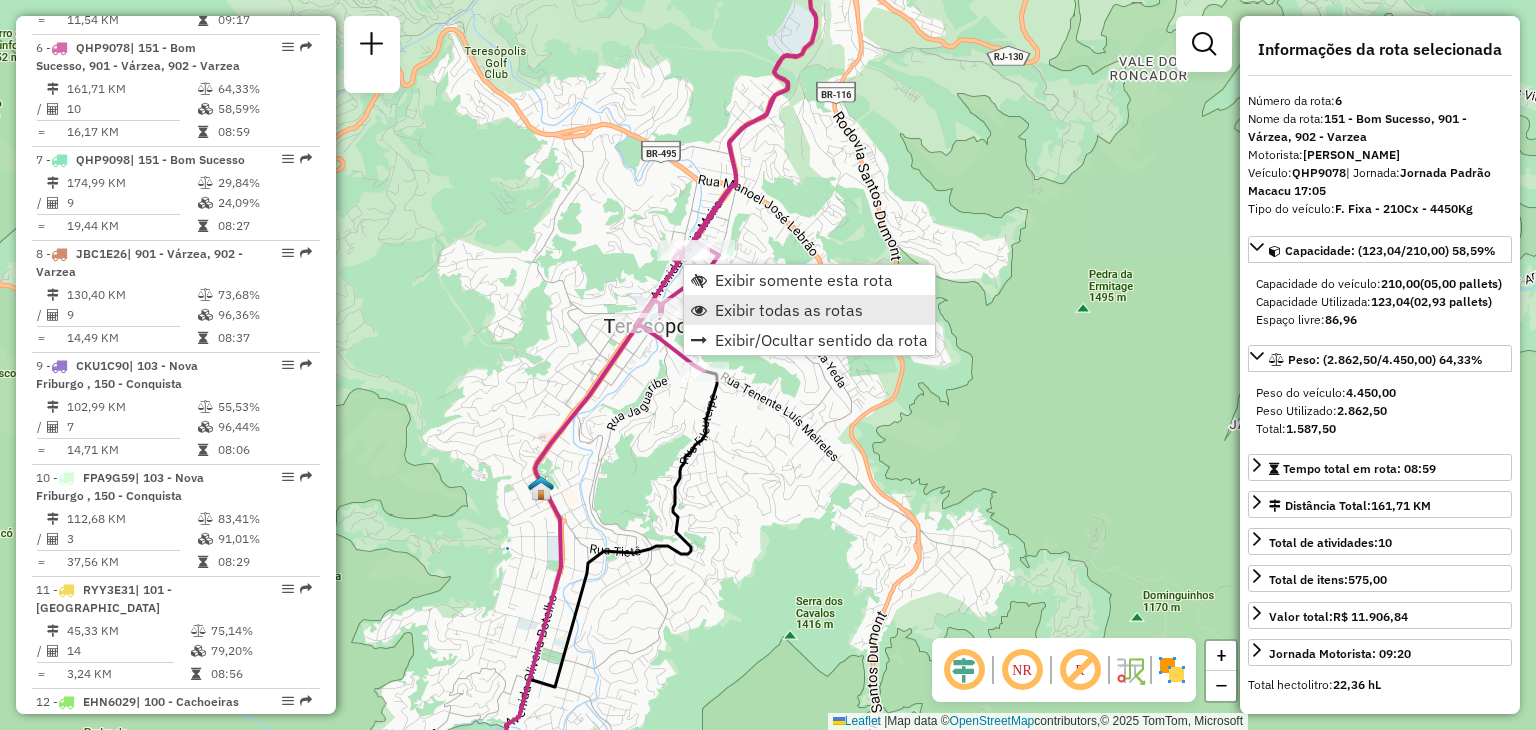 click on "Exibir todas as rotas" at bounding box center (789, 310) 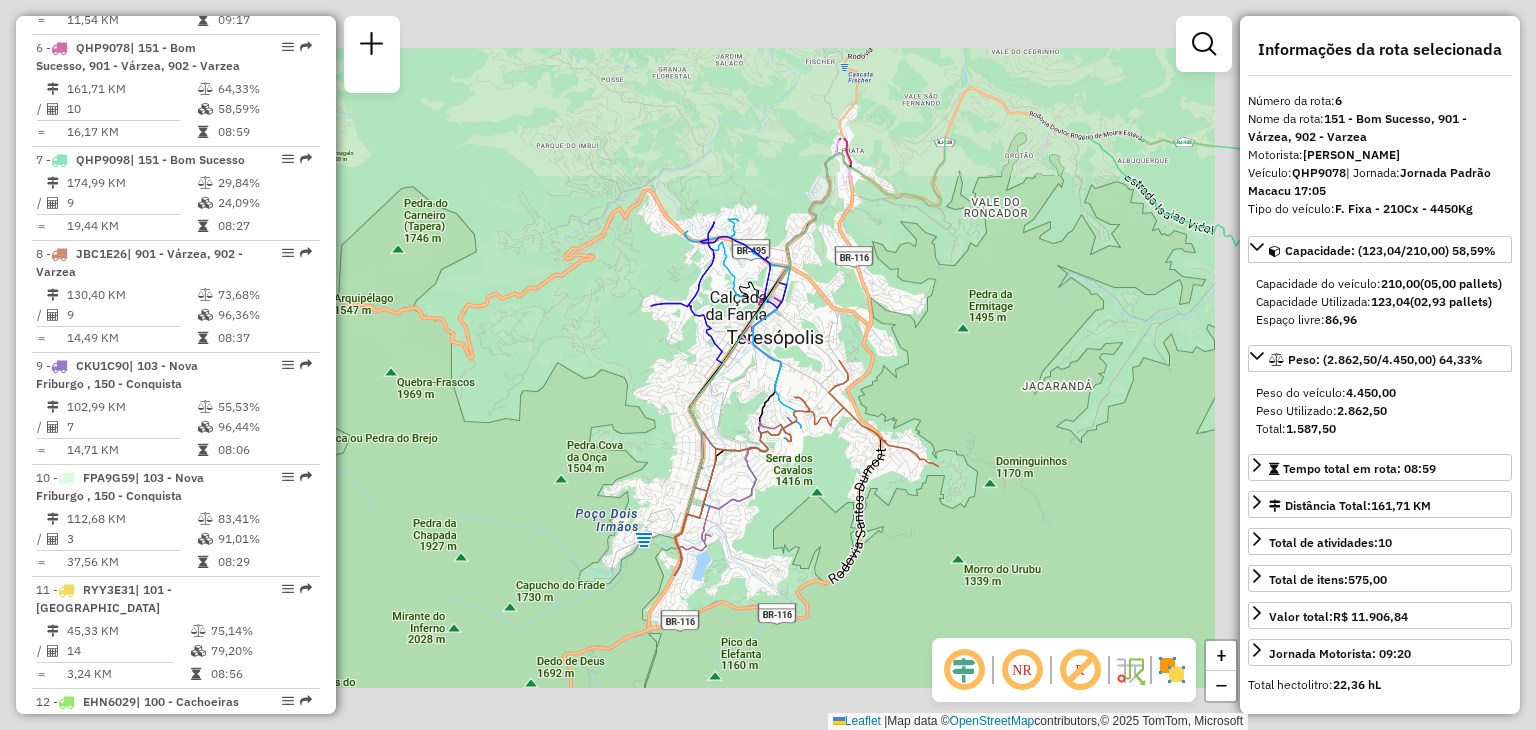 drag, startPoint x: 1031, startPoint y: 266, endPoint x: 950, endPoint y: 416, distance: 170.47287 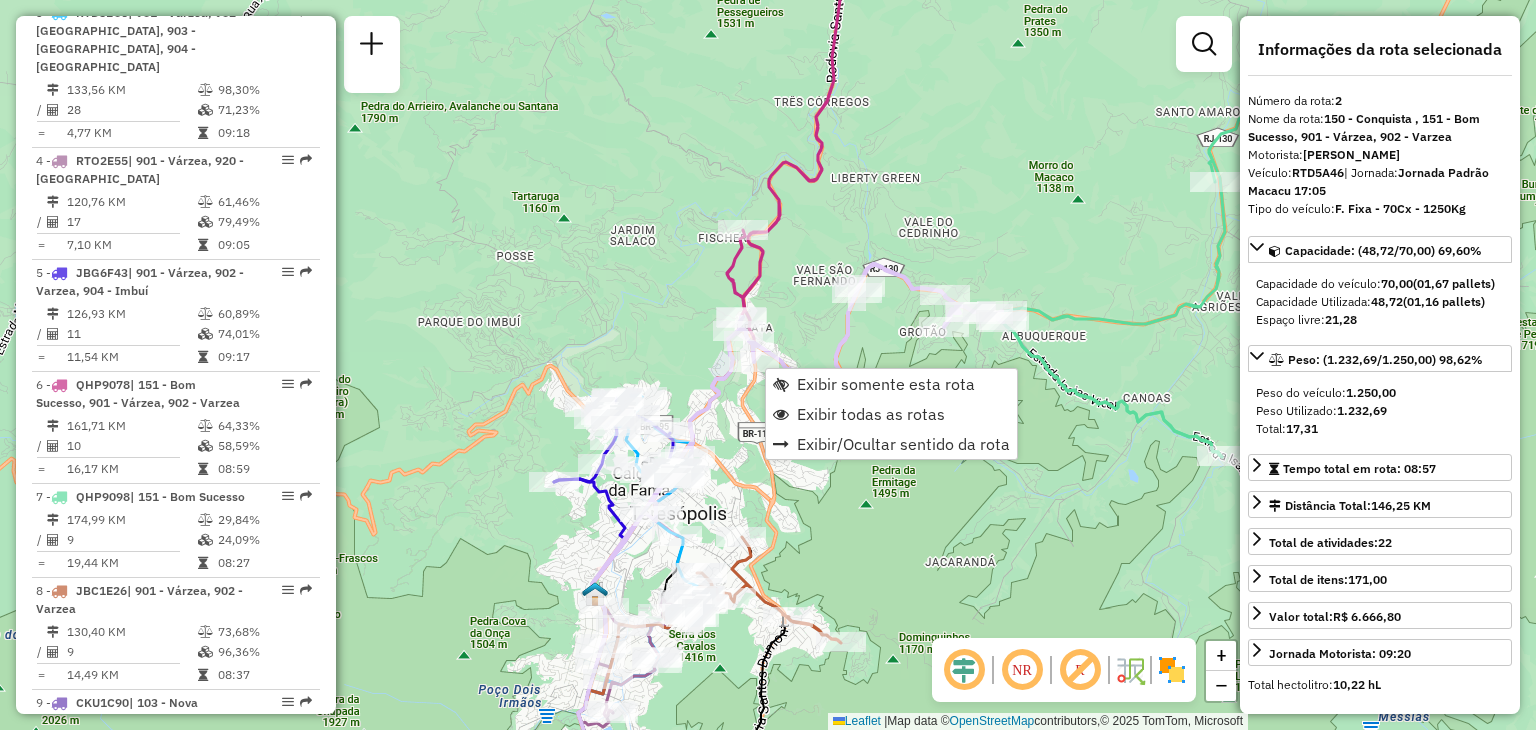 scroll, scrollTop: 864, scrollLeft: 0, axis: vertical 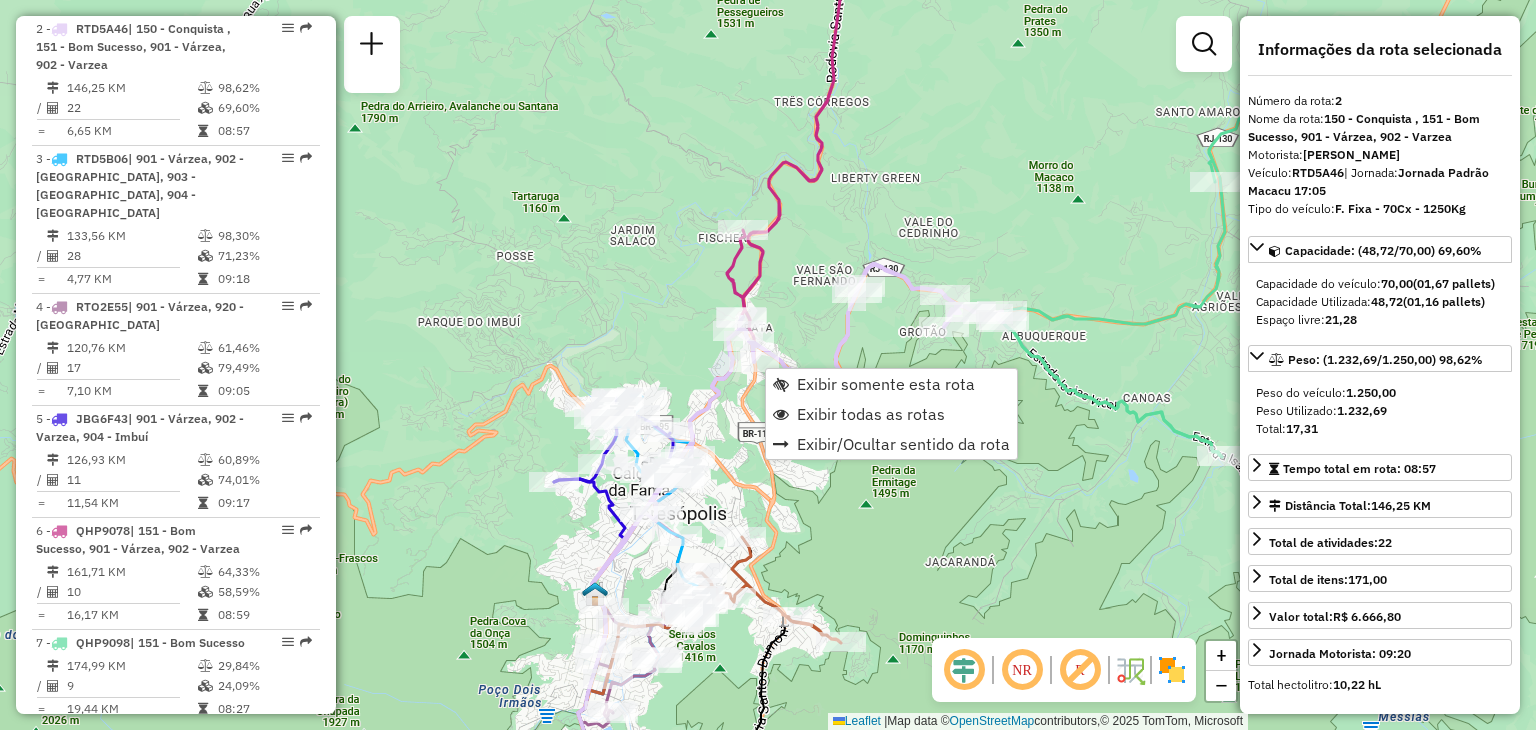 click on "Rota 6 - Placa QHP9078  08515116 - WIVIAN MOREIRA SILVA Janela de atendimento Grade de atendimento Capacidade Transportadoras Veículos Cliente Pedidos  Rotas Selecione os dias de semana para filtrar as janelas de atendimento  Seg   Ter   Qua   Qui   Sex   Sáb   Dom  Informe o período da janela de atendimento: De: Até:  Filtrar exatamente a janela do cliente  Considerar janela de atendimento padrão  Selecione os dias de semana para filtrar as grades de atendimento  Seg   Ter   Qua   Qui   Sex   Sáb   Dom   Considerar clientes sem dia de atendimento cadastrado  Clientes fora do dia de atendimento selecionado Filtrar as atividades entre os valores definidos abaixo:  Peso mínimo:   Peso máximo:   Cubagem mínima:   Cubagem máxima:   De:   Até:  Filtrar as atividades entre o tempo de atendimento definido abaixo:  De:   Até:   Considerar capacidade total dos clientes não roteirizados Transportadora: Selecione um ou mais itens Tipo de veículo: Selecione um ou mais itens Veículo: Motorista: Nome: Setor:" 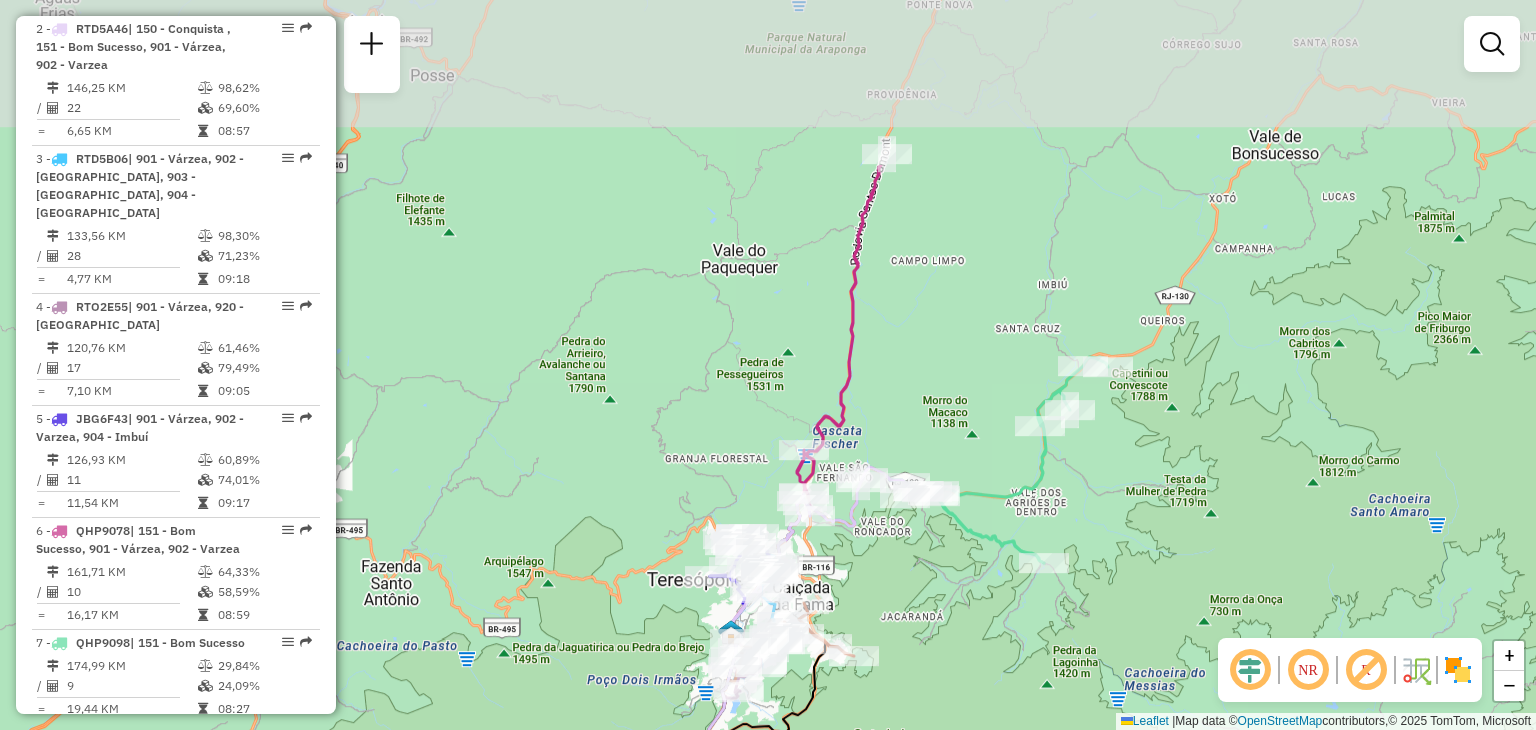 drag, startPoint x: 1022, startPoint y: 127, endPoint x: 1009, endPoint y: 365, distance: 238.35478 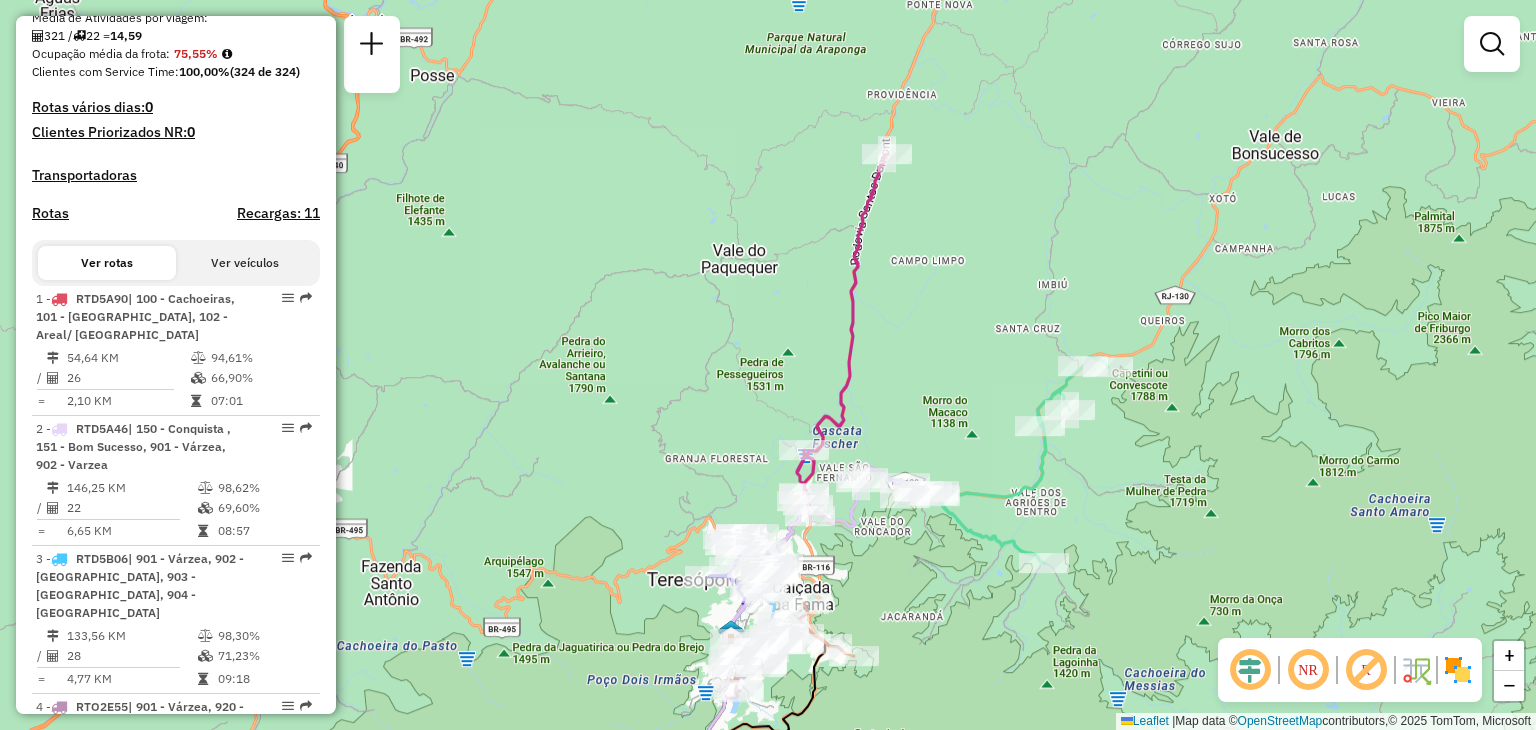 scroll, scrollTop: 64, scrollLeft: 0, axis: vertical 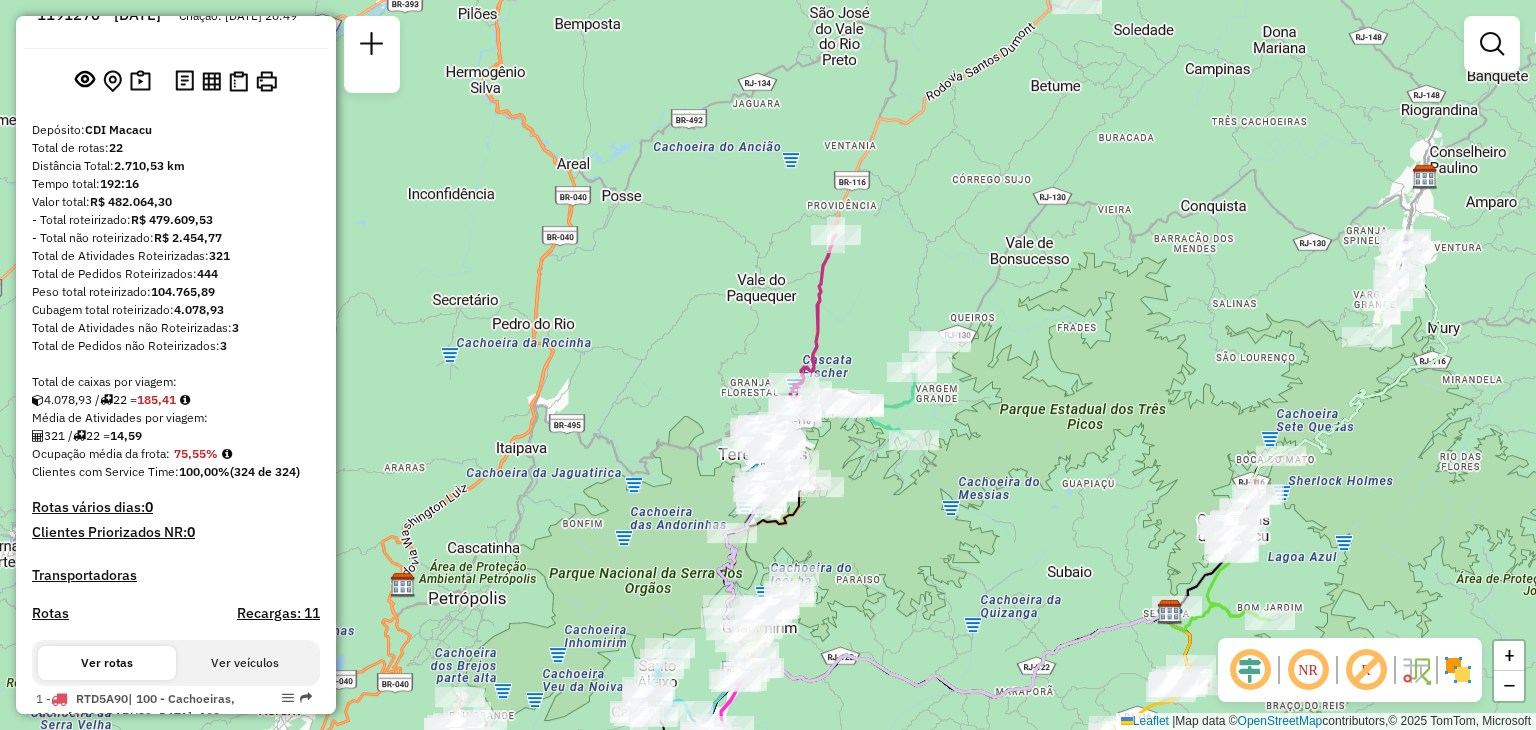 drag, startPoint x: 908, startPoint y: 516, endPoint x: 932, endPoint y: 501, distance: 28.301943 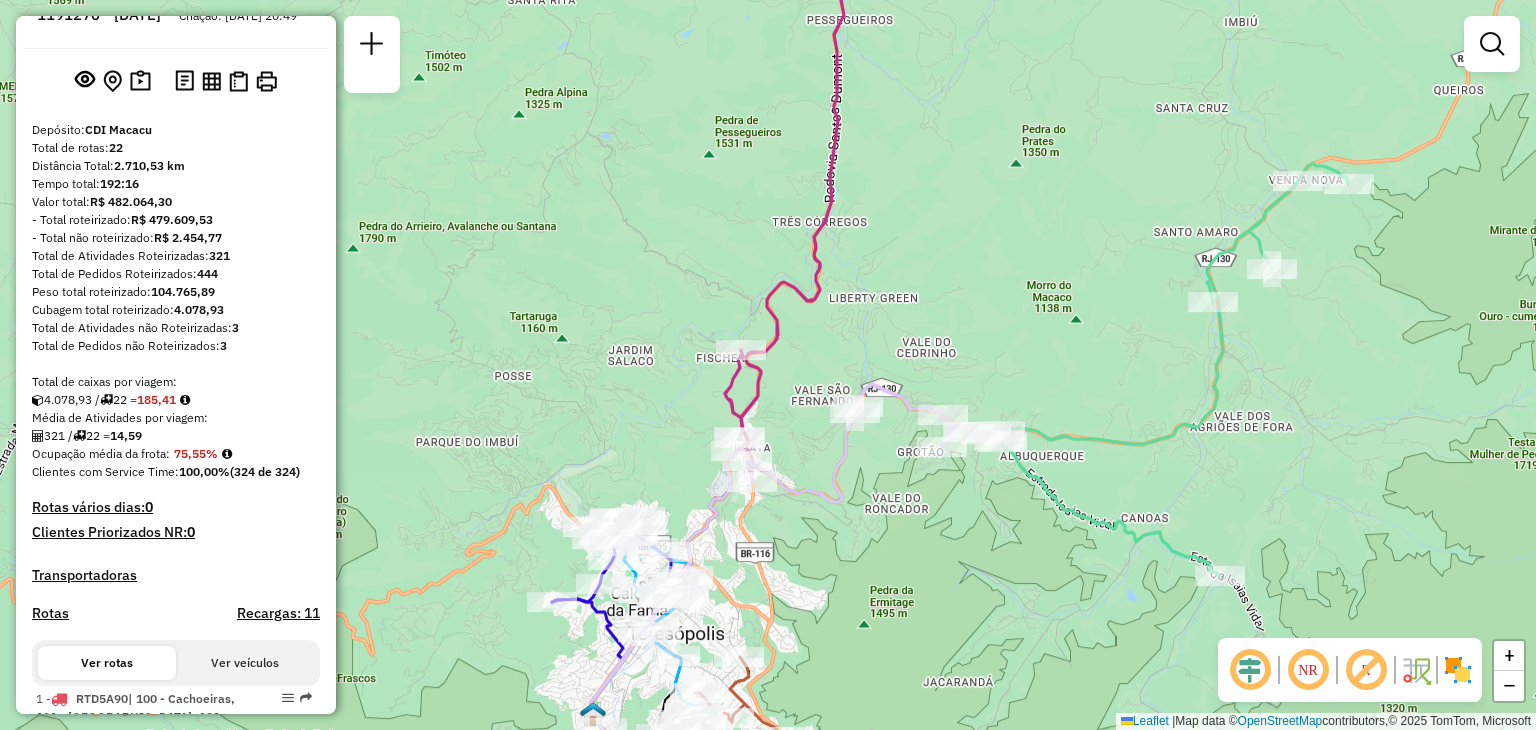 drag, startPoint x: 572, startPoint y: 378, endPoint x: 691, endPoint y: -20, distance: 415.40942 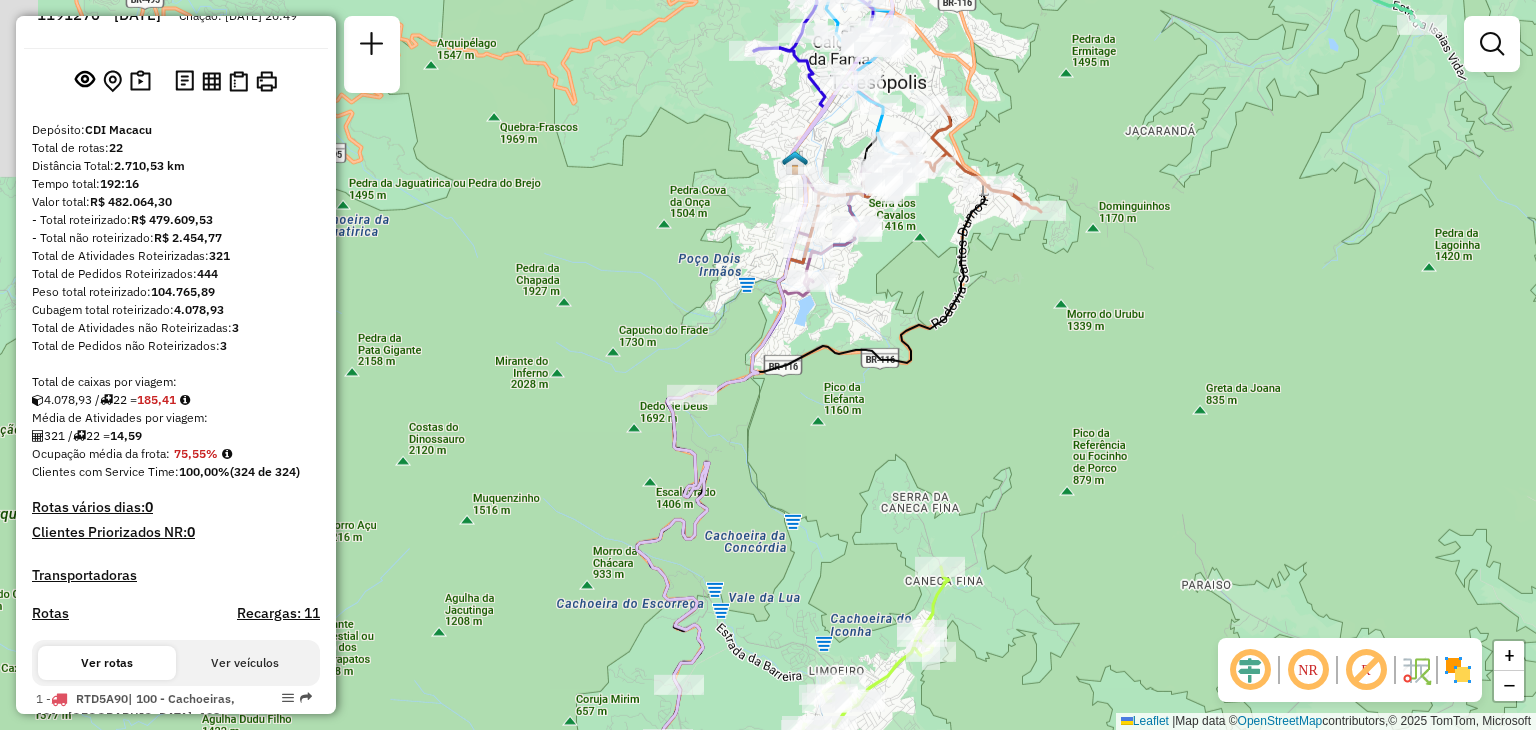drag, startPoint x: 675, startPoint y: 456, endPoint x: 772, endPoint y: 32, distance: 434.954 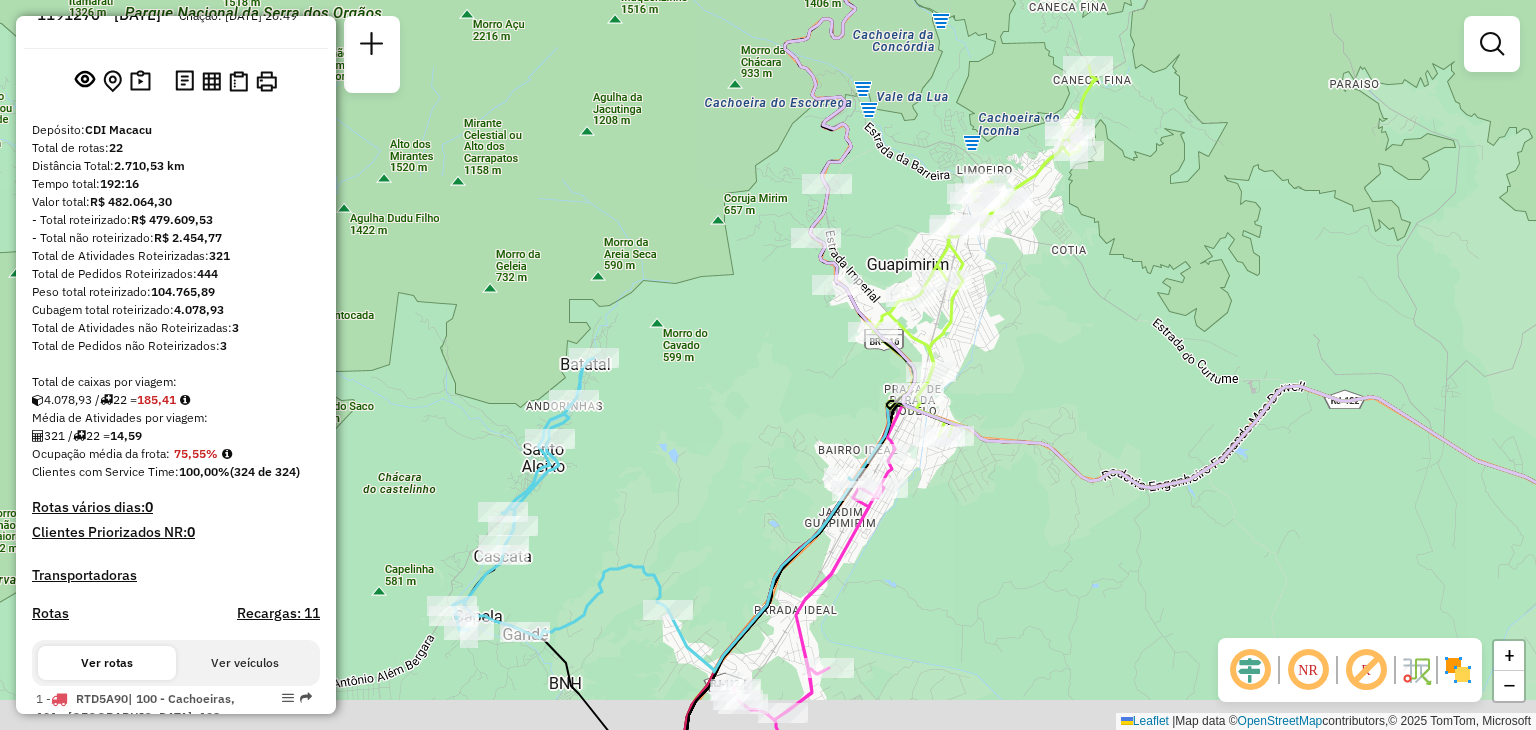 drag, startPoint x: 624, startPoint y: 443, endPoint x: 784, endPoint y: 431, distance: 160.44937 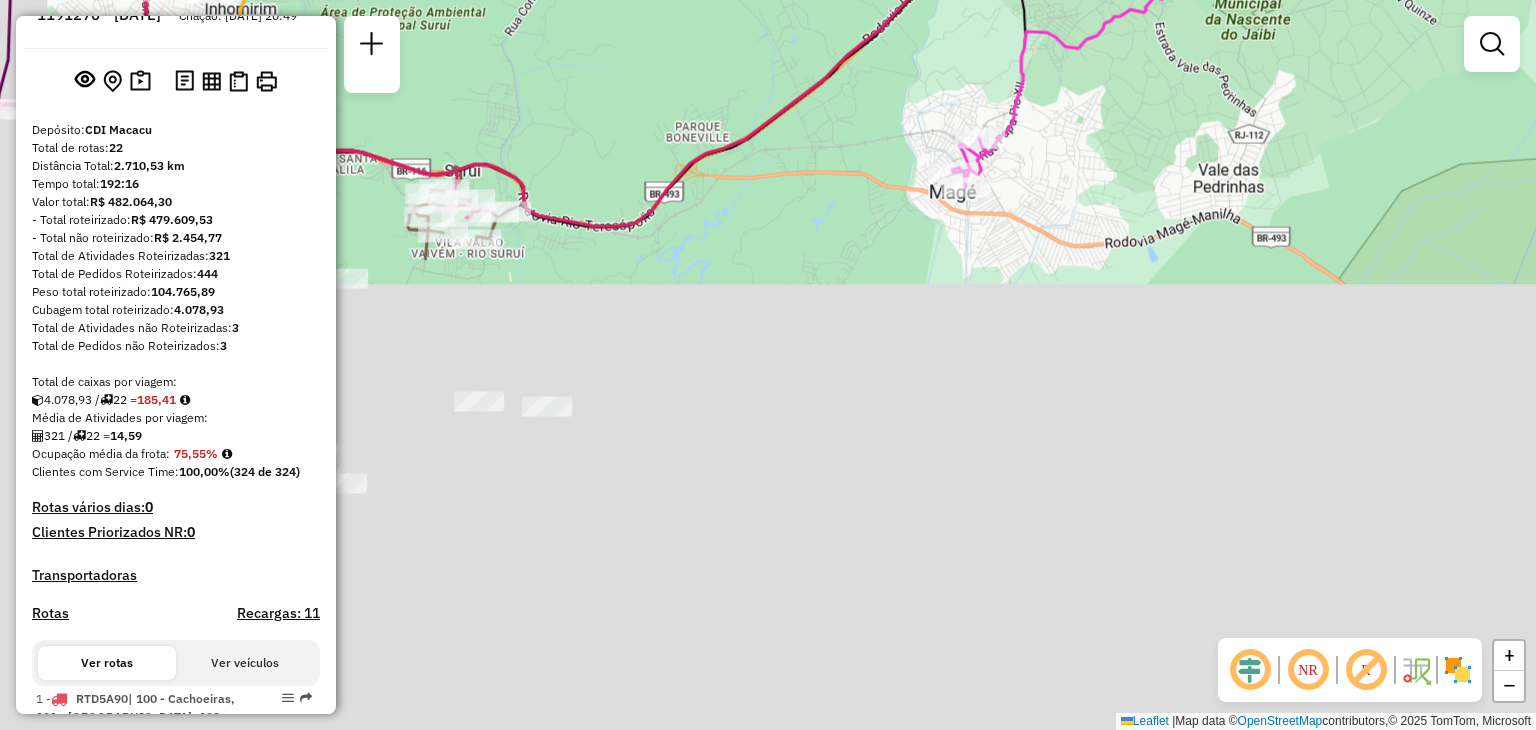 drag, startPoint x: 851, startPoint y: 335, endPoint x: 922, endPoint y: 69, distance: 275.31256 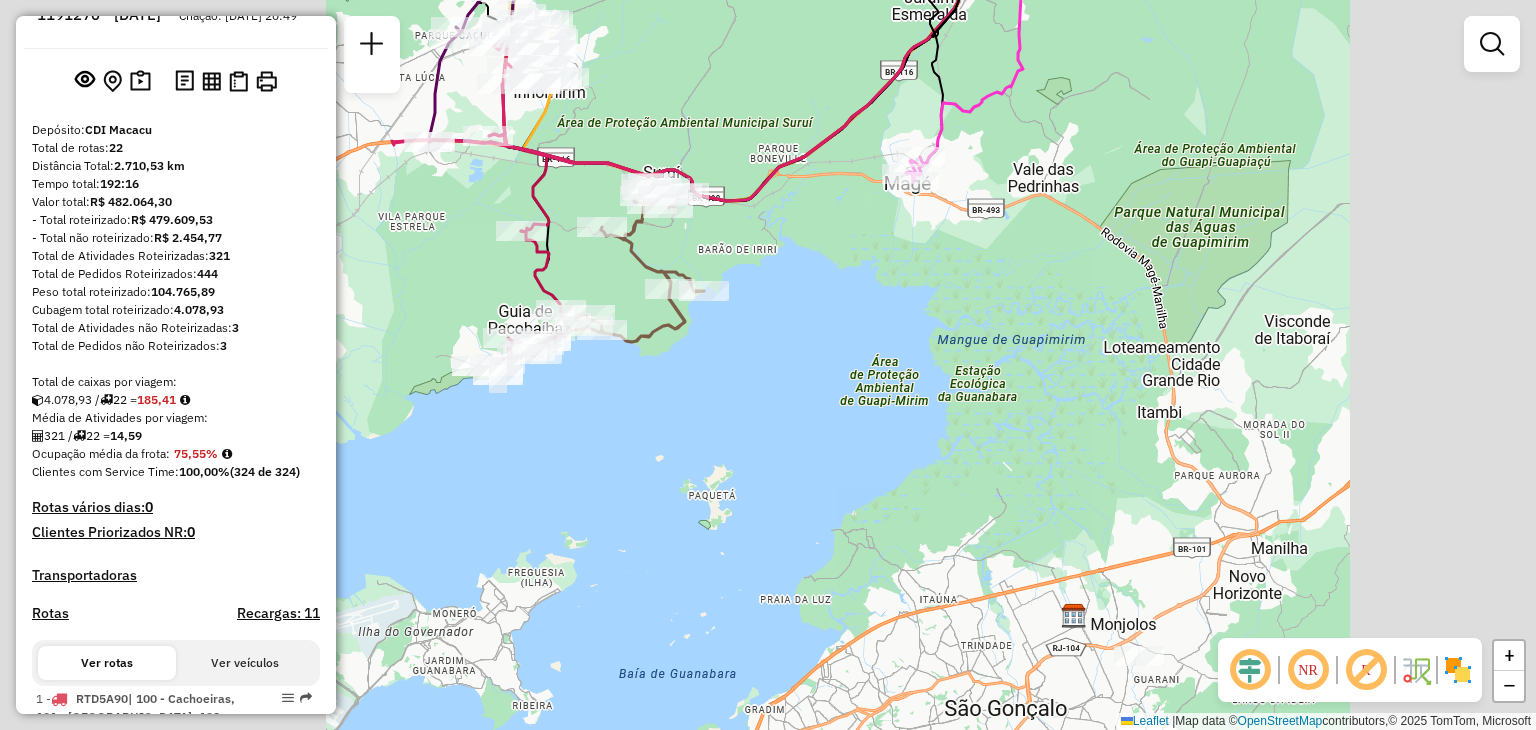 drag, startPoint x: 609, startPoint y: 462, endPoint x: 716, endPoint y: 456, distance: 107.16809 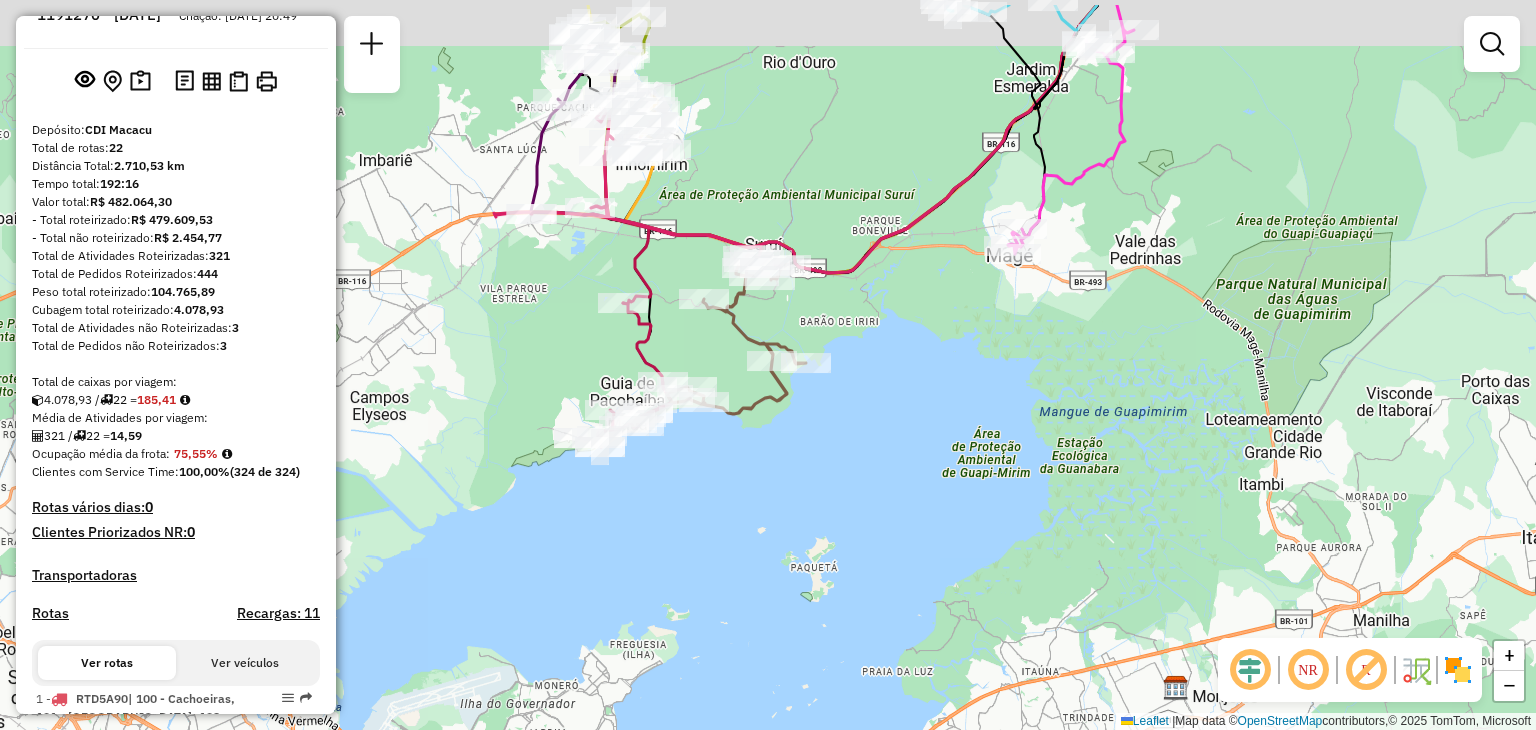 drag, startPoint x: 697, startPoint y: 177, endPoint x: 664, endPoint y: 359, distance: 184.96756 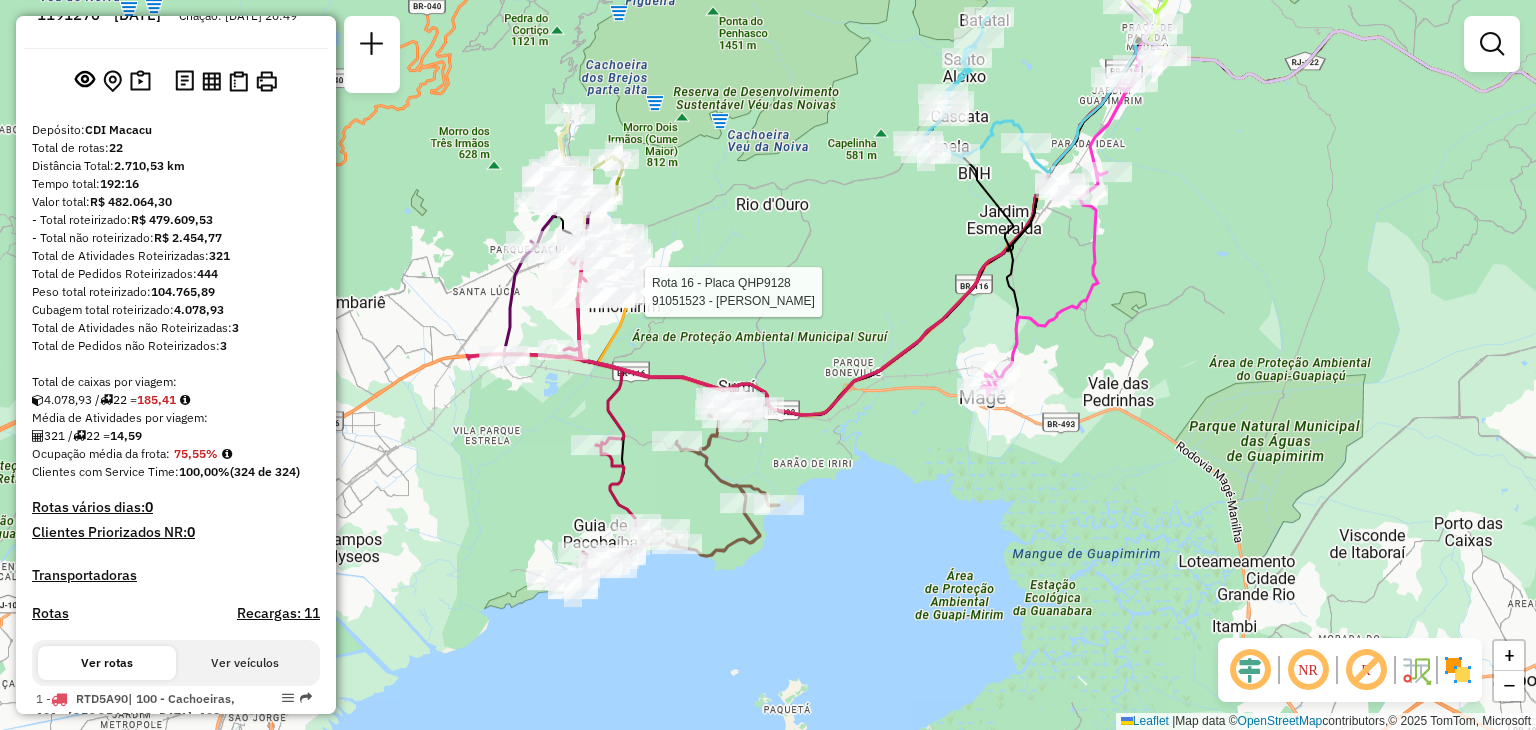 select on "**********" 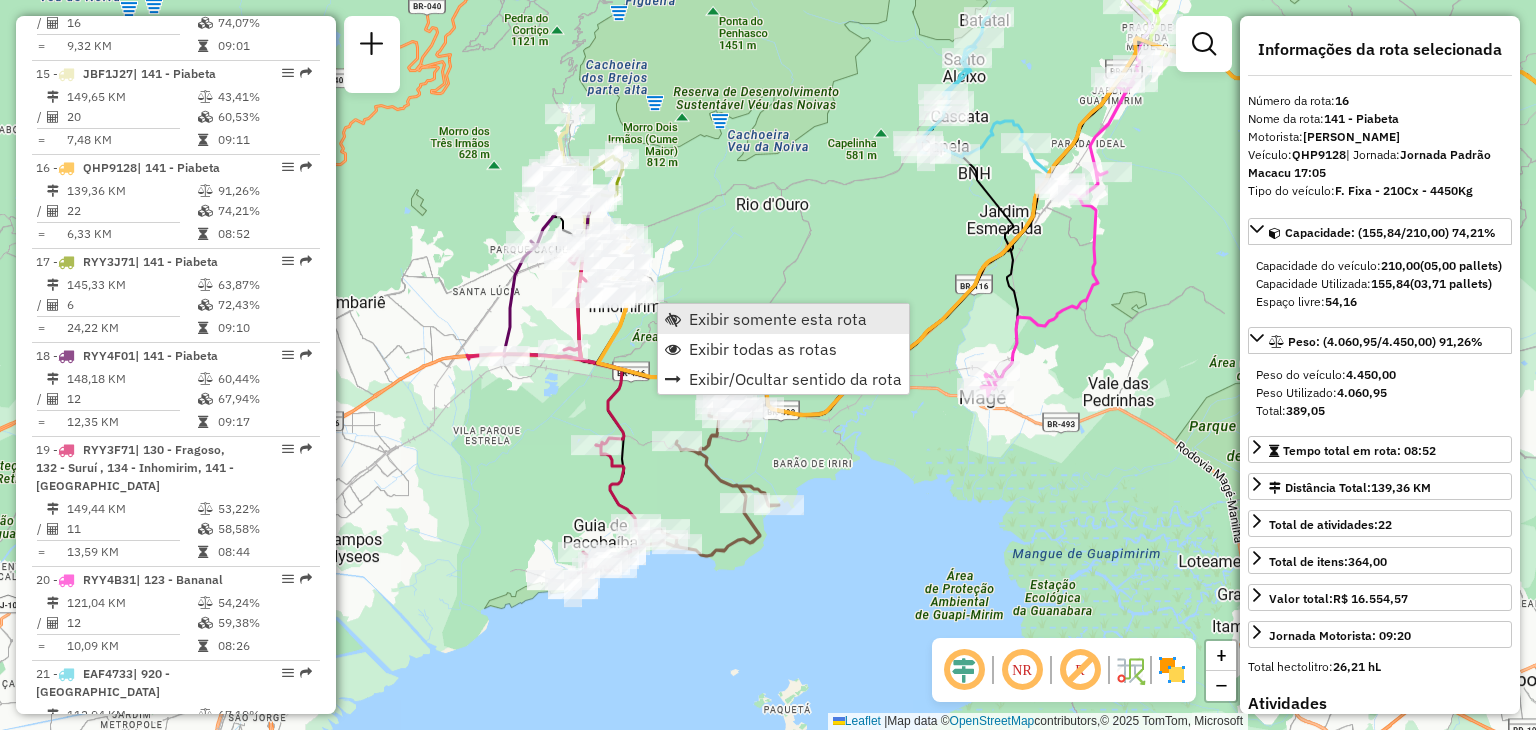 click on "Exibir somente esta rota" at bounding box center (778, 319) 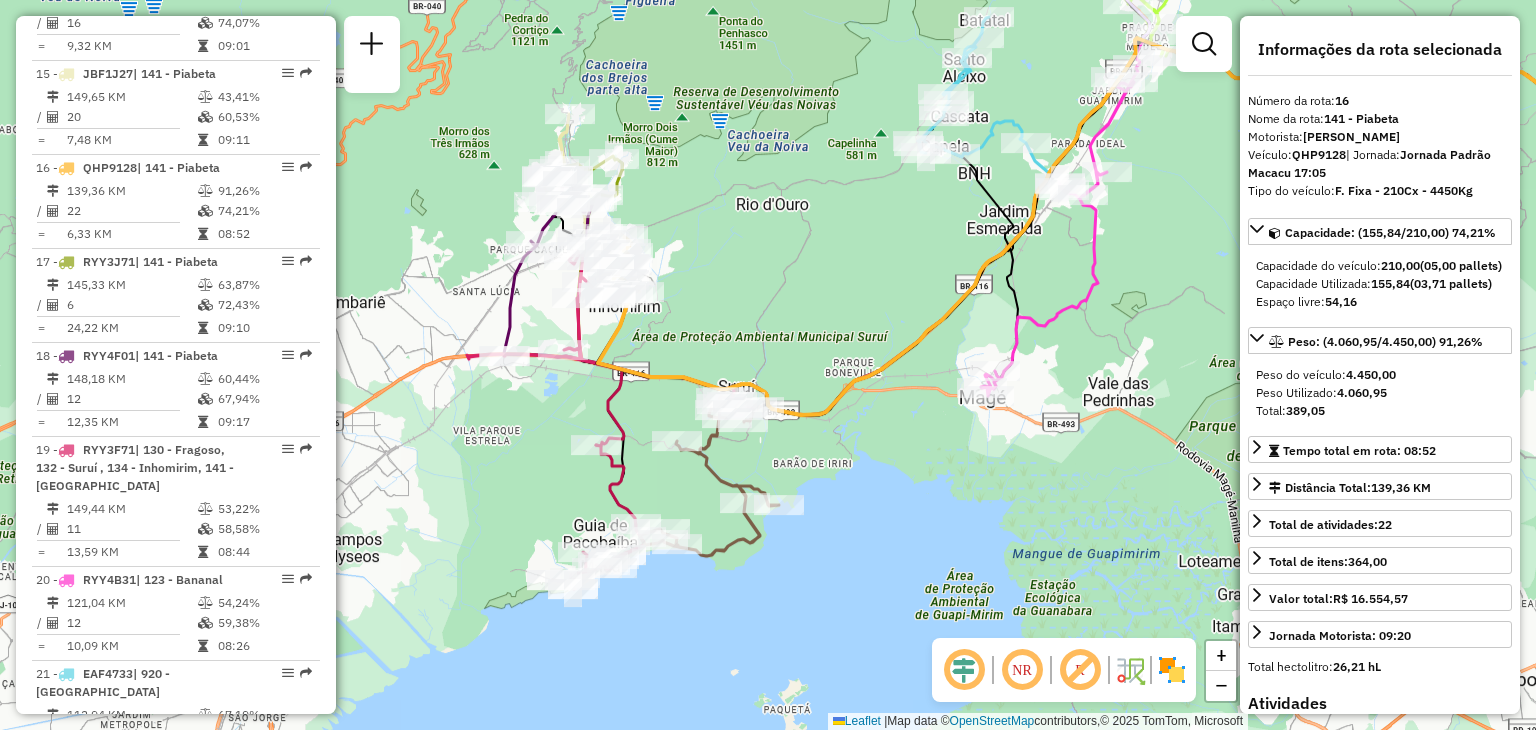 scroll, scrollTop: 2428, scrollLeft: 0, axis: vertical 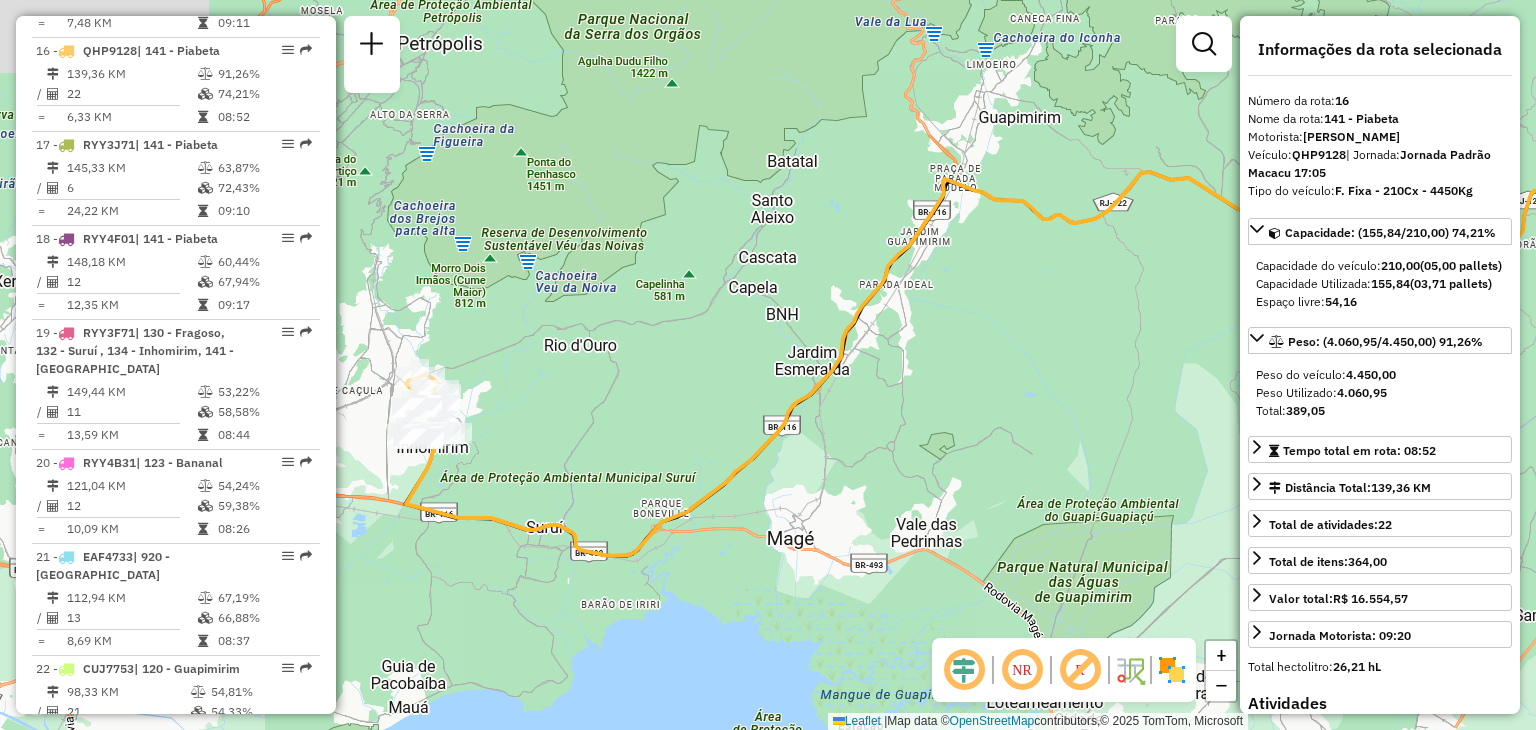 drag, startPoint x: 1011, startPoint y: 471, endPoint x: 1161, endPoint y: 440, distance: 153.16985 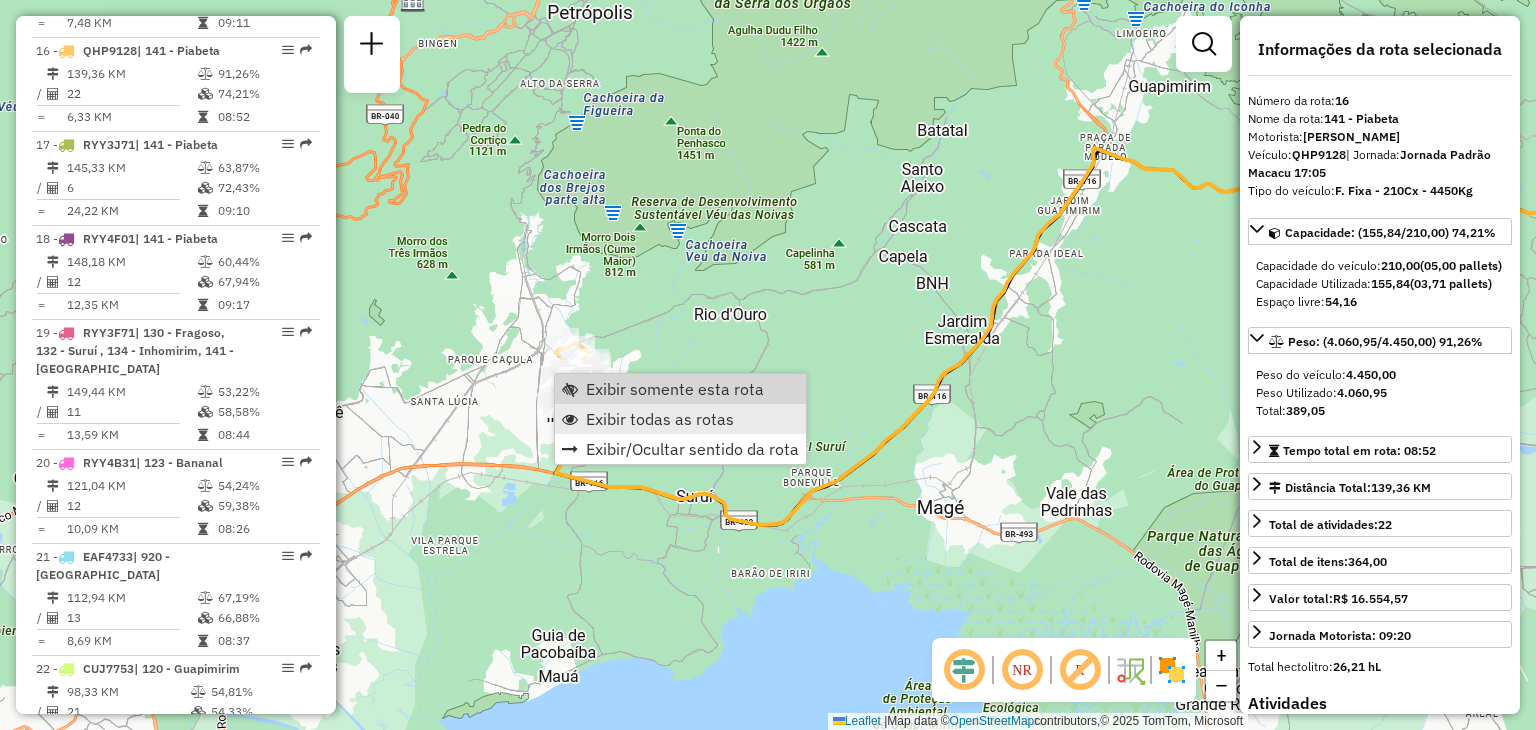 click on "Exibir todas as rotas" at bounding box center (660, 419) 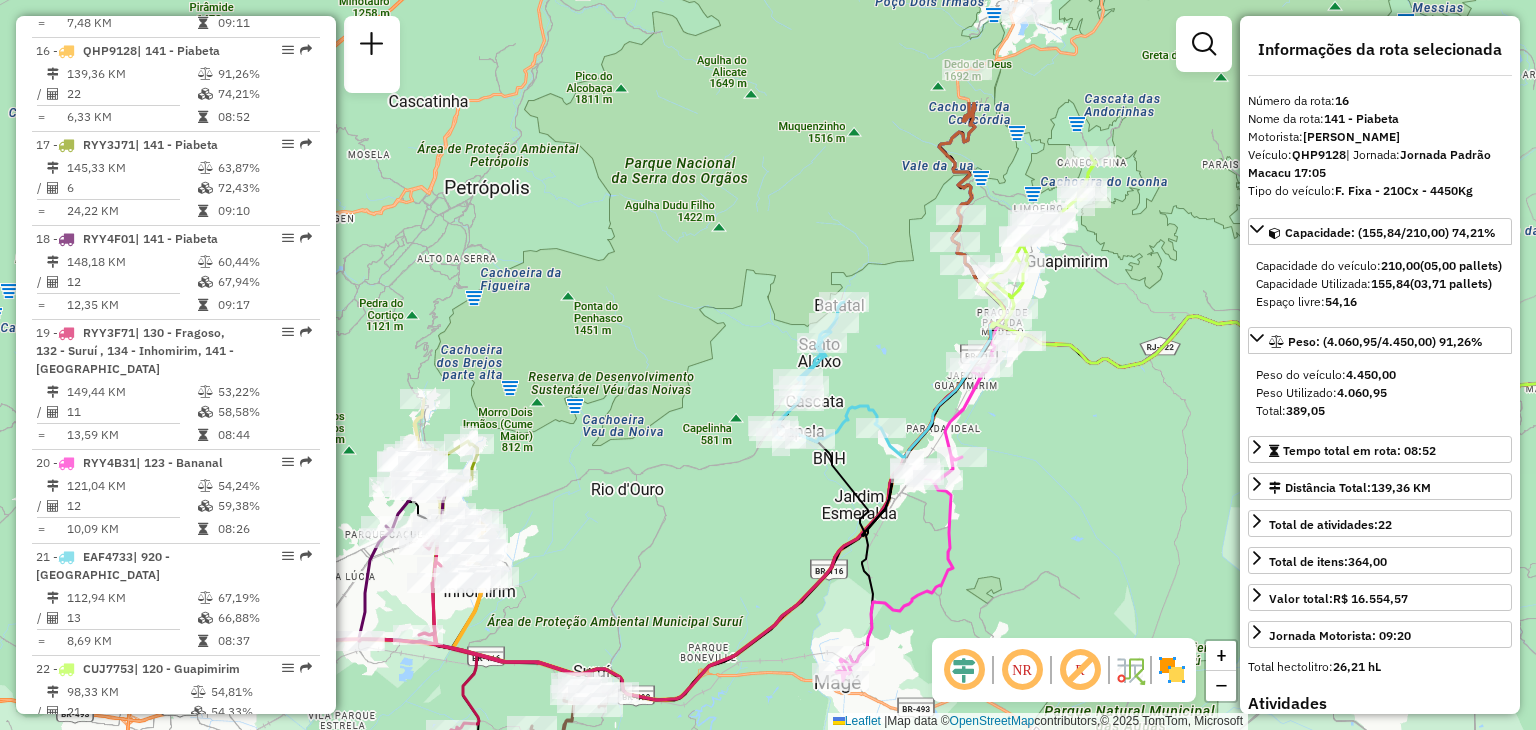 drag, startPoint x: 1041, startPoint y: 181, endPoint x: 772, endPoint y: 588, distance: 487.86267 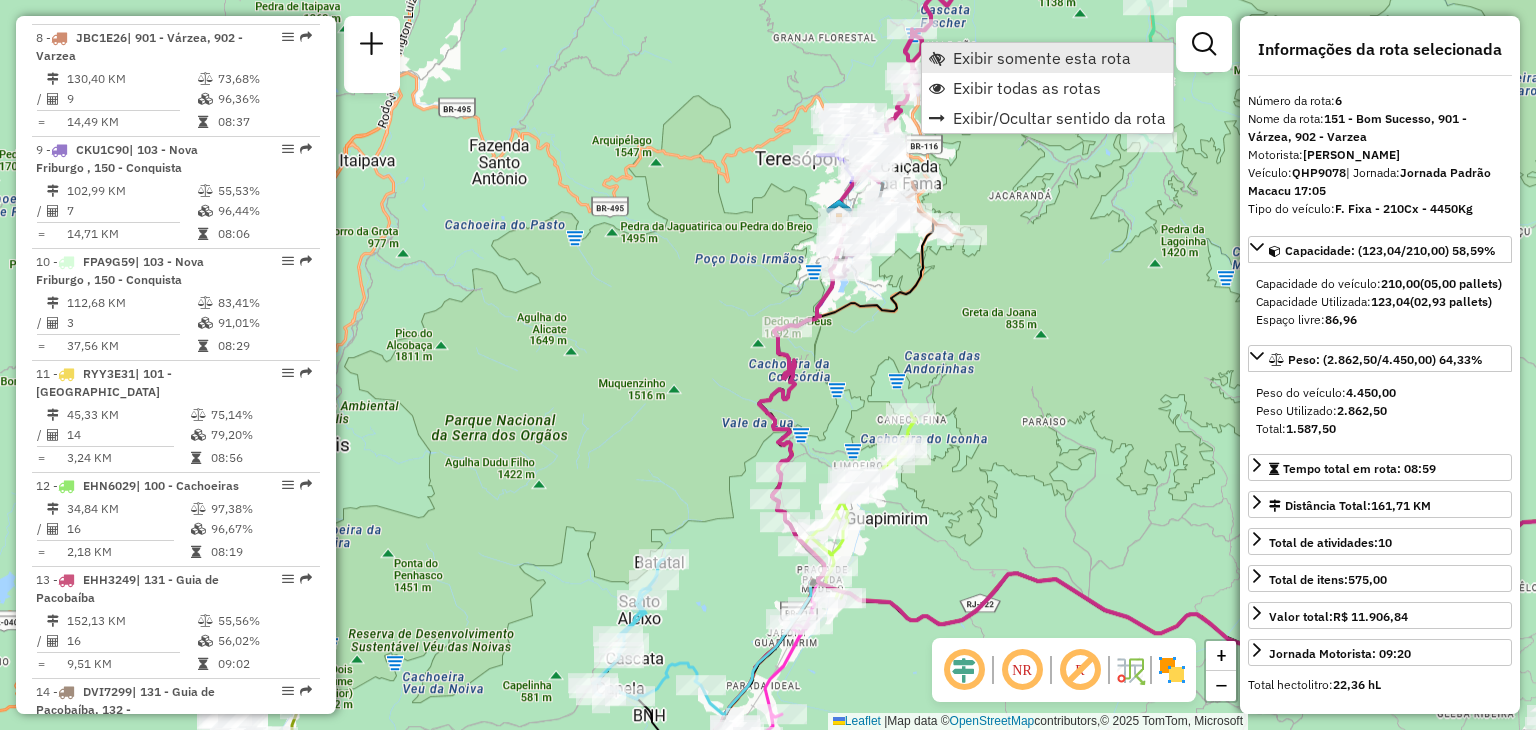 scroll, scrollTop: 1347, scrollLeft: 0, axis: vertical 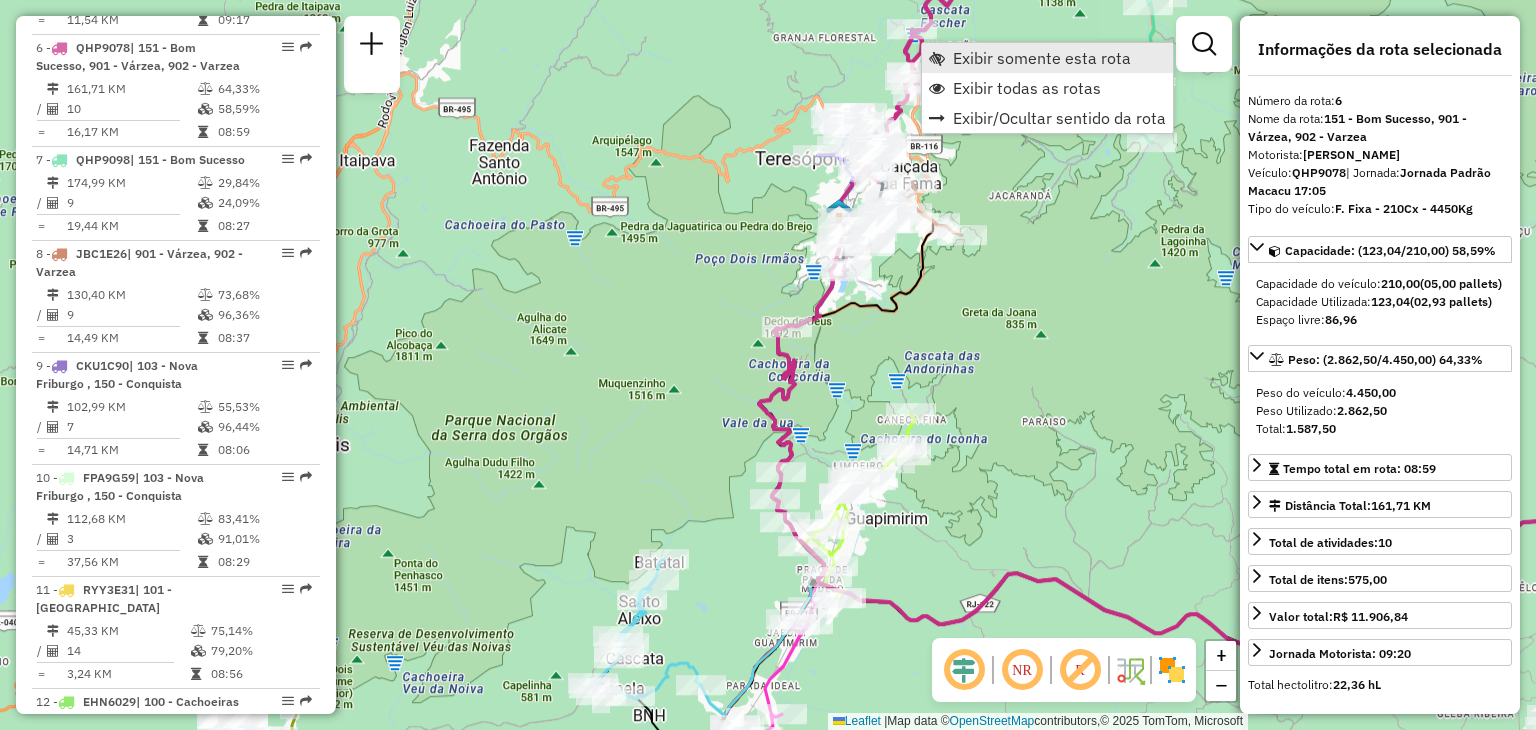 click on "Exibir somente esta rota" at bounding box center (1047, 58) 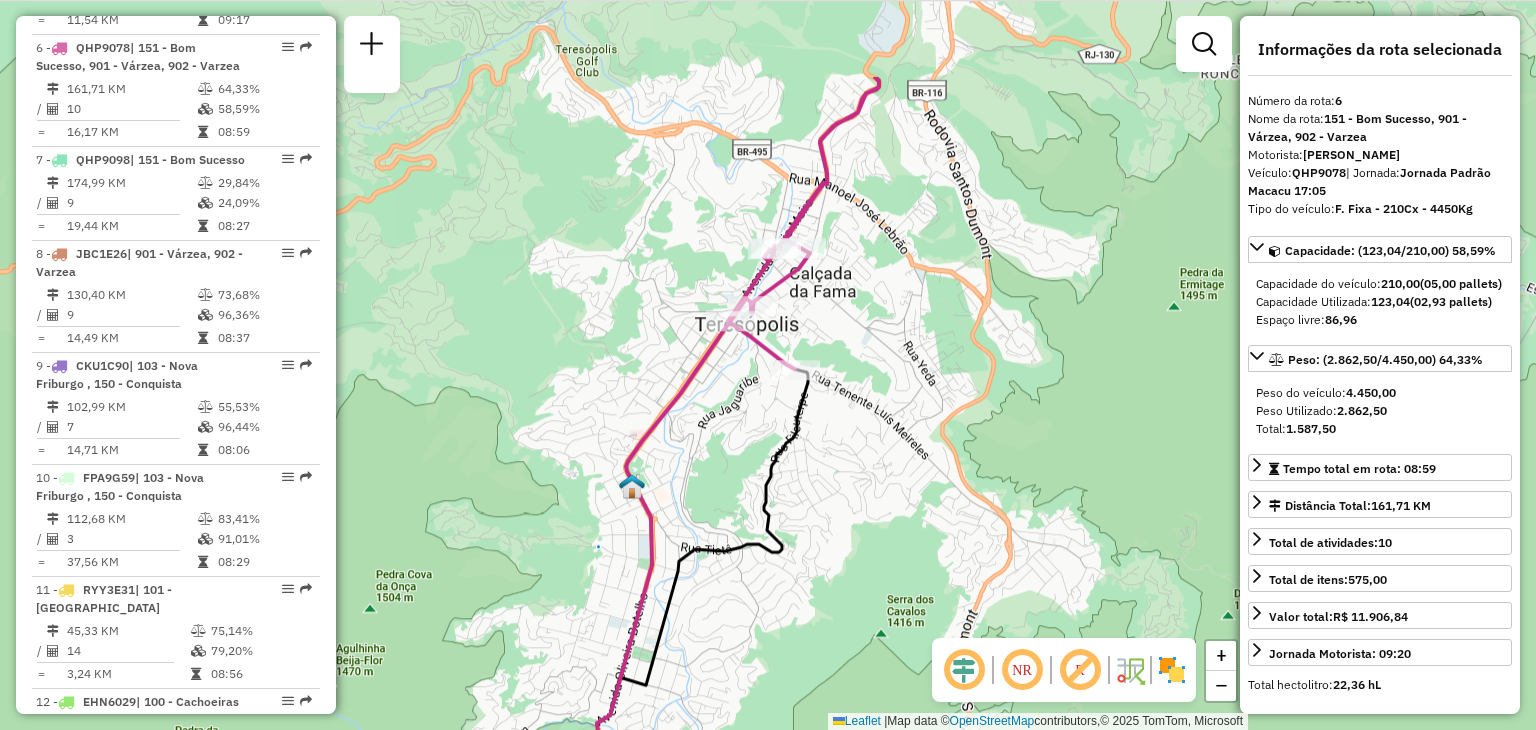 drag, startPoint x: 917, startPoint y: 270, endPoint x: 821, endPoint y: 461, distance: 213.76857 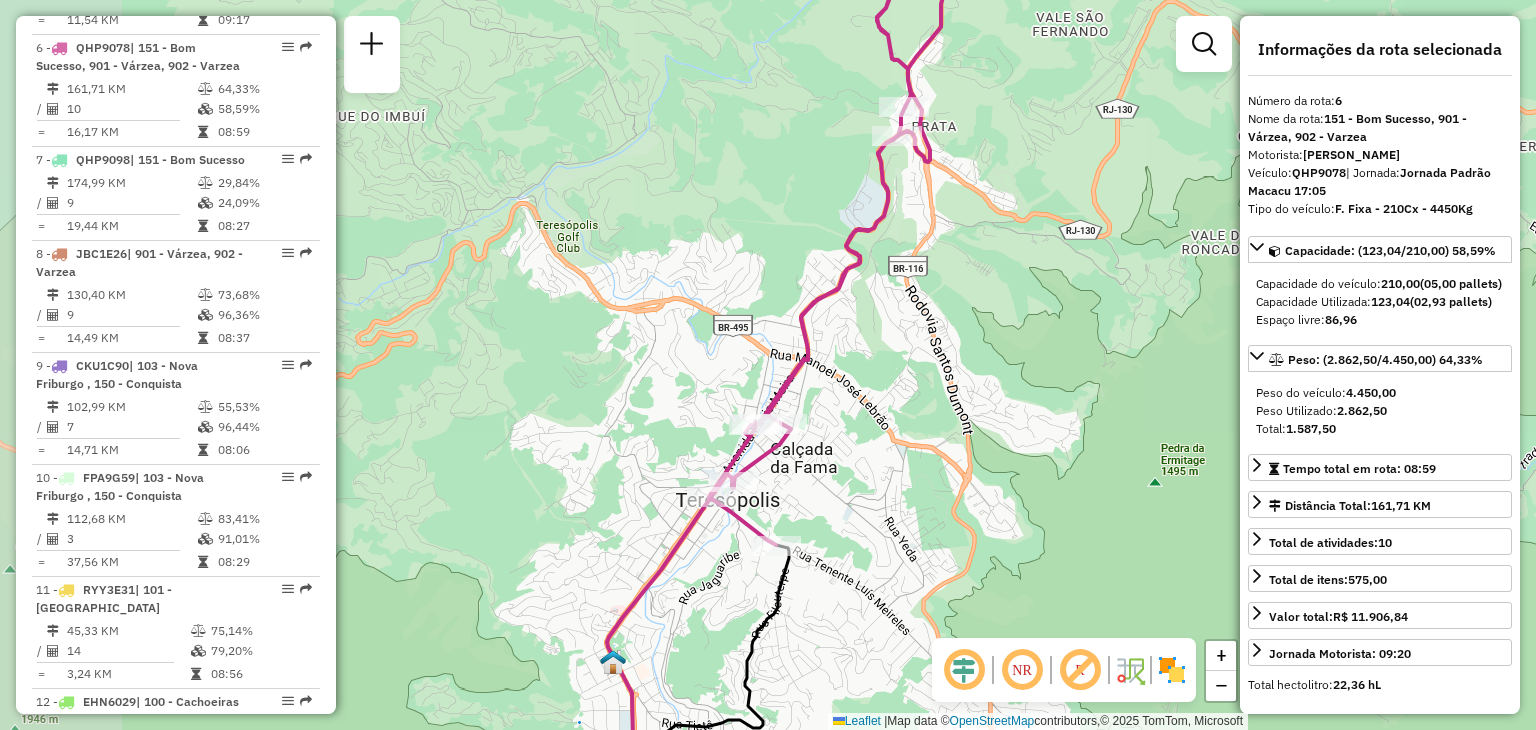 drag, startPoint x: 838, startPoint y: 438, endPoint x: 958, endPoint y: 423, distance: 120.93387 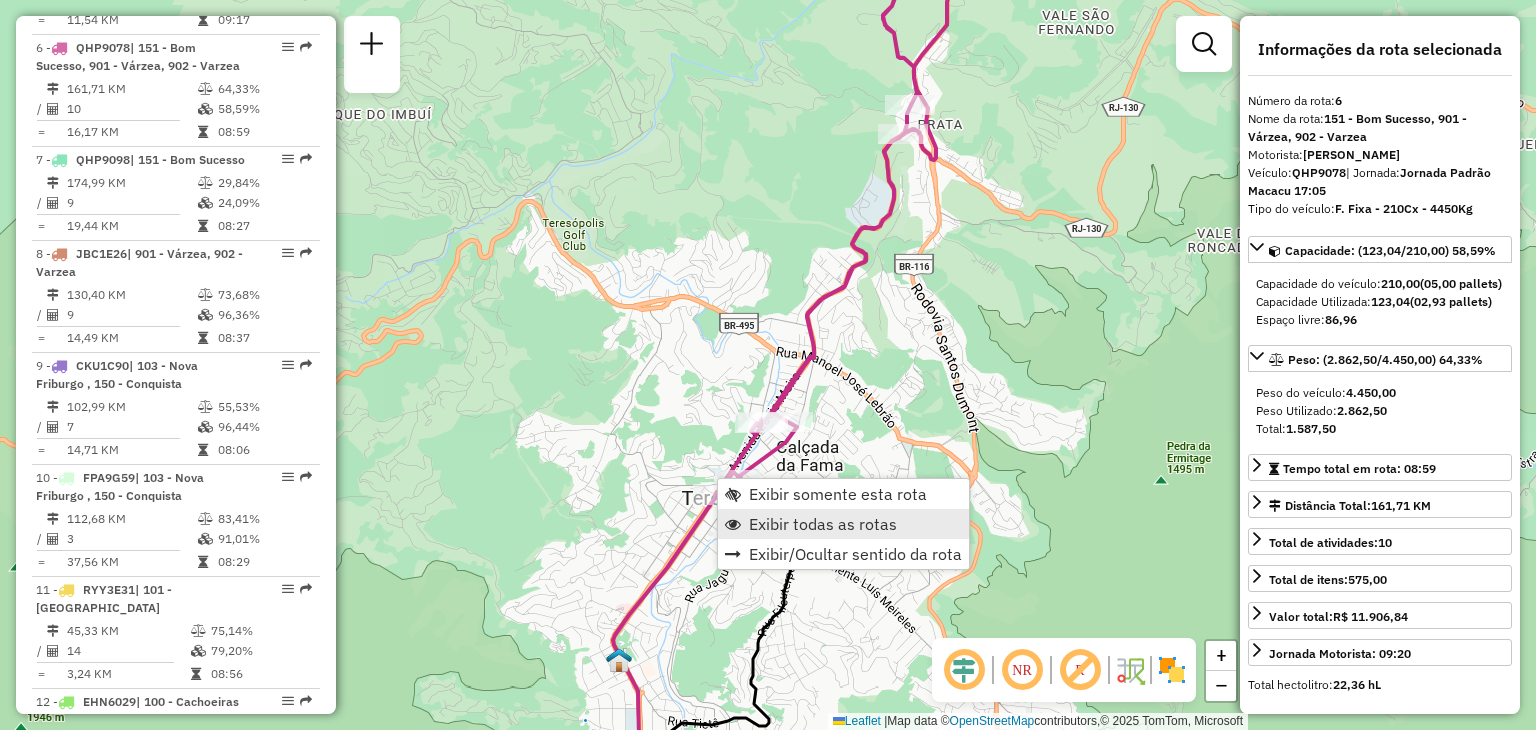 click on "Exibir todas as rotas" at bounding box center [823, 524] 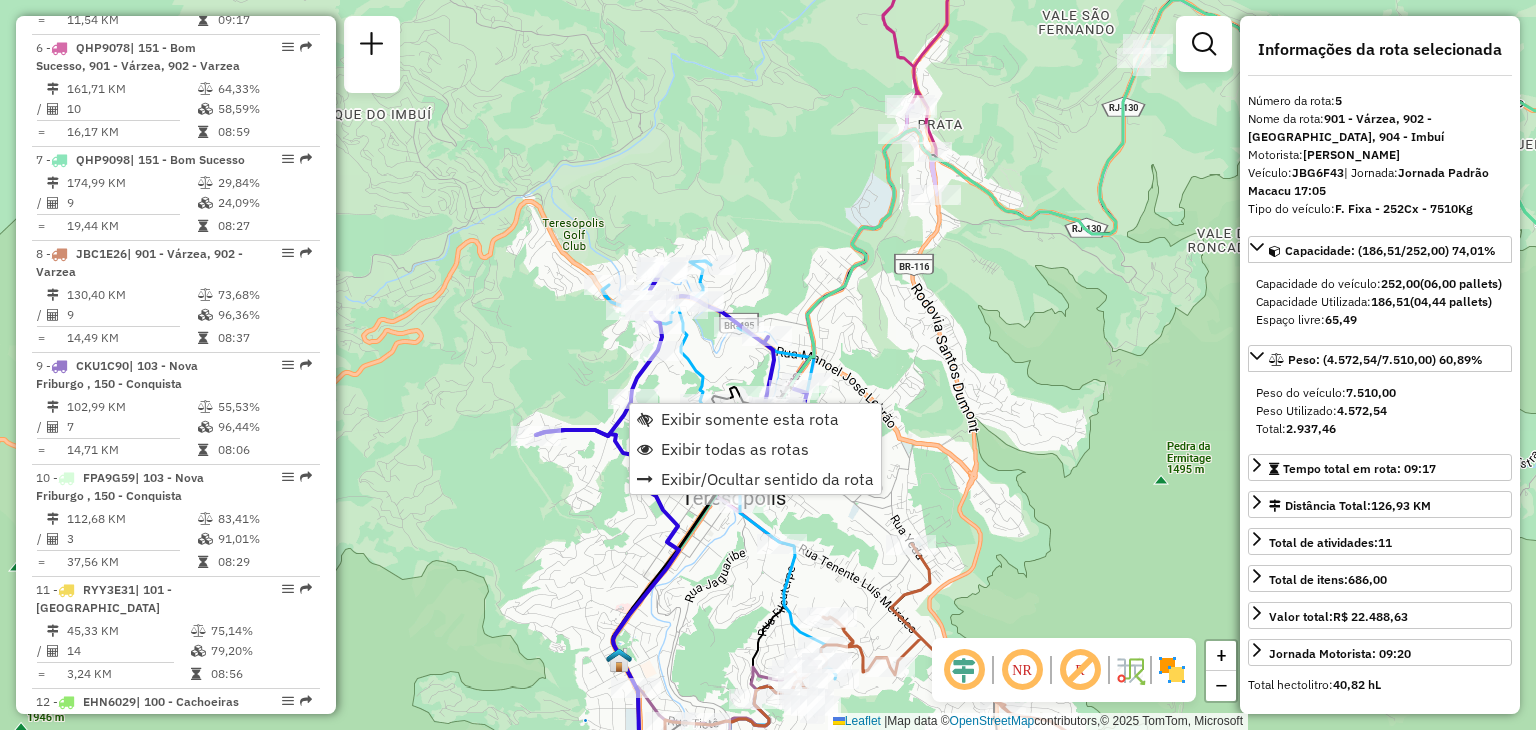 scroll, scrollTop: 1235, scrollLeft: 0, axis: vertical 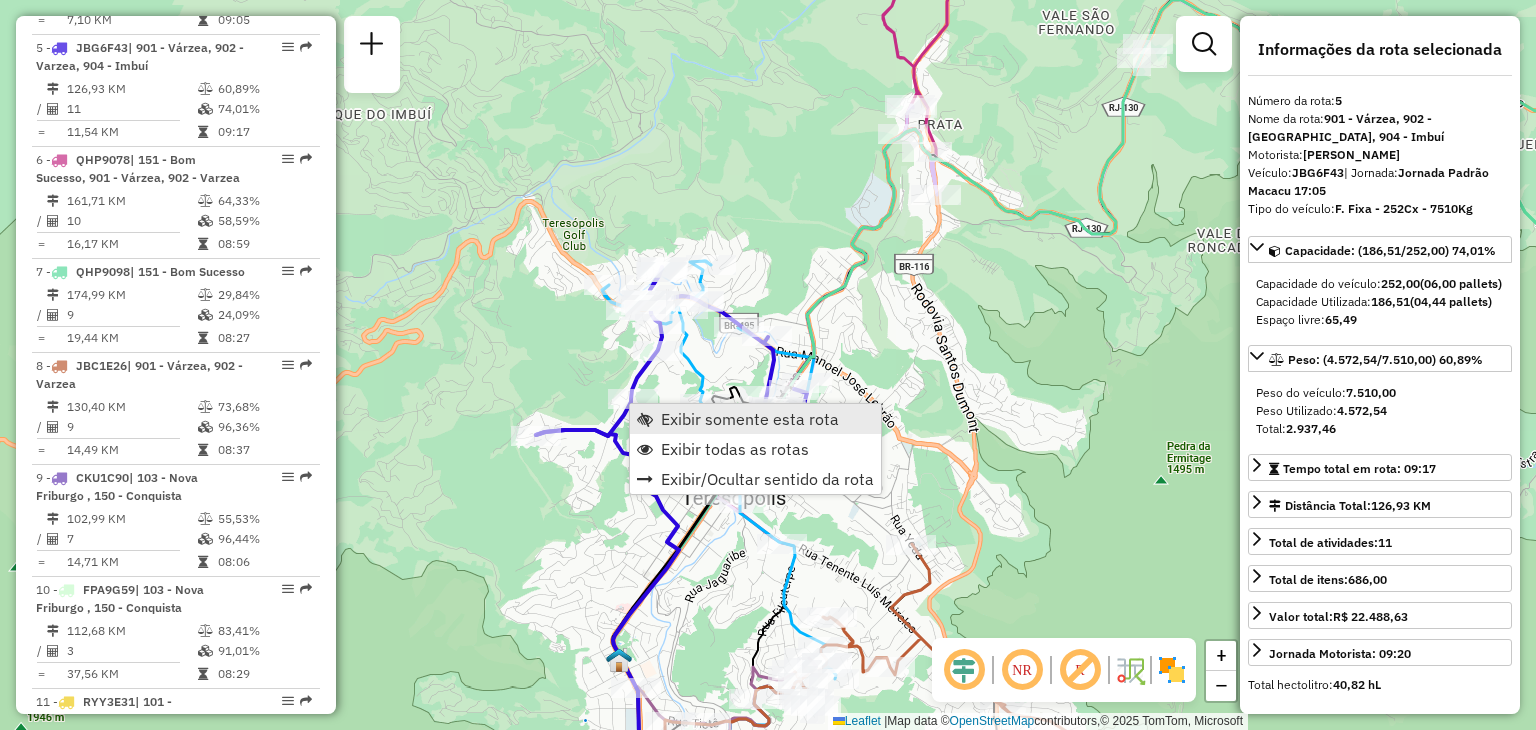 click on "Exibir somente esta rota" at bounding box center [750, 419] 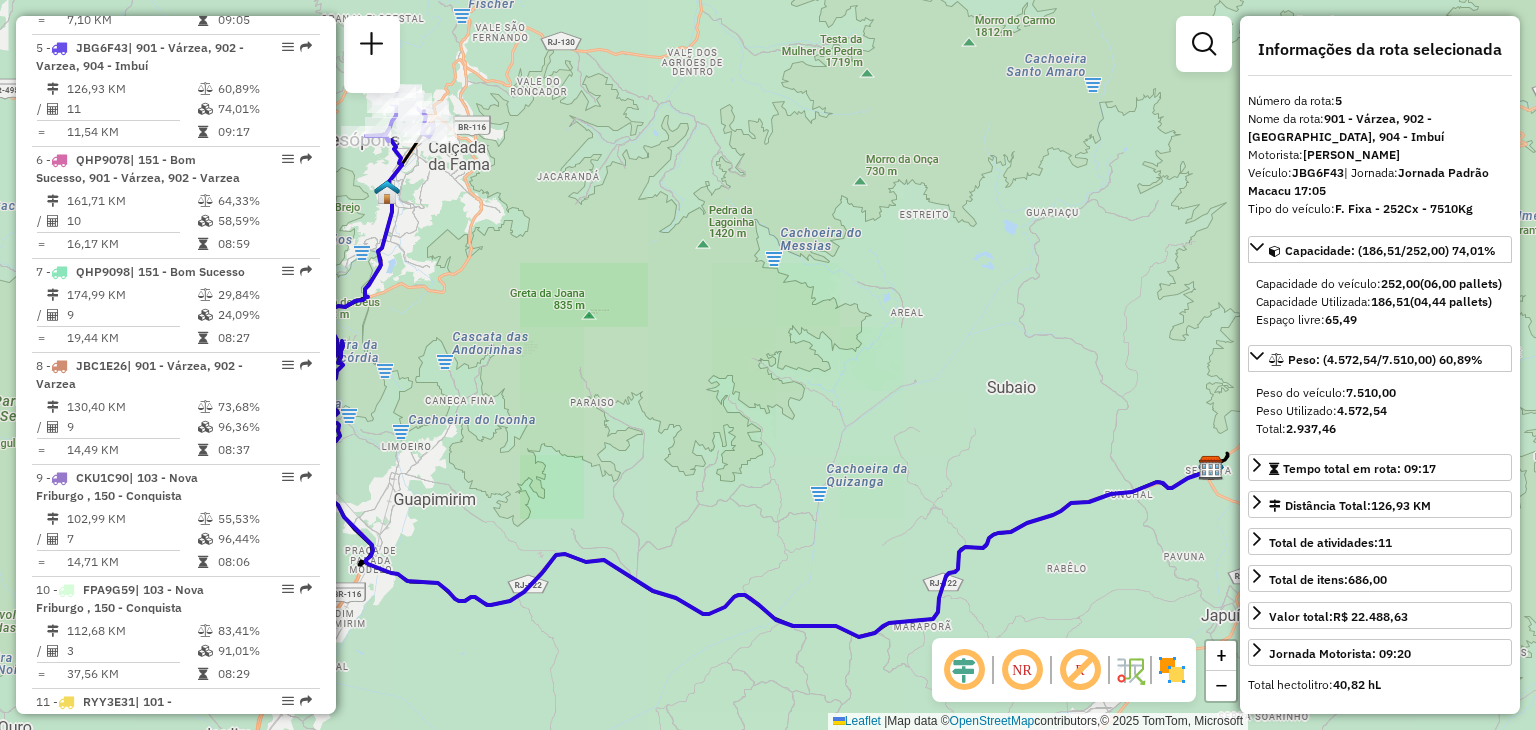 drag, startPoint x: 637, startPoint y: 397, endPoint x: 673, endPoint y: 453, distance: 66.573265 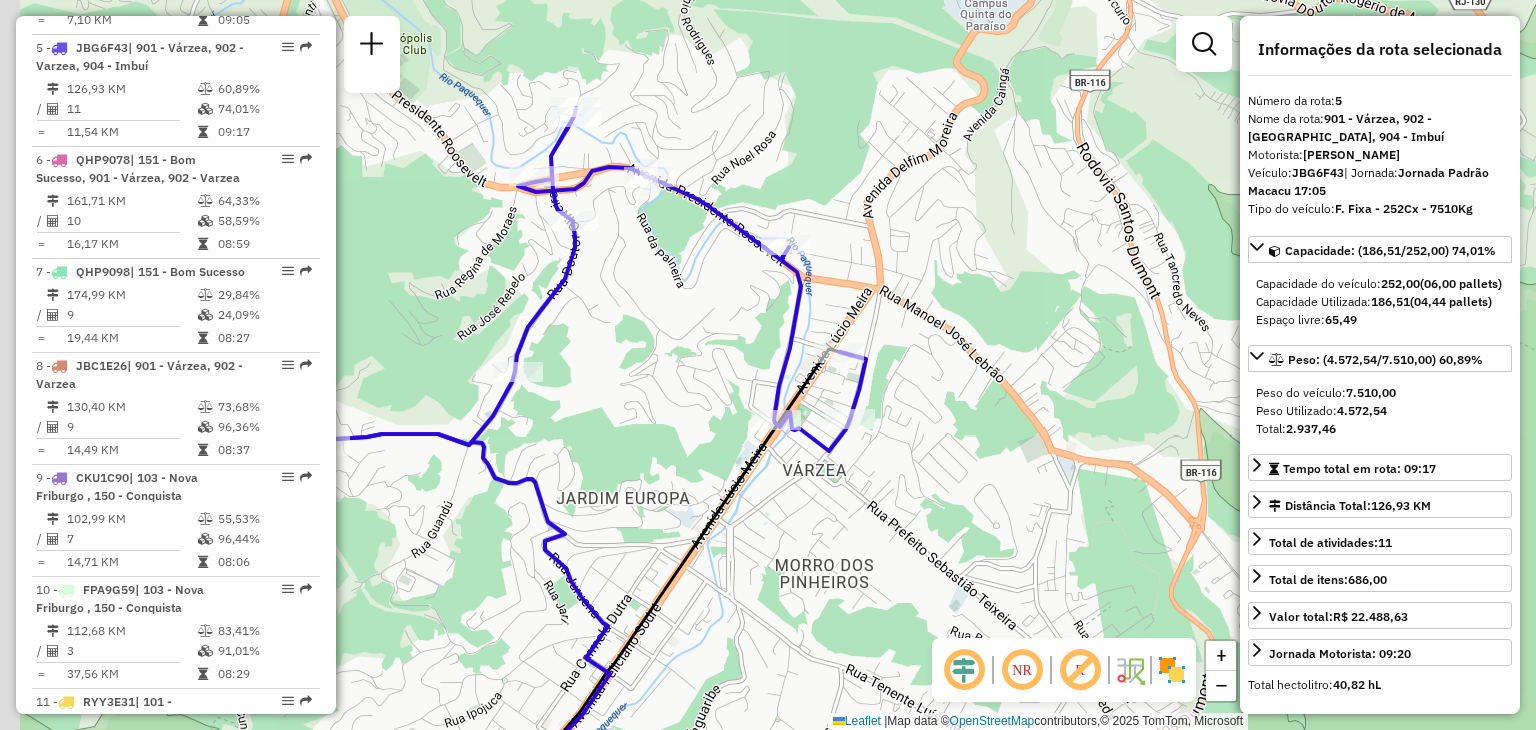 drag, startPoint x: 598, startPoint y: 237, endPoint x: 752, endPoint y: 345, distance: 188.09572 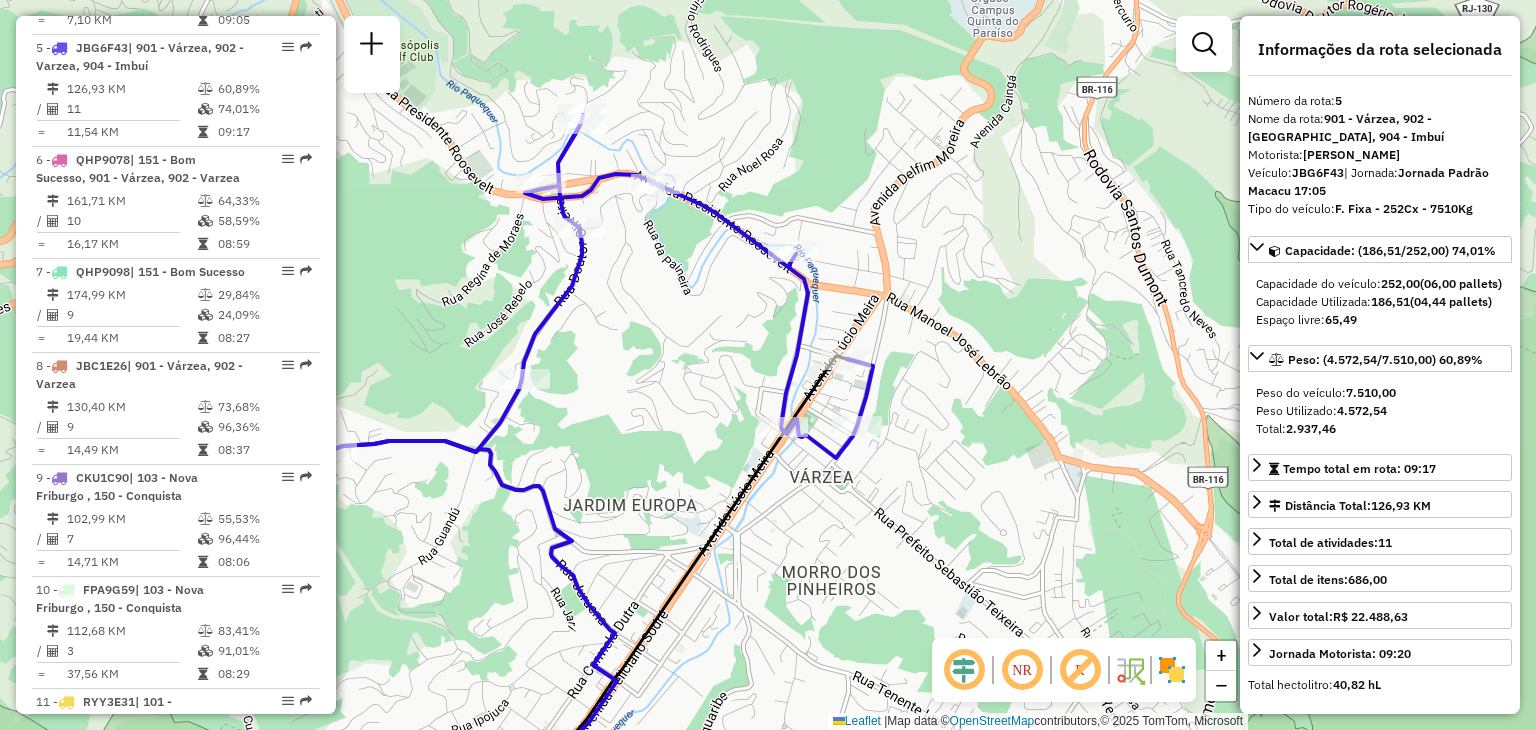 click on "Rota 5 - Placa JBG6F43  08550862 - BAR DO MAICON Rota 5 - Placa JBG6F43  08550862 - BAR DO MAICON Janela de atendimento Grade de atendimento Capacidade Transportadoras Veículos Cliente Pedidos  Rotas Selecione os dias de semana para filtrar as janelas de atendimento  Seg   Ter   Qua   Qui   Sex   Sáb   Dom  Informe o período da janela de atendimento: De: Até:  Filtrar exatamente a janela do cliente  Considerar janela de atendimento padrão  Selecione os dias de semana para filtrar as grades de atendimento  Seg   Ter   Qua   Qui   Sex   Sáb   Dom   Considerar clientes sem dia de atendimento cadastrado  Clientes fora do dia de atendimento selecionado Filtrar as atividades entre os valores definidos abaixo:  Peso mínimo:   Peso máximo:   Cubagem mínima:   Cubagem máxima:   De:   Até:  Filtrar as atividades entre o tempo de atendimento definido abaixo:  De:   Até:   Considerar capacidade total dos clientes não roteirizados Transportadora: Selecione um ou mais itens Tipo de veículo: Veículo: Nome: +" 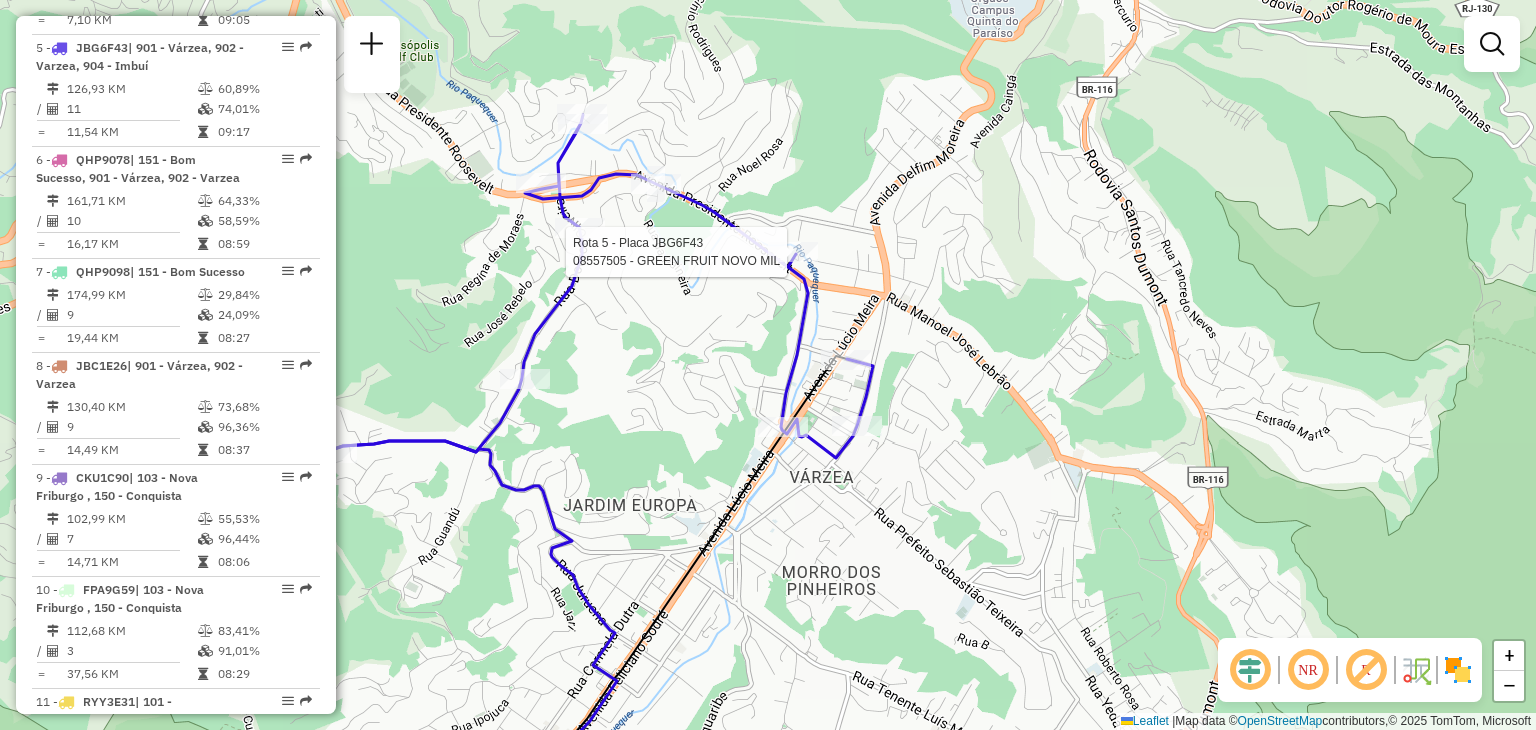 select on "**********" 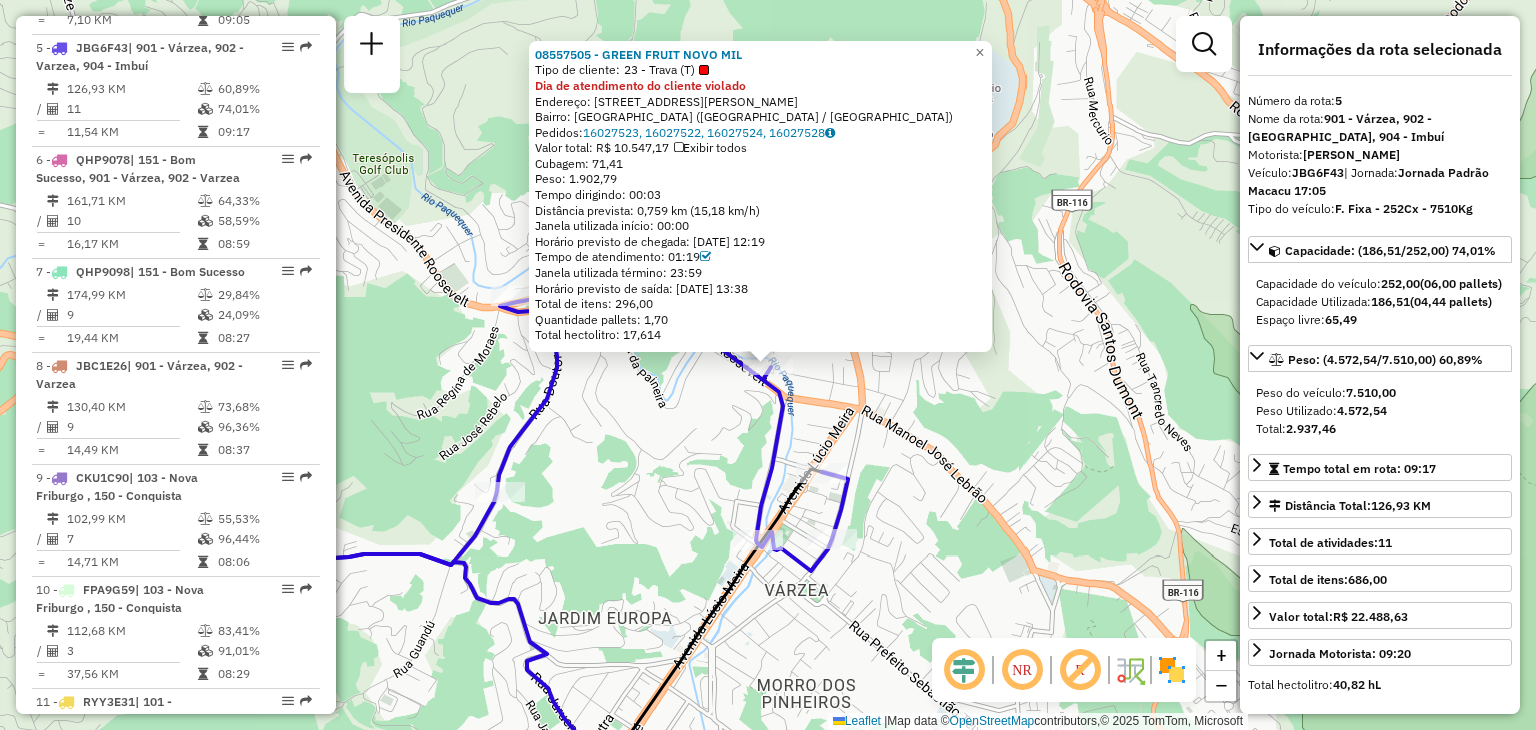 click on "Rota 5 - Placa JBG6F43  08557505 - GREEN FRUIT NOVO MIL 08557505 - GREEN FRUIT NOVO MIL  Tipo de cliente:   23 - Trava (T)  Dia de atendimento do cliente violado  Endereço: [STREET_ADDRESS][PERSON_NAME]   Bairro: [GEOGRAPHIC_DATA] (TERESOPOLIS / [GEOGRAPHIC_DATA])   Pedidos:  16027523, 16027522, 16027524, 16027528   Valor total: R$ 10.547,17   Exibir todos   Cubagem: 71,41  Peso: 1.902,79  Tempo dirigindo: 00:03   Distância prevista: 0,759 km (15,18 km/h)   [GEOGRAPHIC_DATA] utilizada início: 00:00   Horário previsto de chegada: [DATE] 12:19   Tempo de atendimento: 01:19   Janela utilizada término: 23:59   Horário previsto de saída: [DATE] 13:38   Total de itens: 296,00   Quantidade pallets: 1,70   Total hectolitro: 17,614  × Janela de atendimento Grade de atendimento Capacidade Transportadoras Veículos Cliente Pedidos  Rotas Selecione os dias de semana para filtrar as janelas de atendimento  Seg   Ter   Qua   Qui   Sex   Sáb   Dom  Informe o período da janela de atendimento: De: Até:  Seg   Ter   Qua   Qui  +" 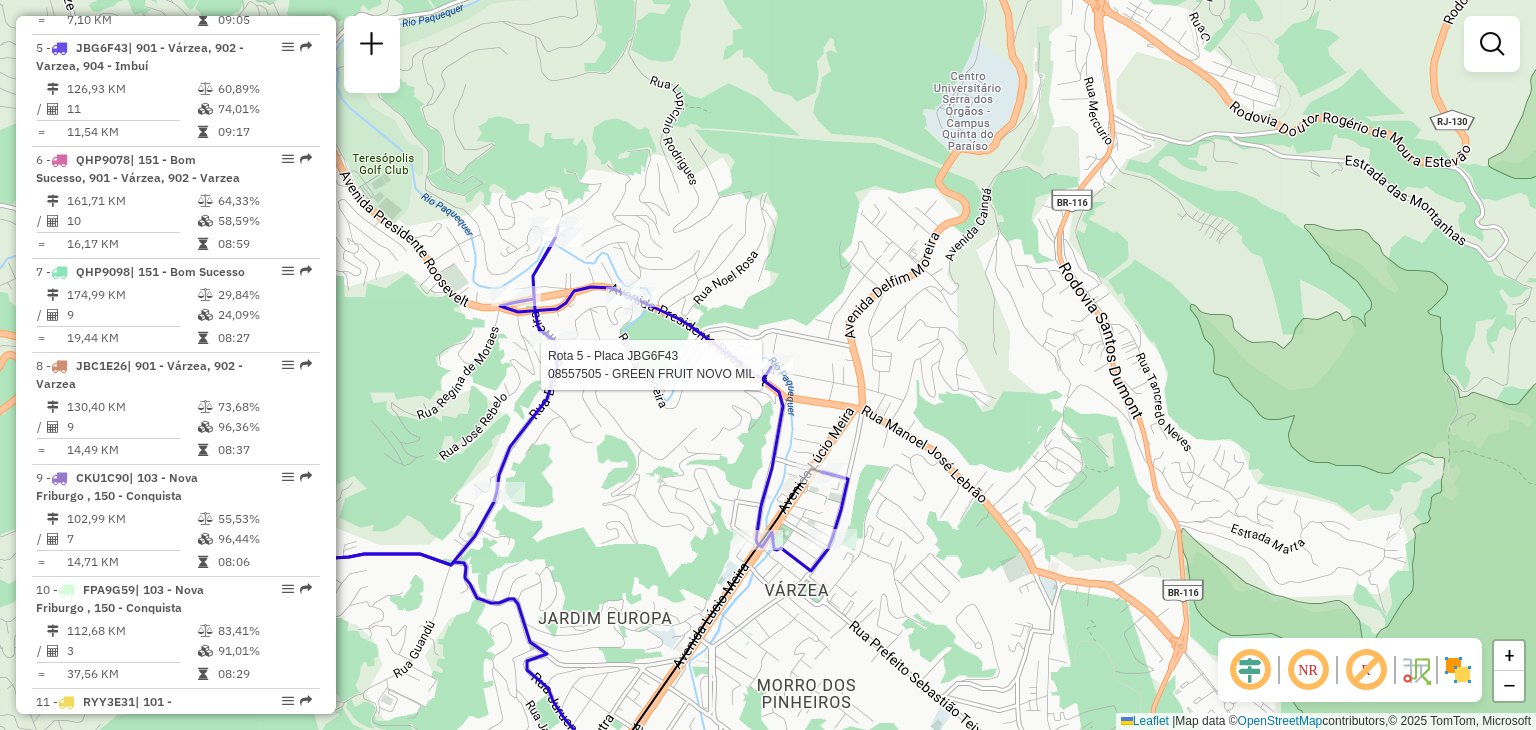 select on "**********" 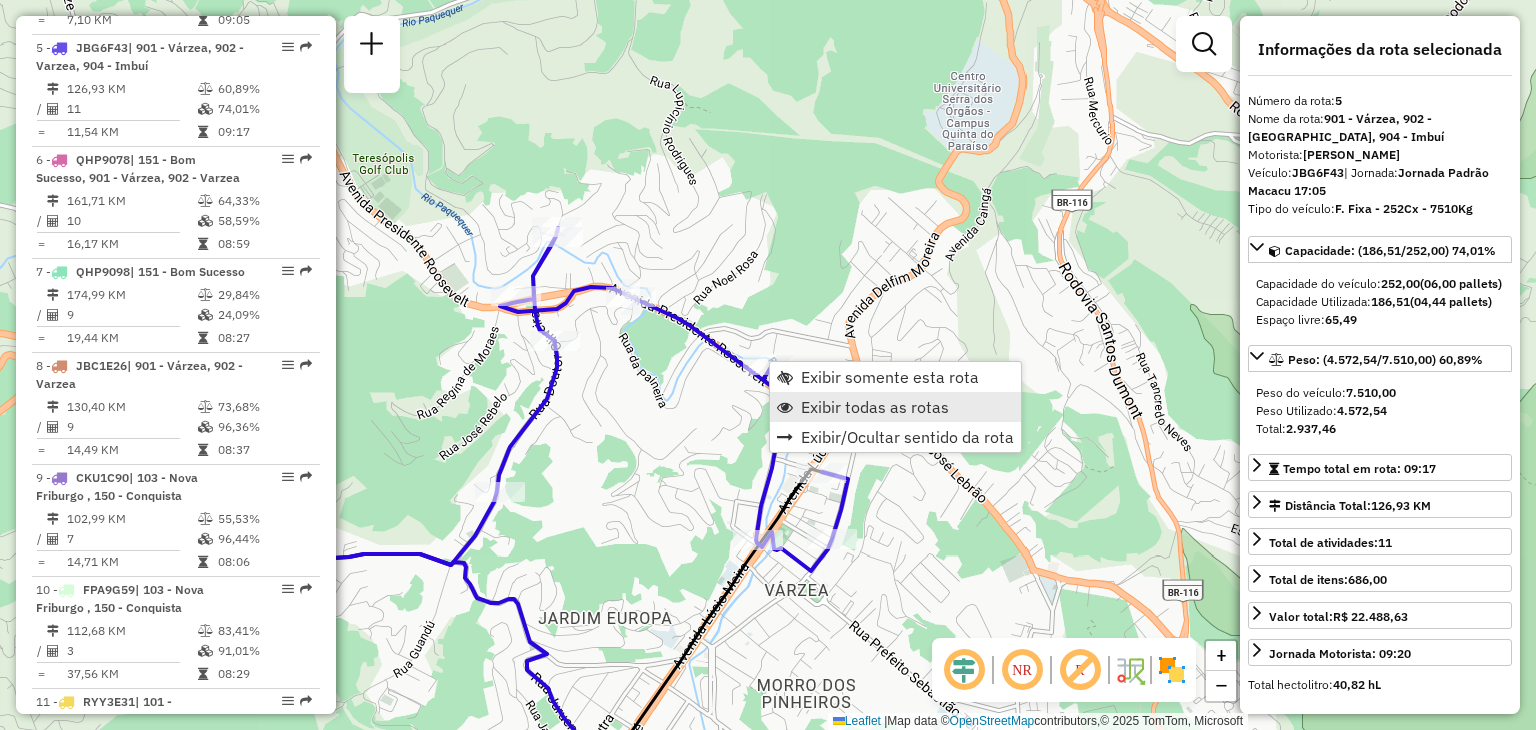 click on "Exibir todas as rotas" at bounding box center [875, 407] 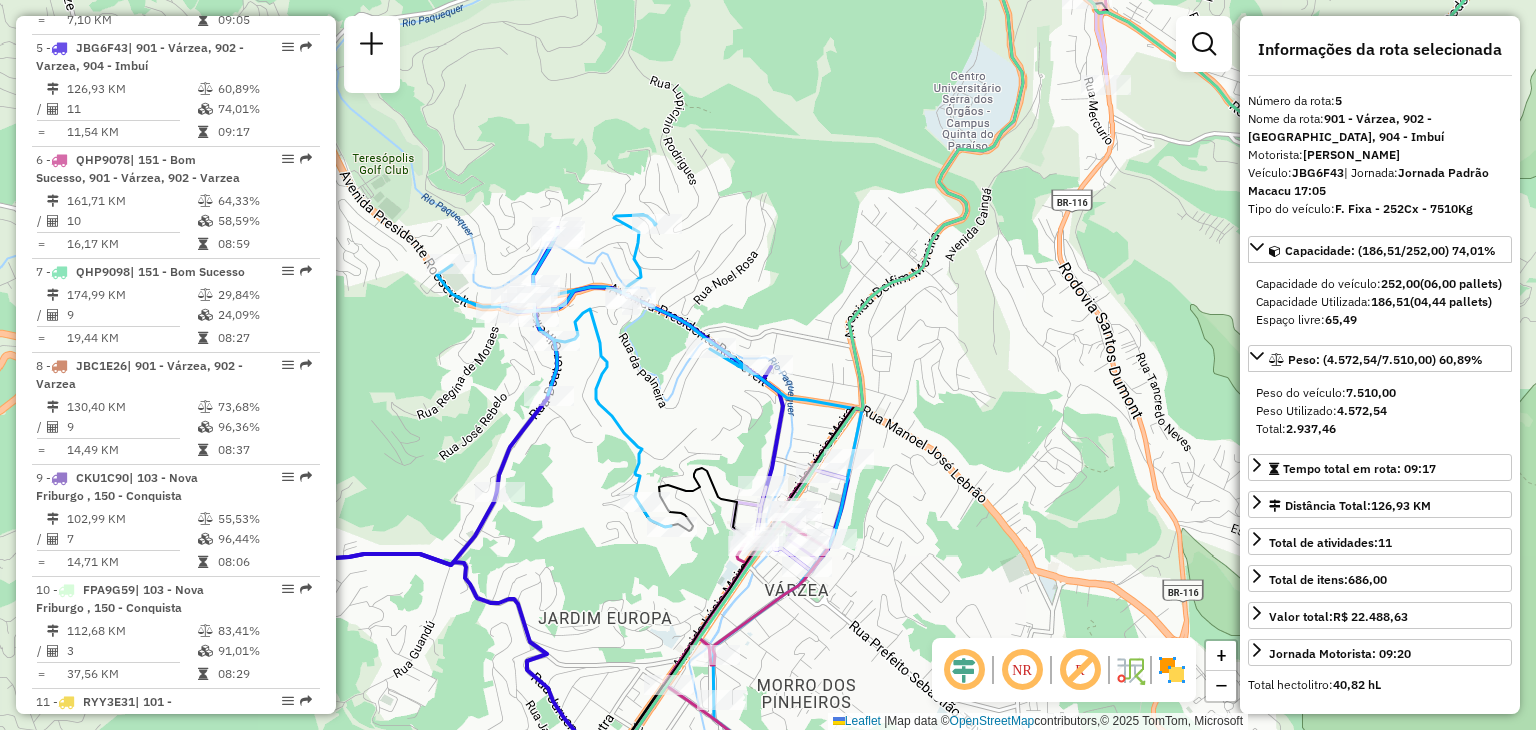 drag, startPoint x: 920, startPoint y: 529, endPoint x: 898, endPoint y: 351, distance: 179.3544 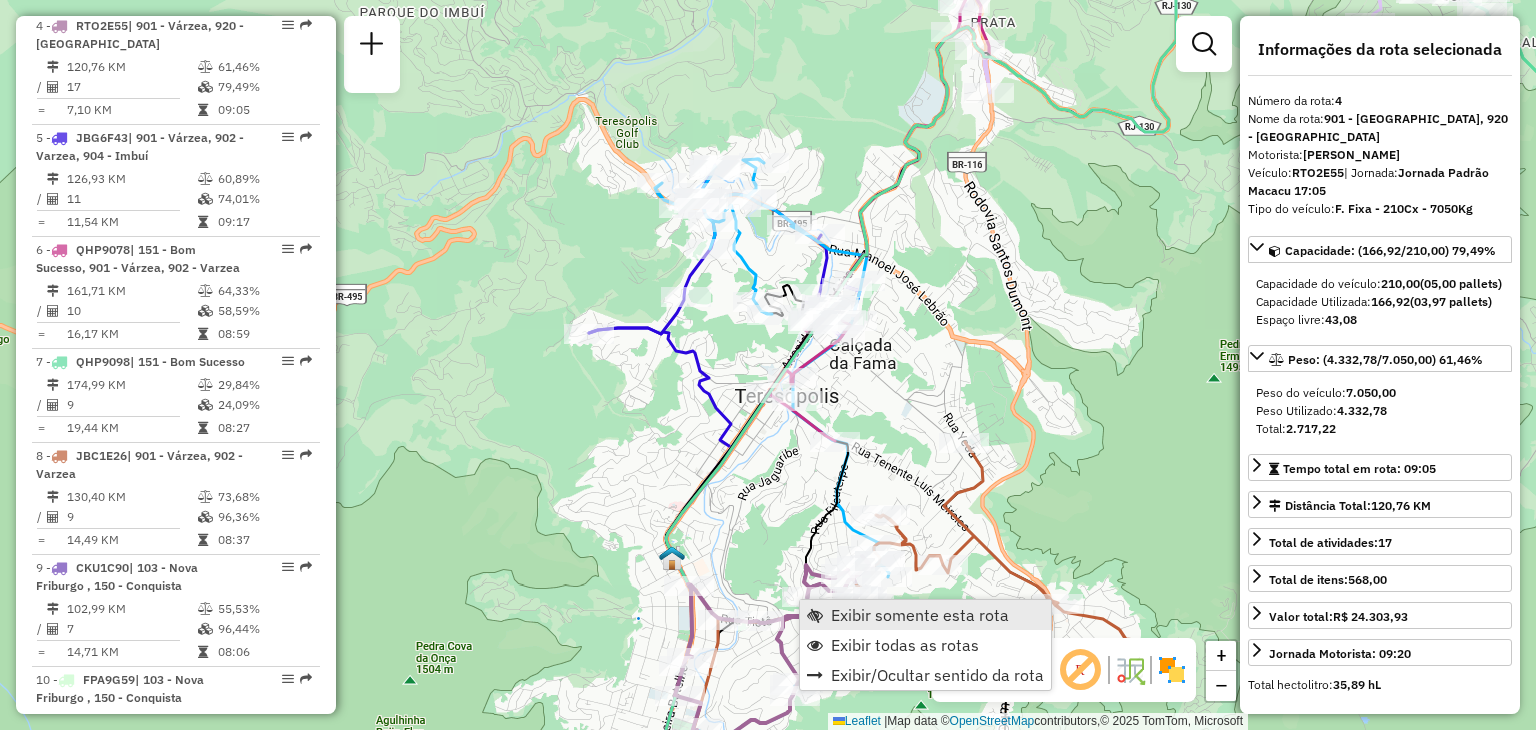 scroll, scrollTop: 1123, scrollLeft: 0, axis: vertical 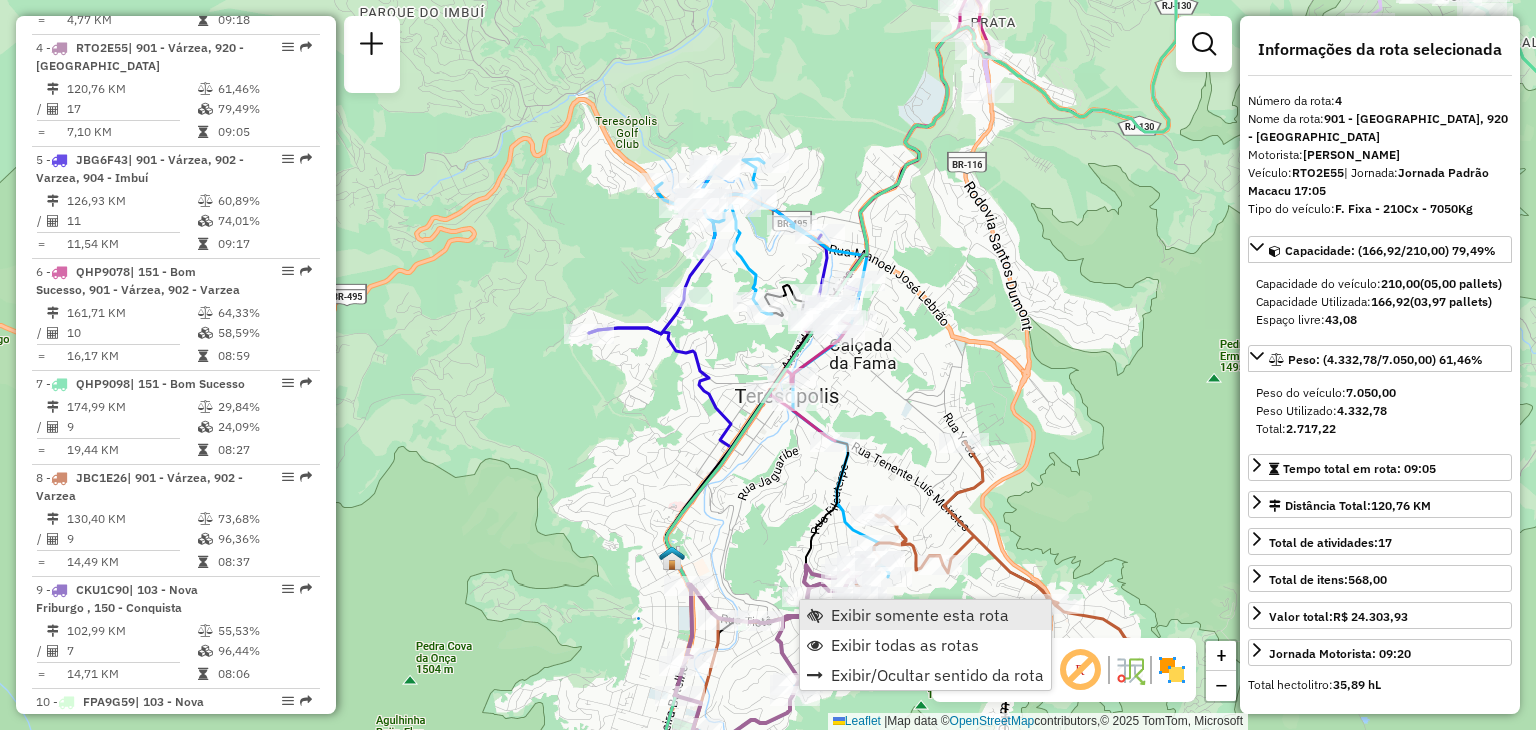 click on "Exibir somente esta rota" at bounding box center [925, 615] 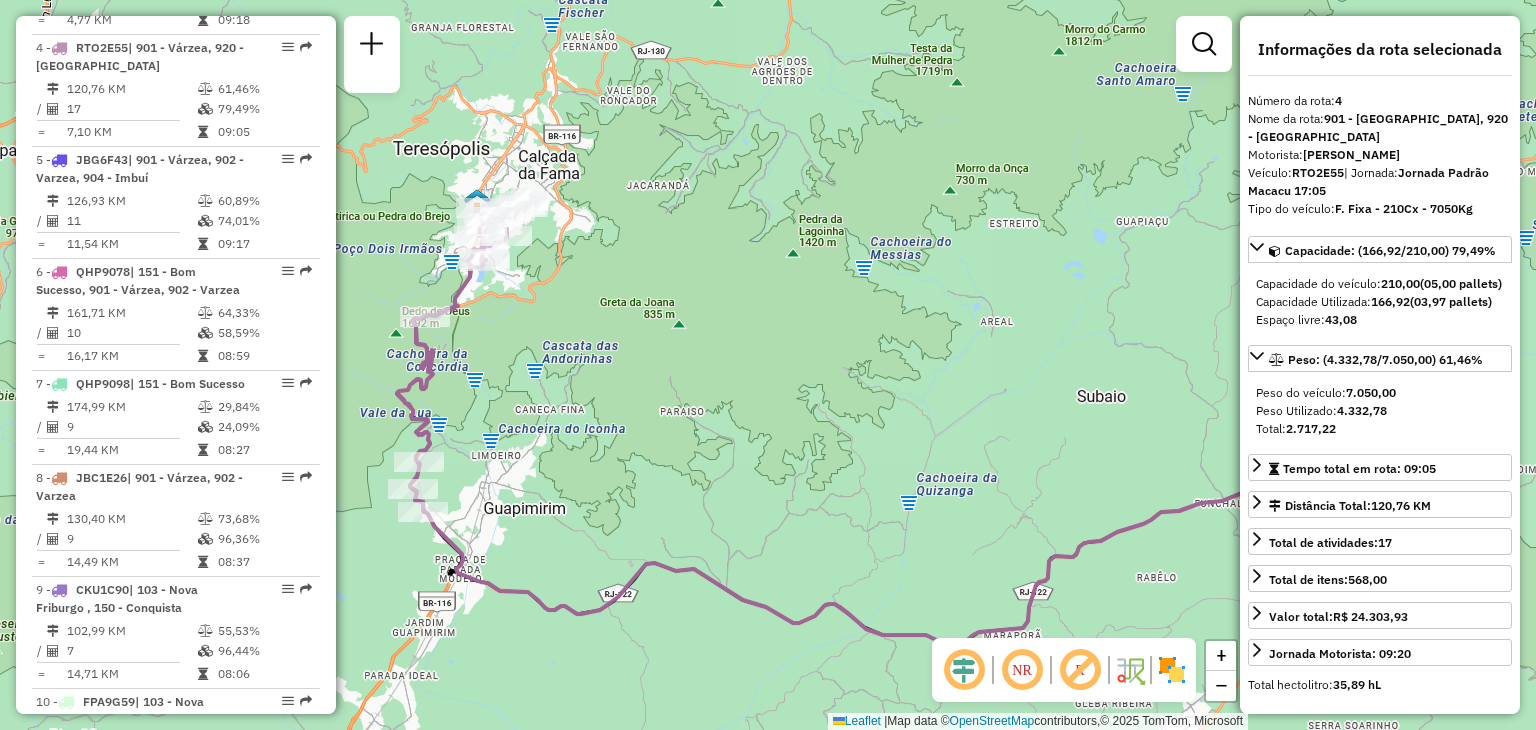 drag, startPoint x: 630, startPoint y: 353, endPoint x: 903, endPoint y: 552, distance: 337.83133 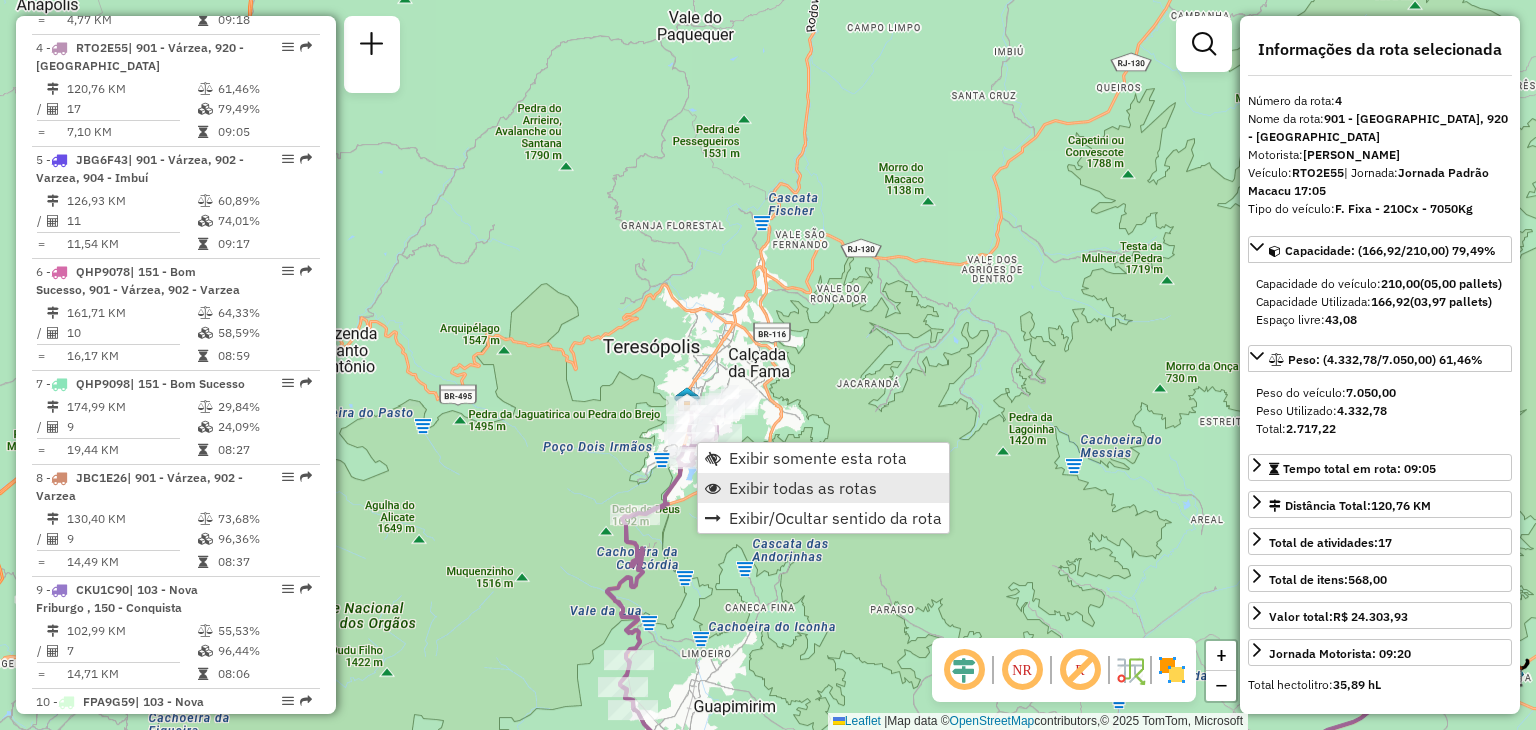 click on "Exibir todas as rotas" at bounding box center [803, 488] 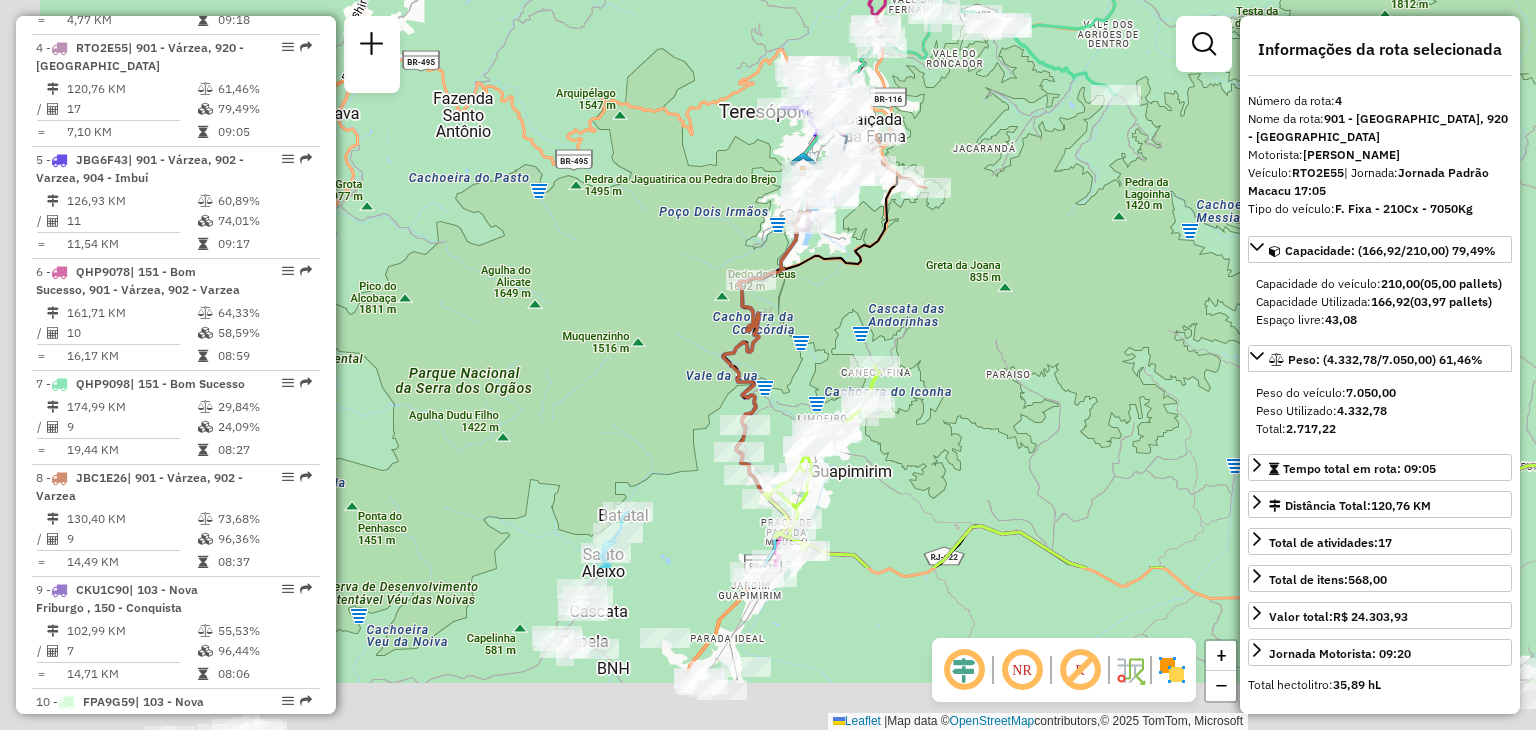 drag, startPoint x: 1019, startPoint y: 522, endPoint x: 1116, endPoint y: 344, distance: 202.71408 